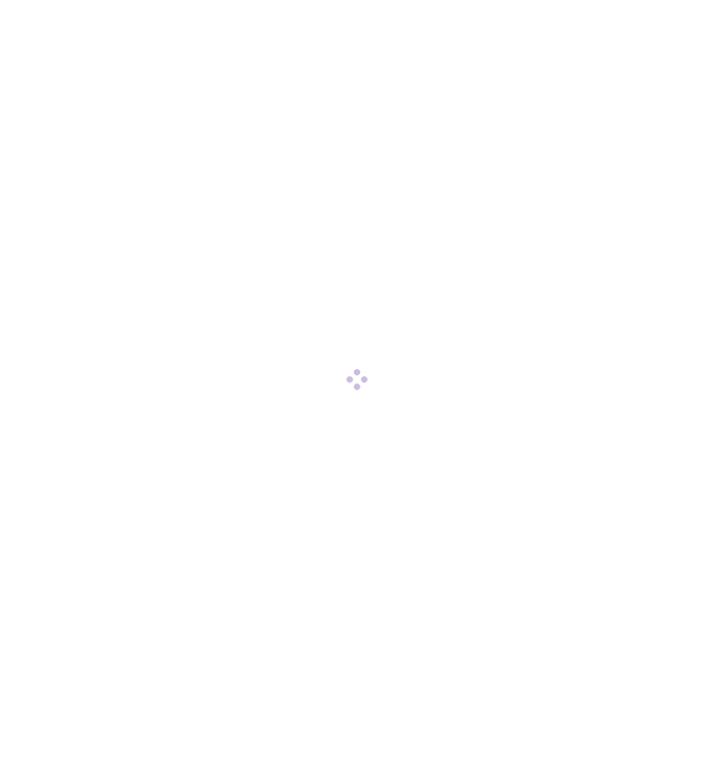 scroll, scrollTop: 0, scrollLeft: 0, axis: both 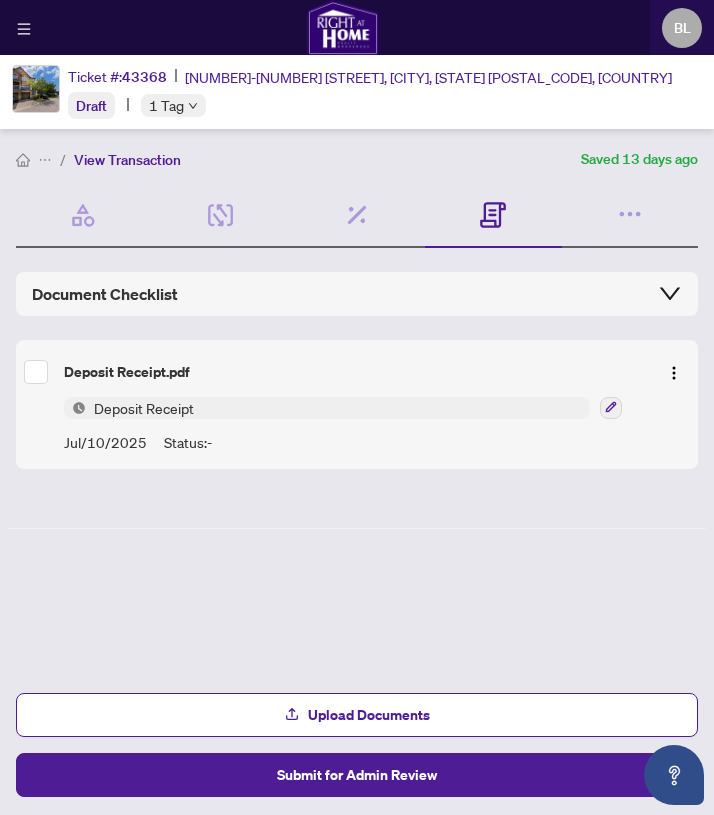 click on "View Transaction" at bounding box center [127, 160] 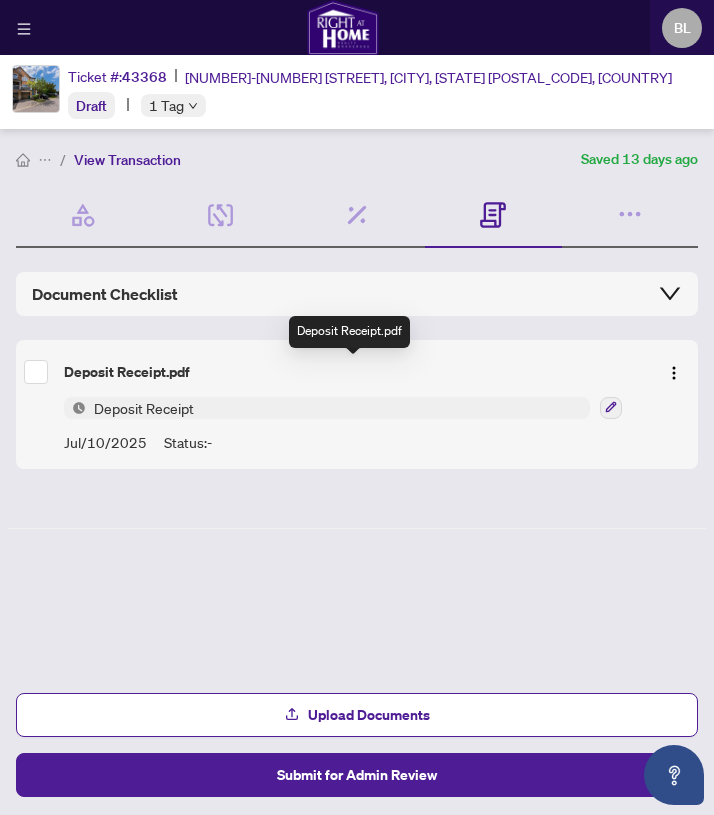 click on "Deposit Receipt.pdf" at bounding box center (353, 372) 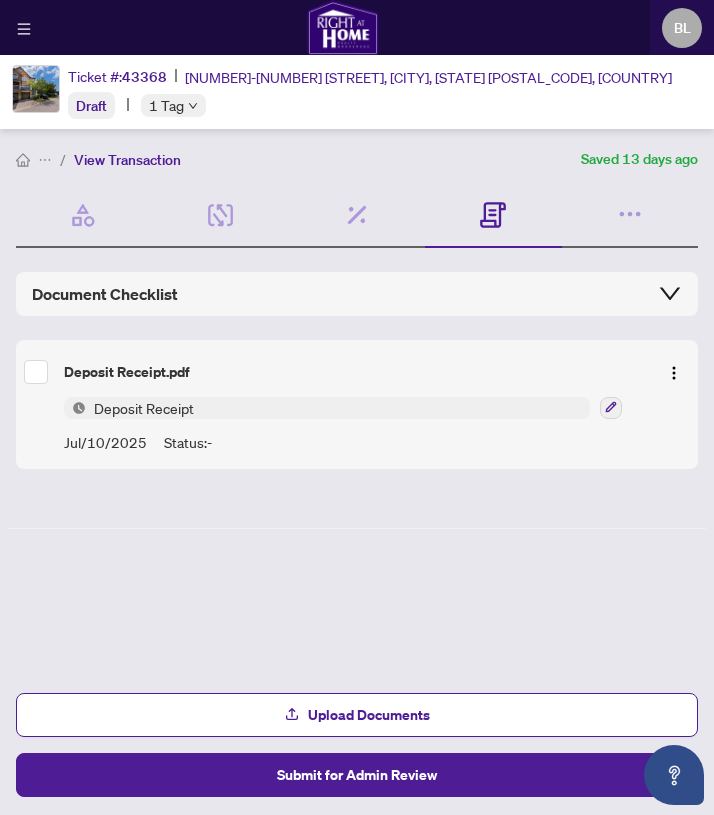 click on "View Transaction" at bounding box center [127, 160] 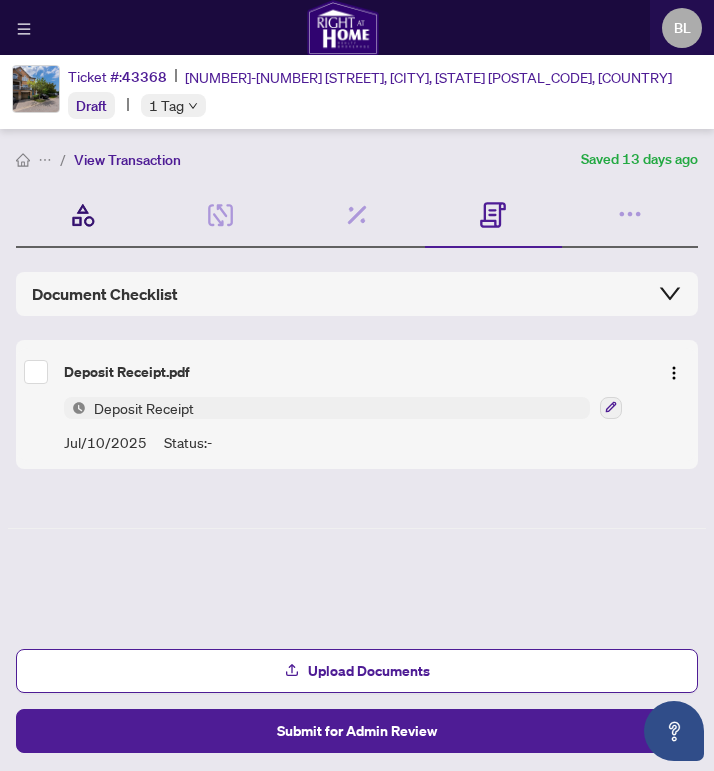 click 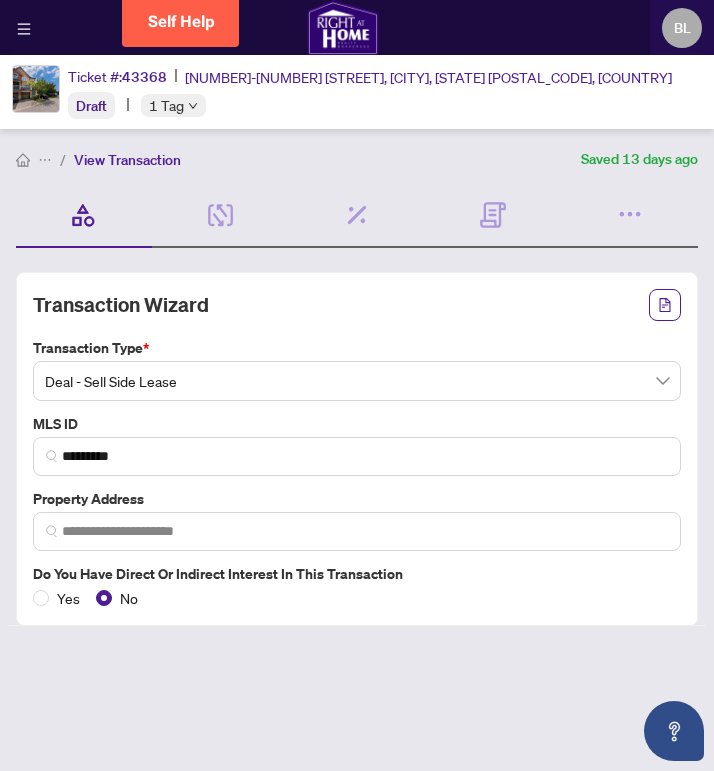 type on "**********" 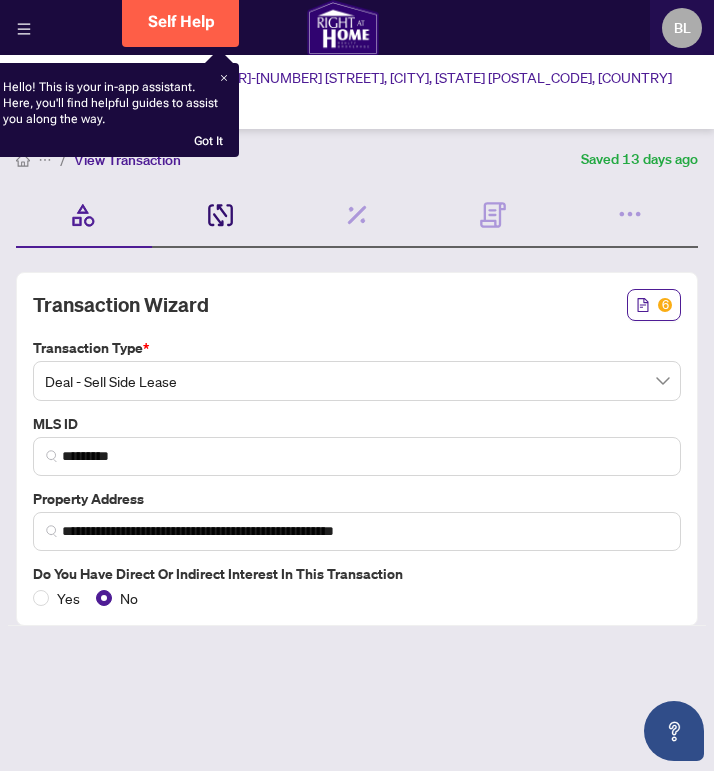 click 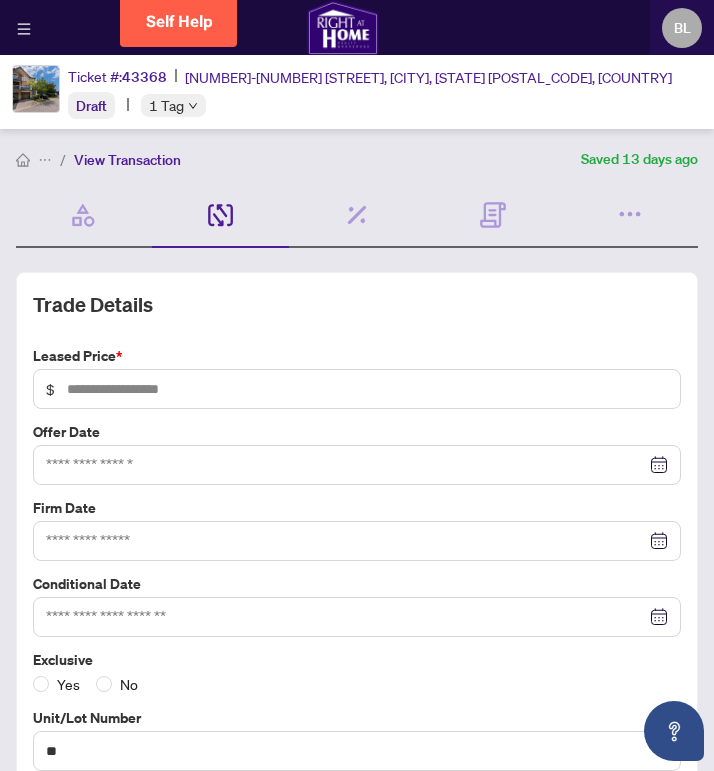 type on "**********" 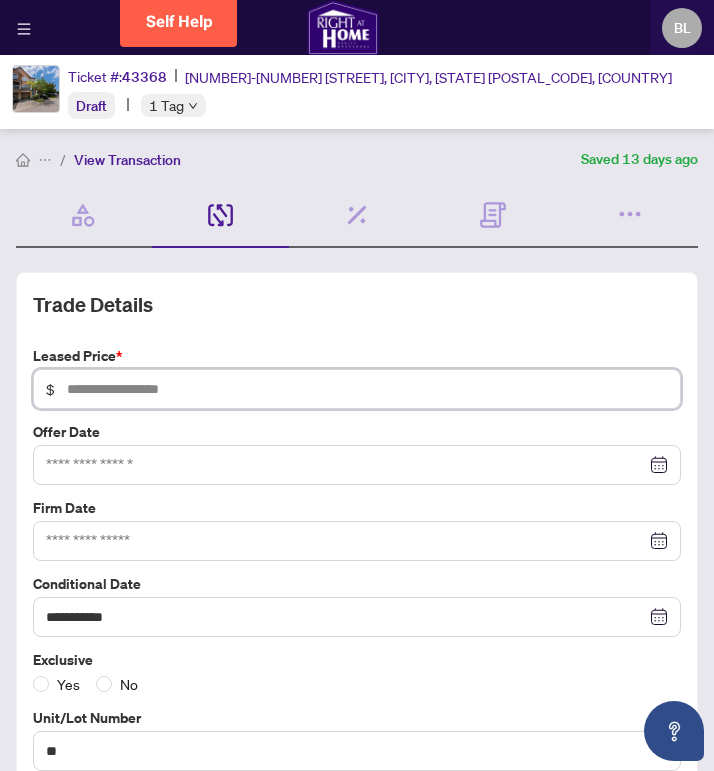 click at bounding box center (367, 389) 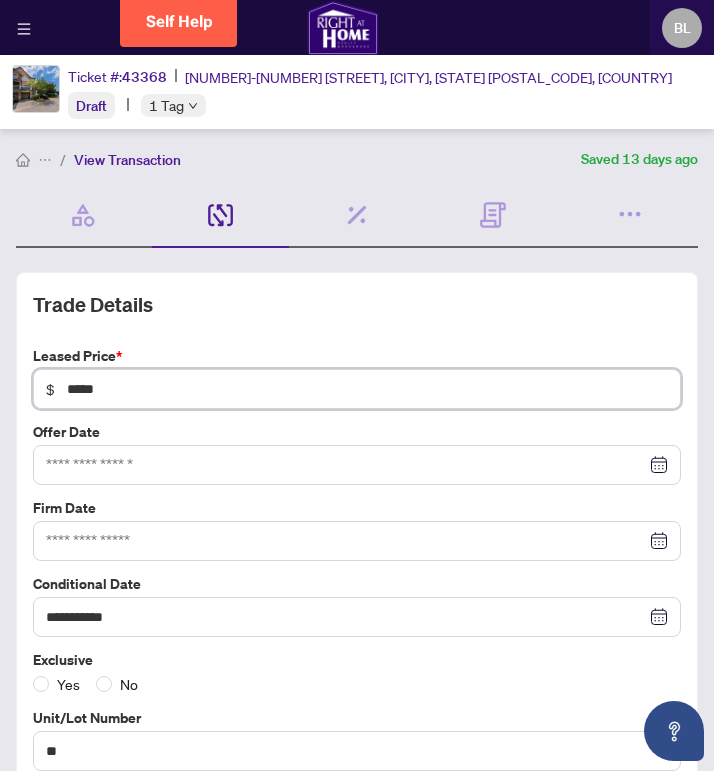 type on "*****" 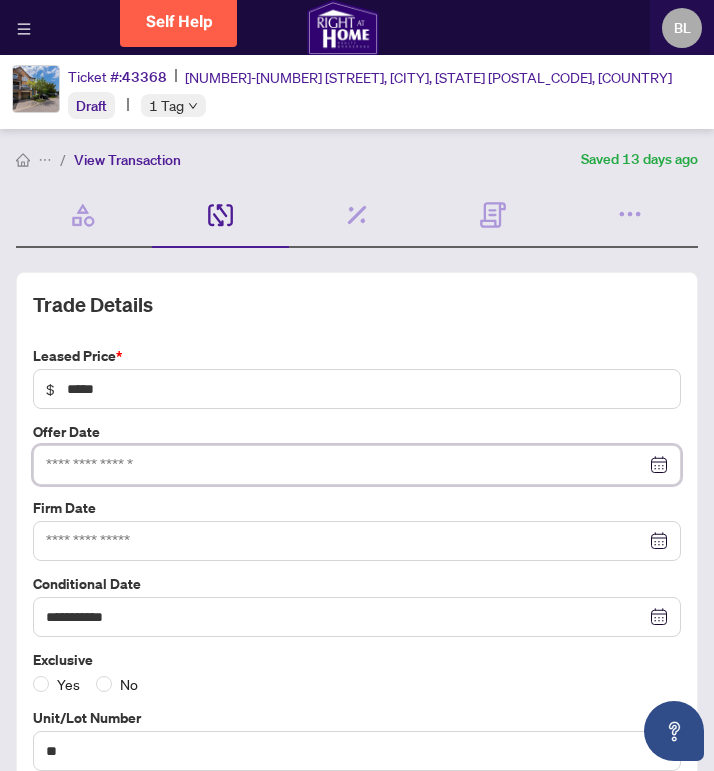 click at bounding box center [346, 465] 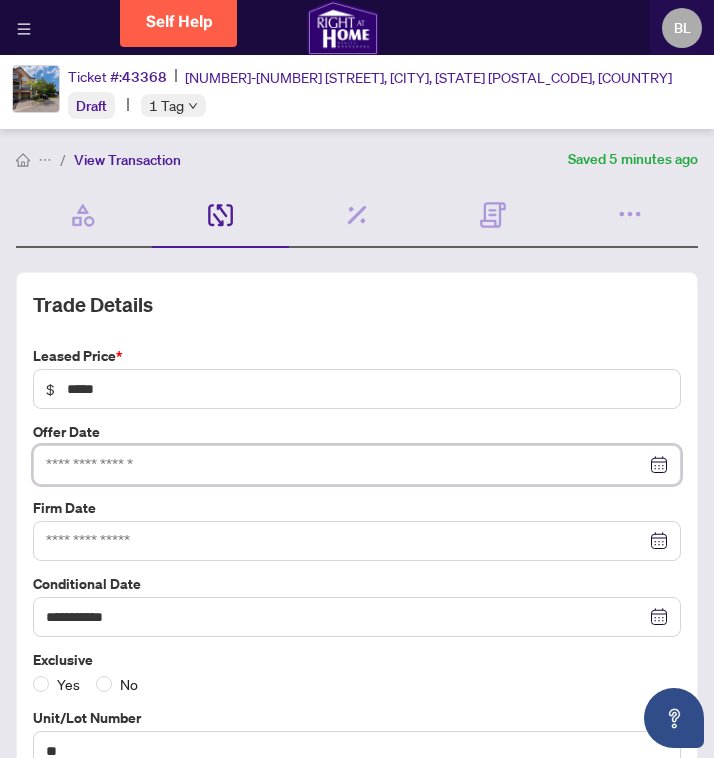 click at bounding box center (346, 465) 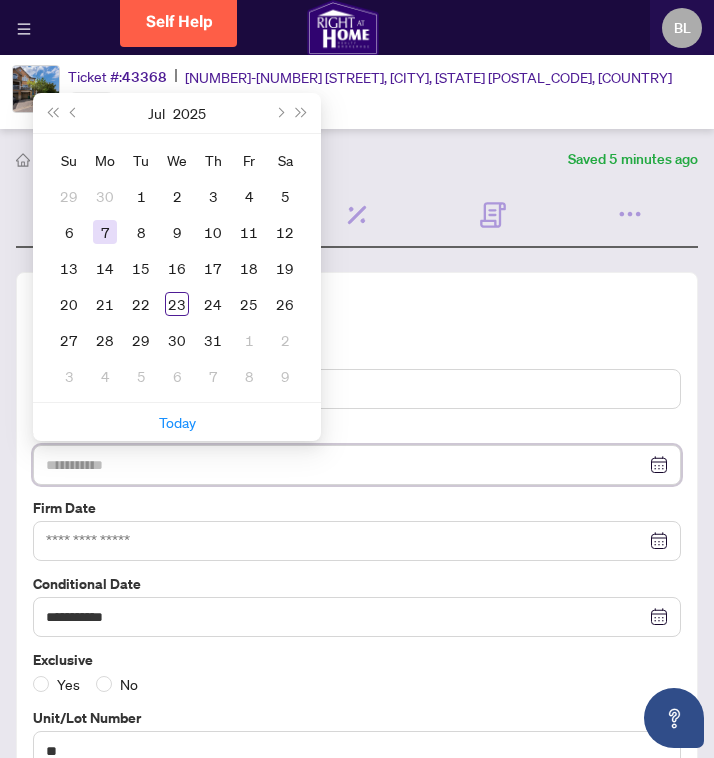type on "**********" 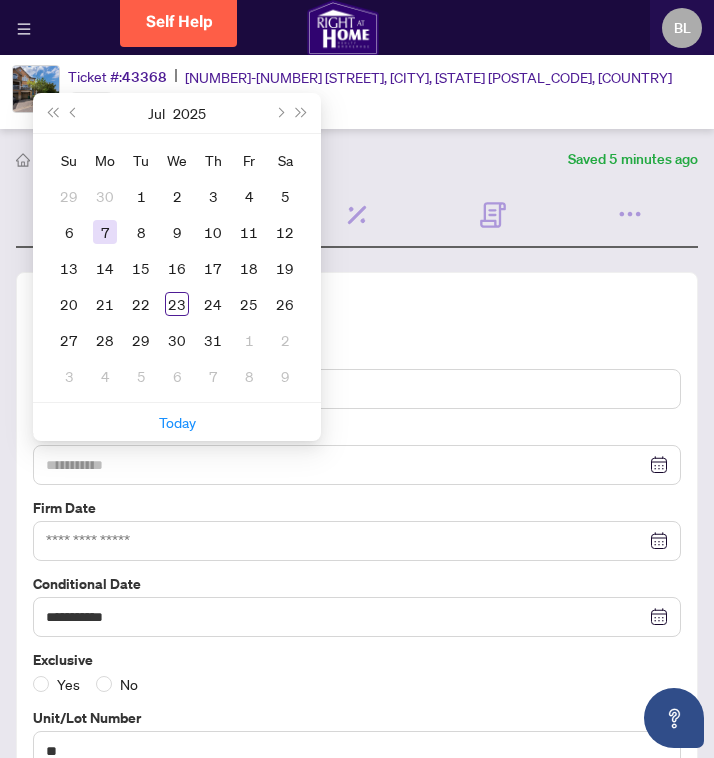 click on "7" at bounding box center [105, 232] 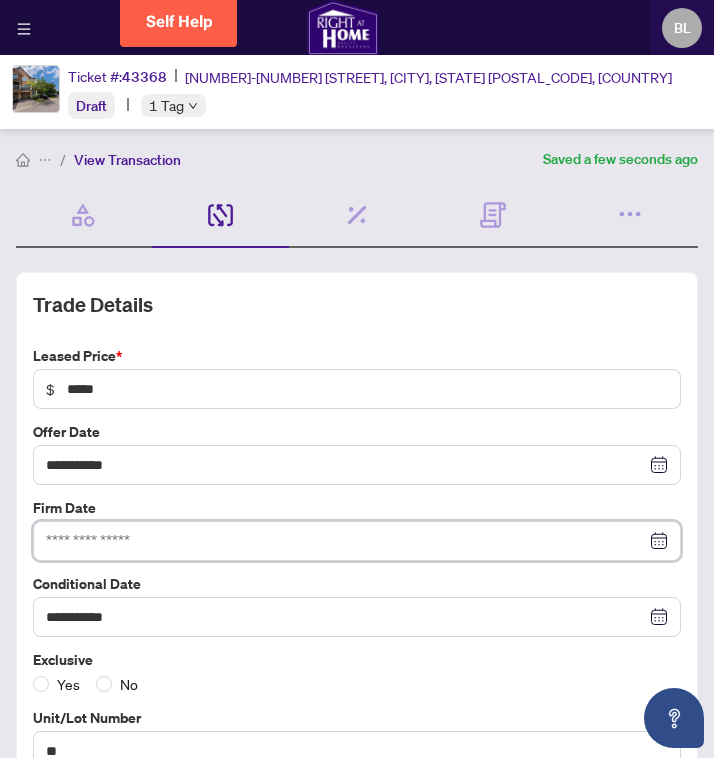 click at bounding box center [346, 541] 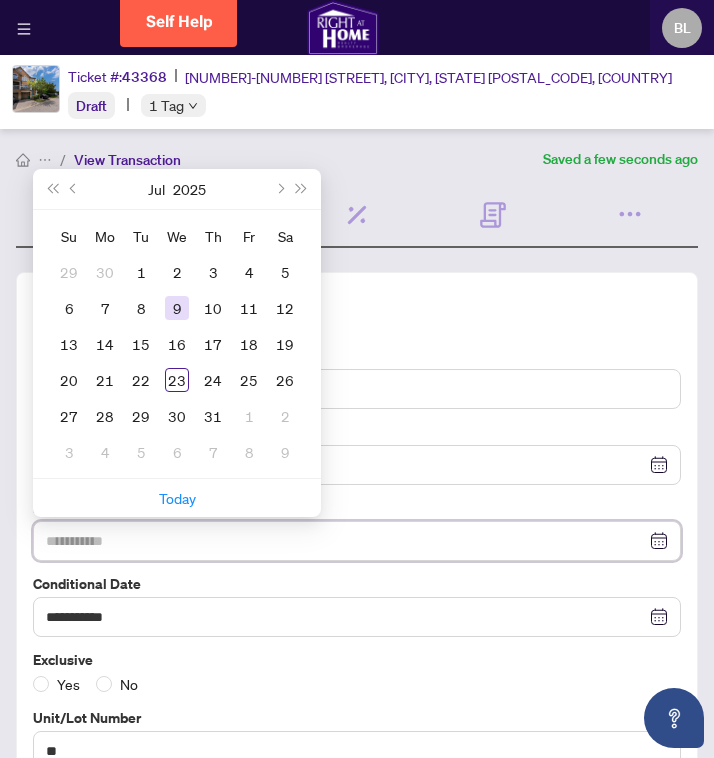 type on "**********" 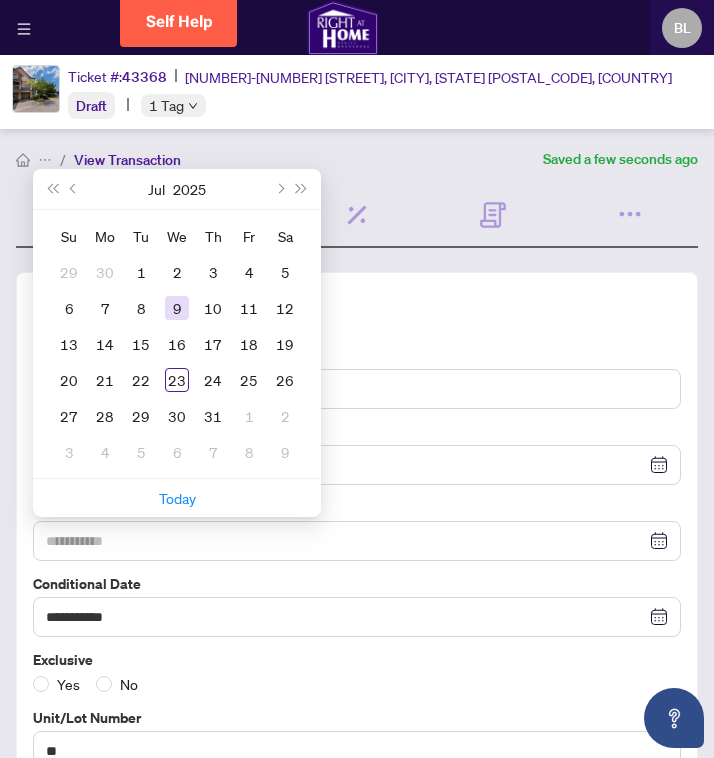 click on "9" at bounding box center (177, 308) 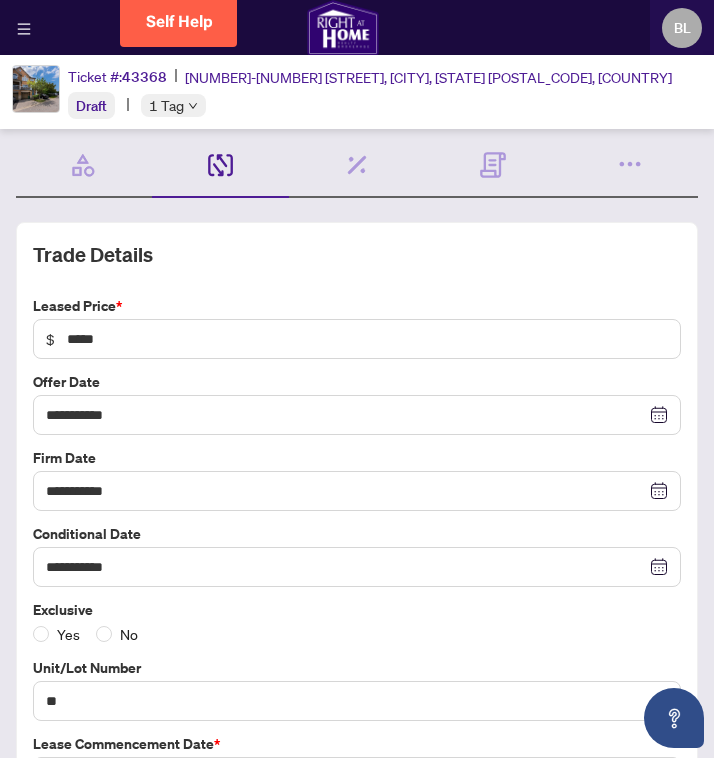 scroll, scrollTop: 53, scrollLeft: 0, axis: vertical 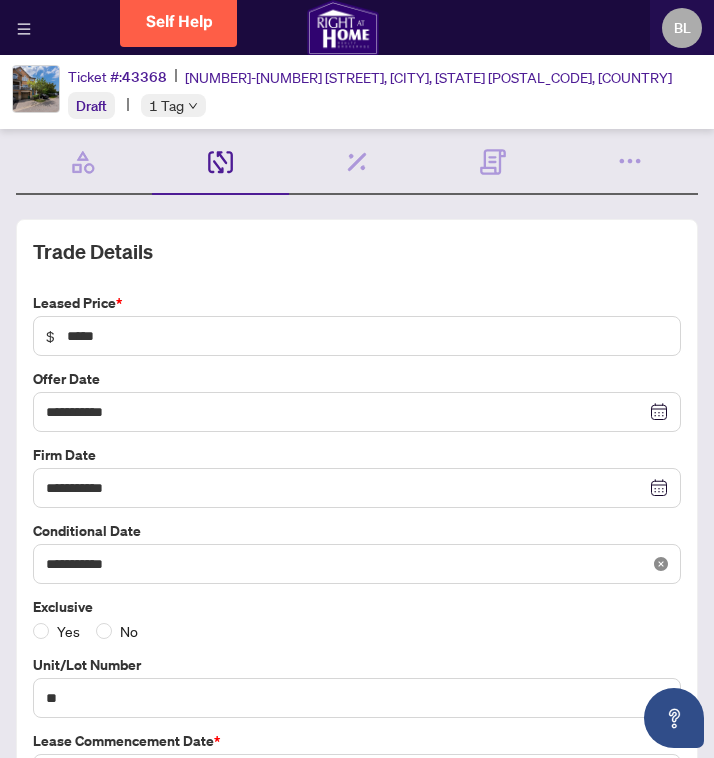 click 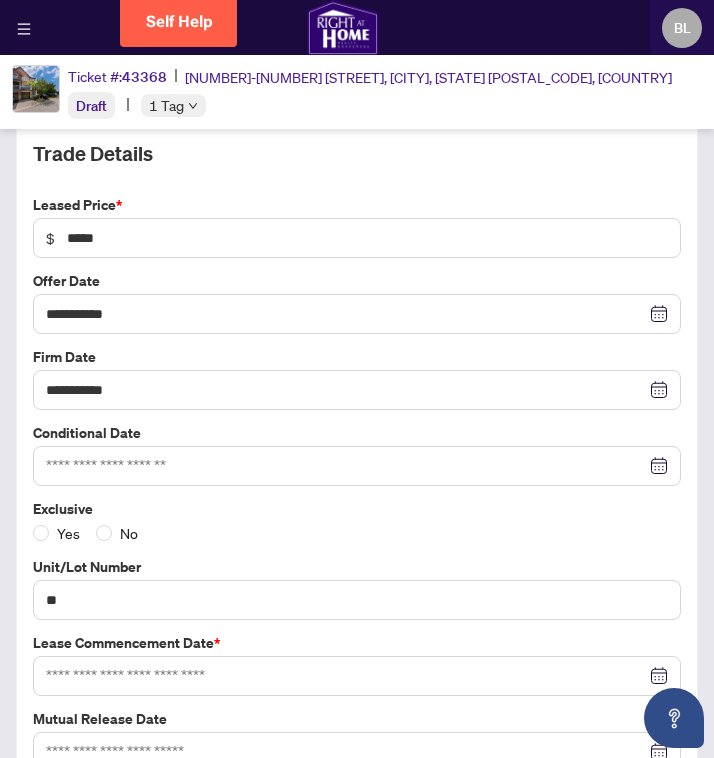 scroll, scrollTop: 159, scrollLeft: 0, axis: vertical 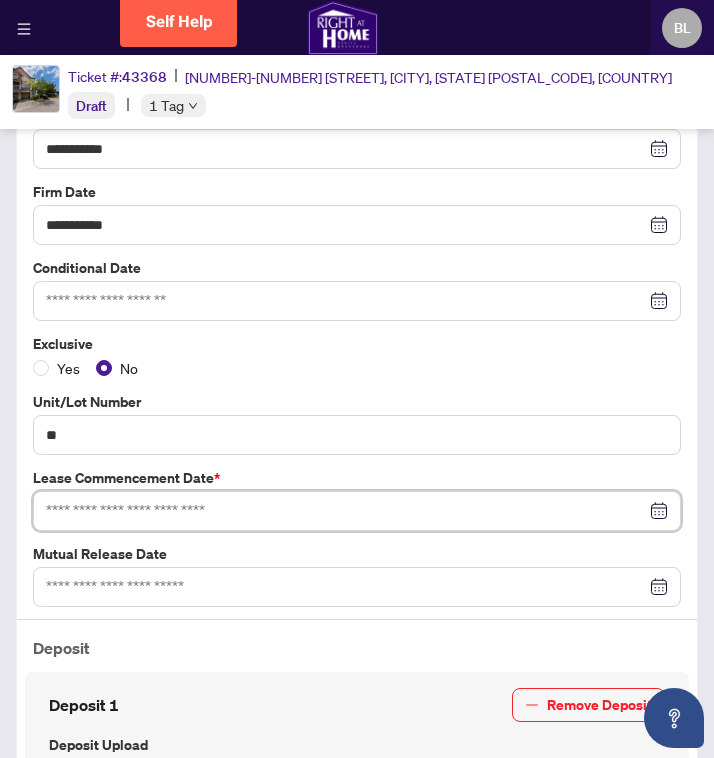 click at bounding box center (346, 511) 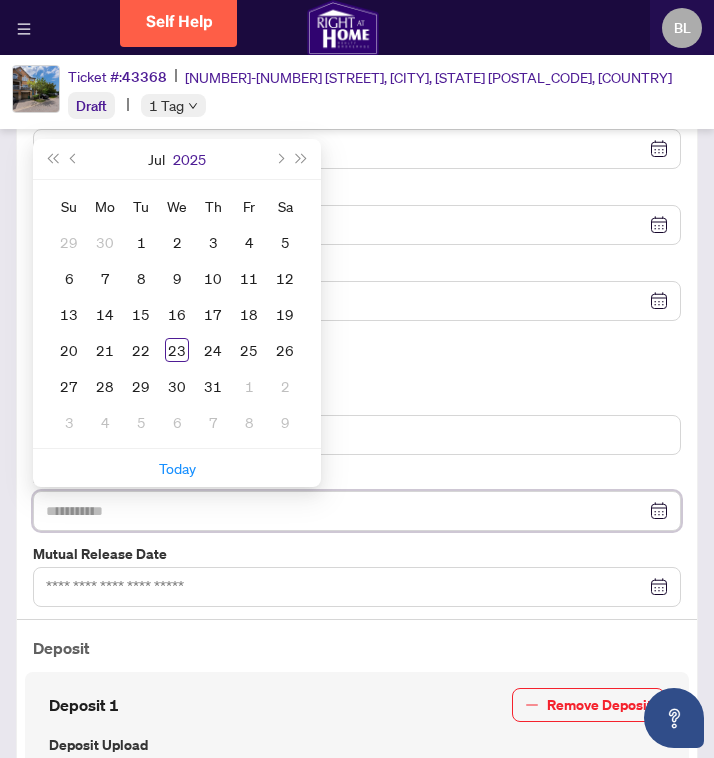 type on "**********" 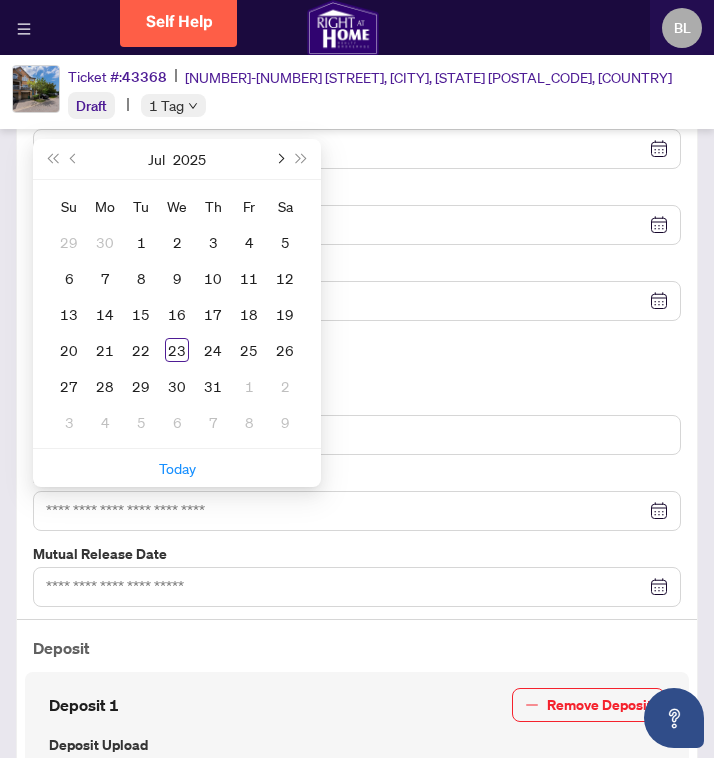 click at bounding box center [279, 159] 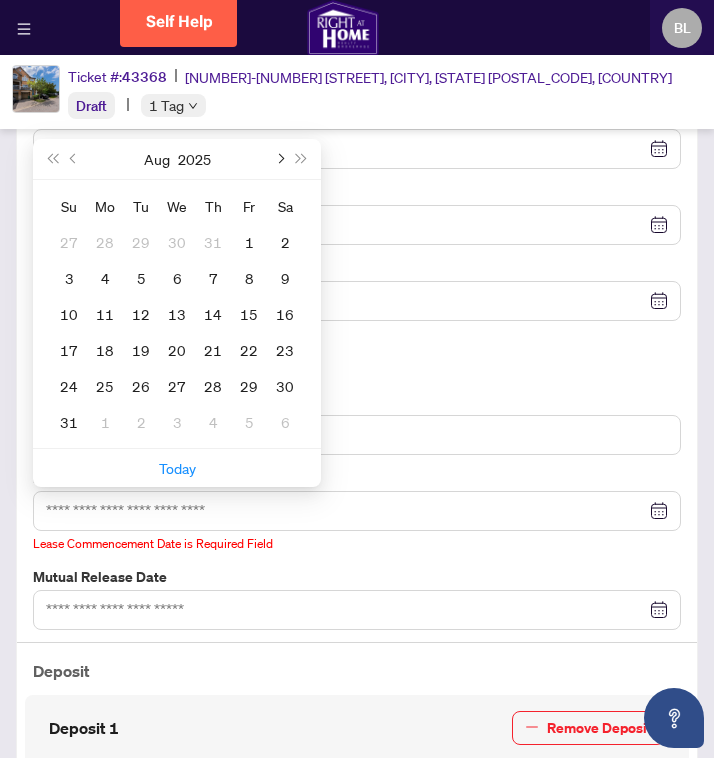 click at bounding box center (279, 159) 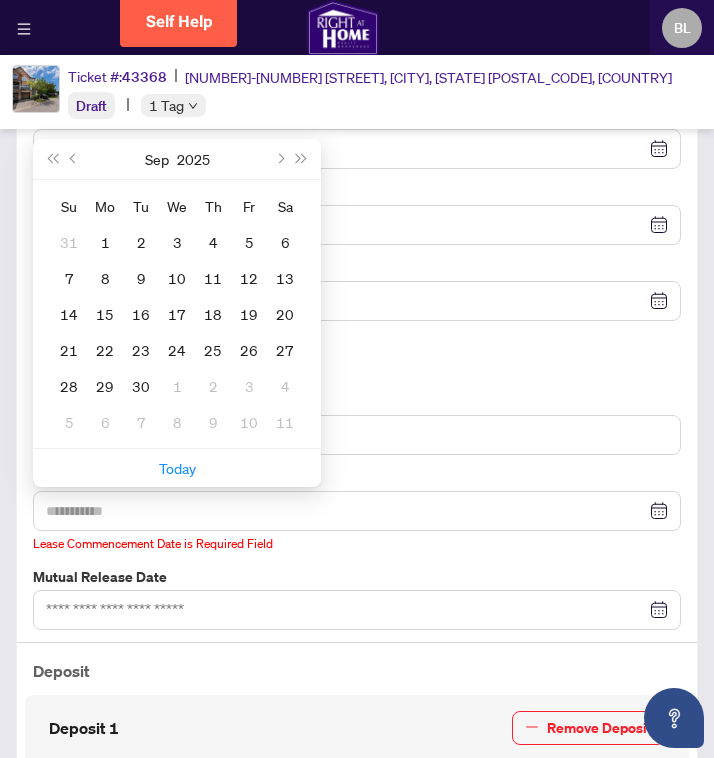 type on "**********" 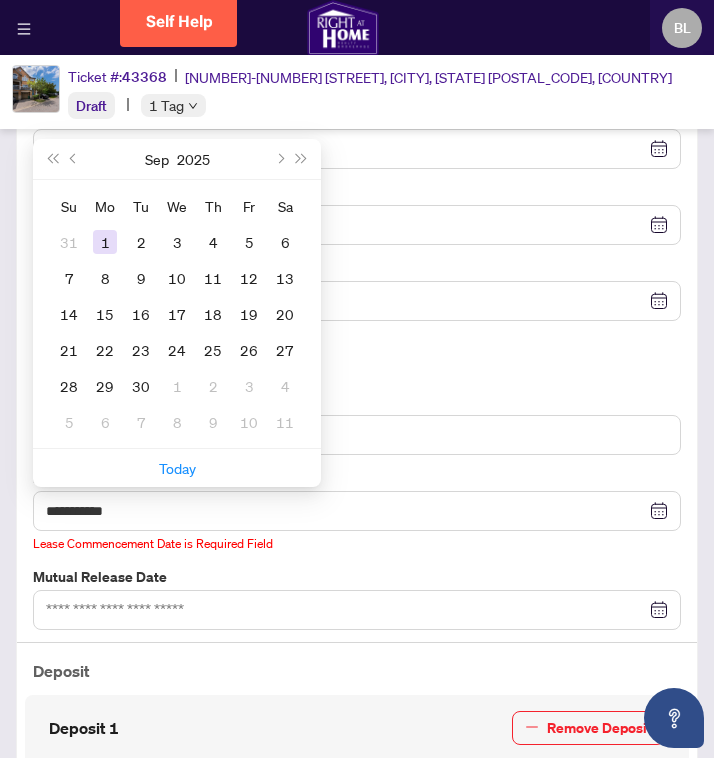 type on "**********" 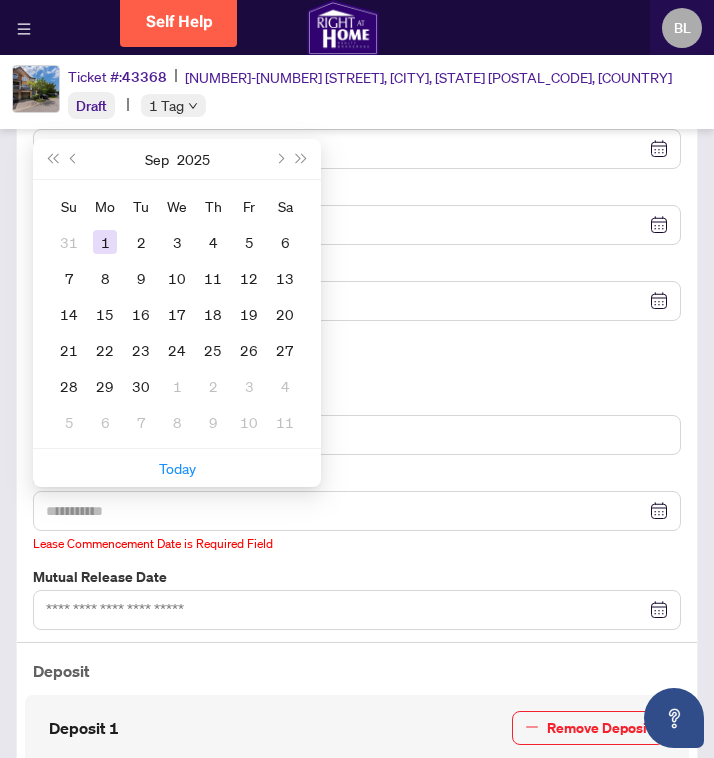 click on "1" at bounding box center [105, 242] 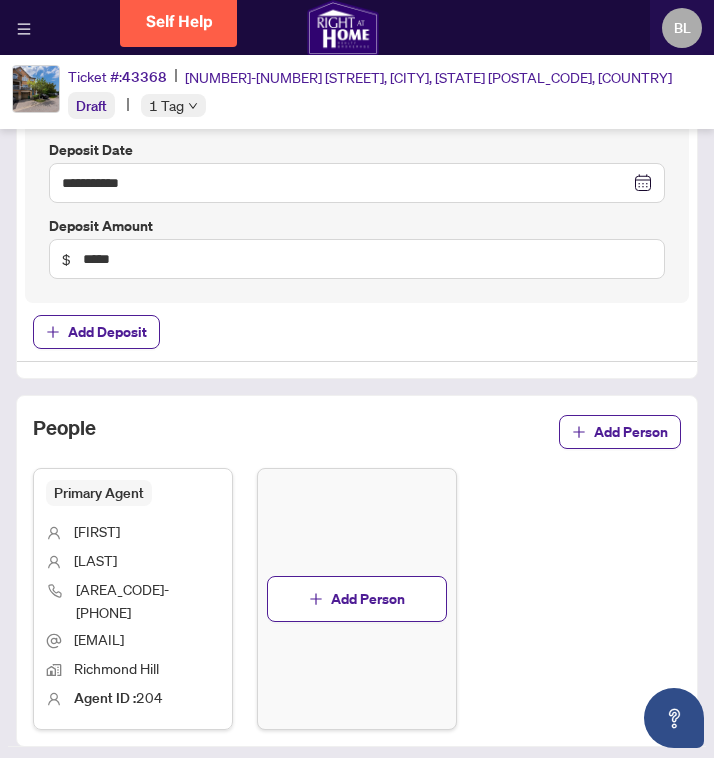 scroll, scrollTop: 1068, scrollLeft: 0, axis: vertical 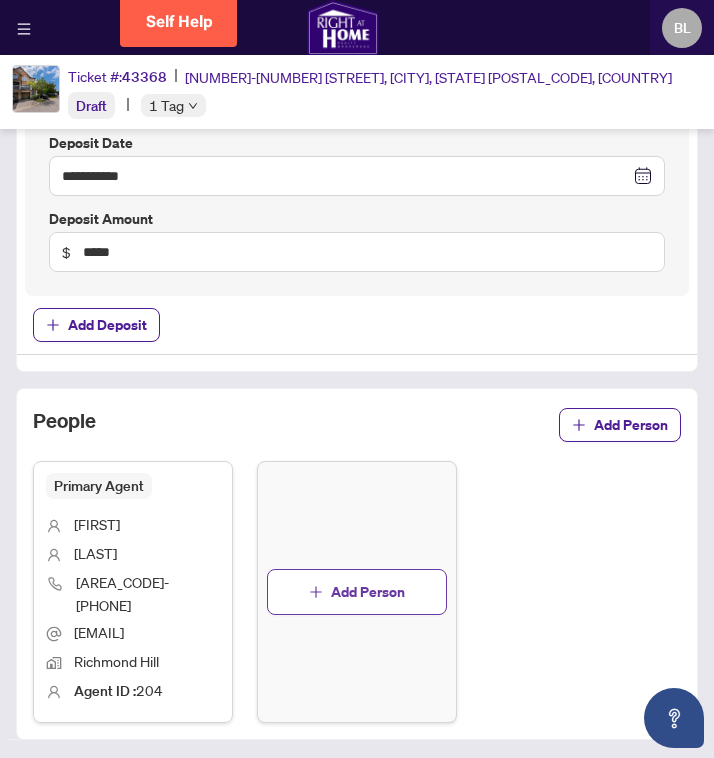 click on "Add Person" at bounding box center (368, 592) 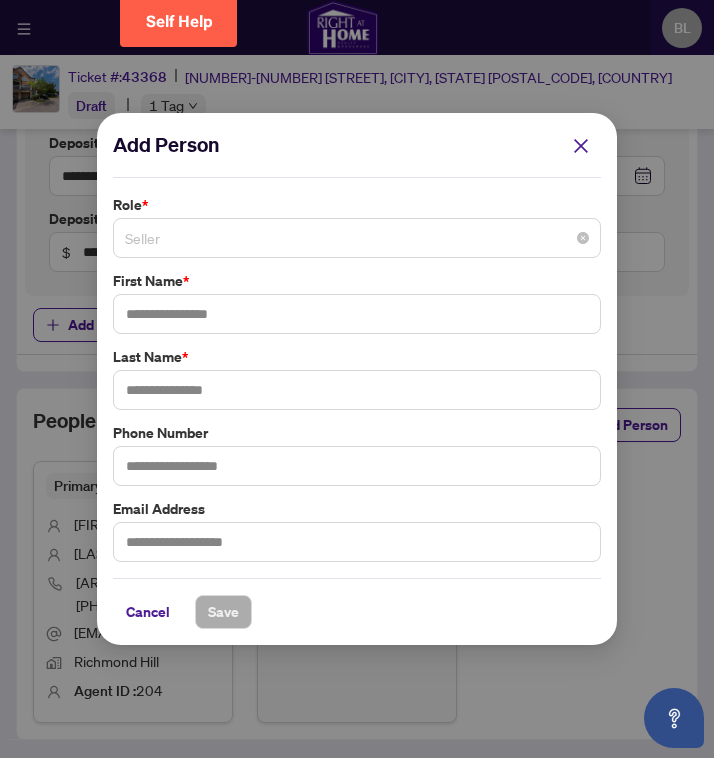 click on "Seller" at bounding box center (357, 238) 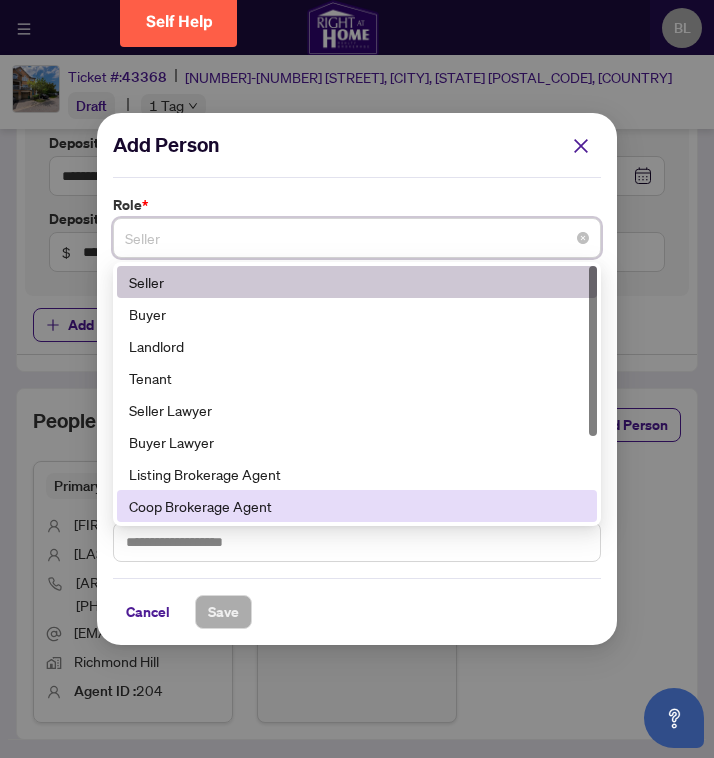 click on "Coop Brokerage Agent" at bounding box center [357, 506] 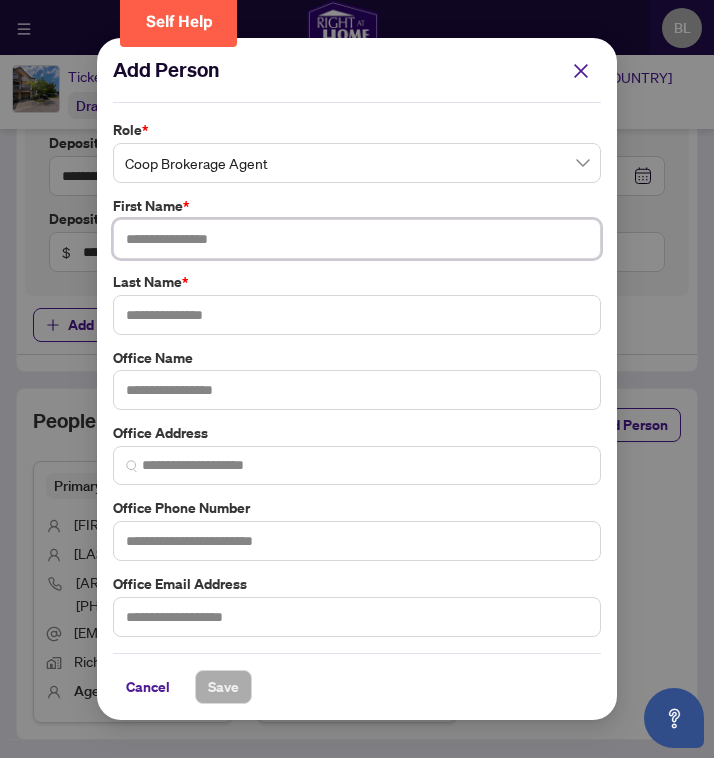 click at bounding box center (357, 239) 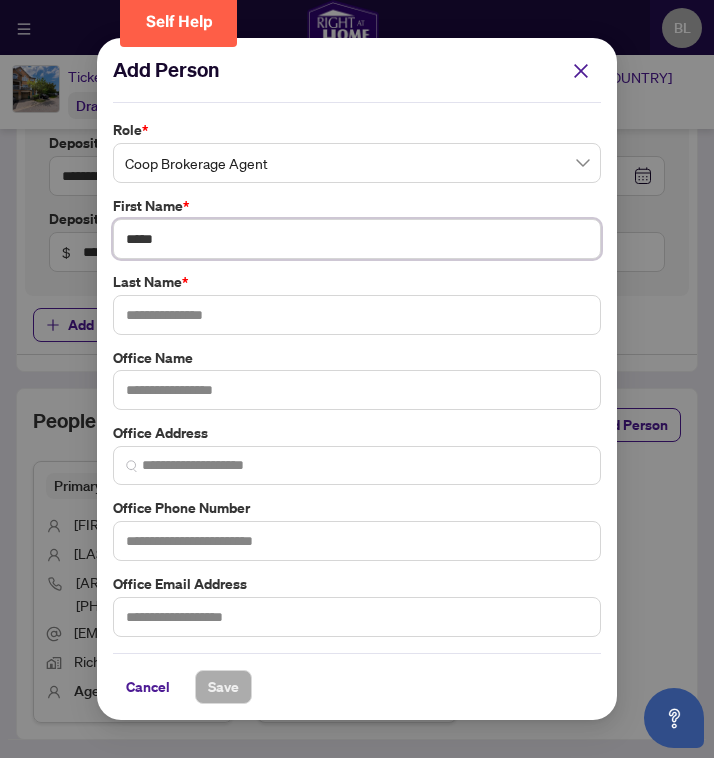 type on "****" 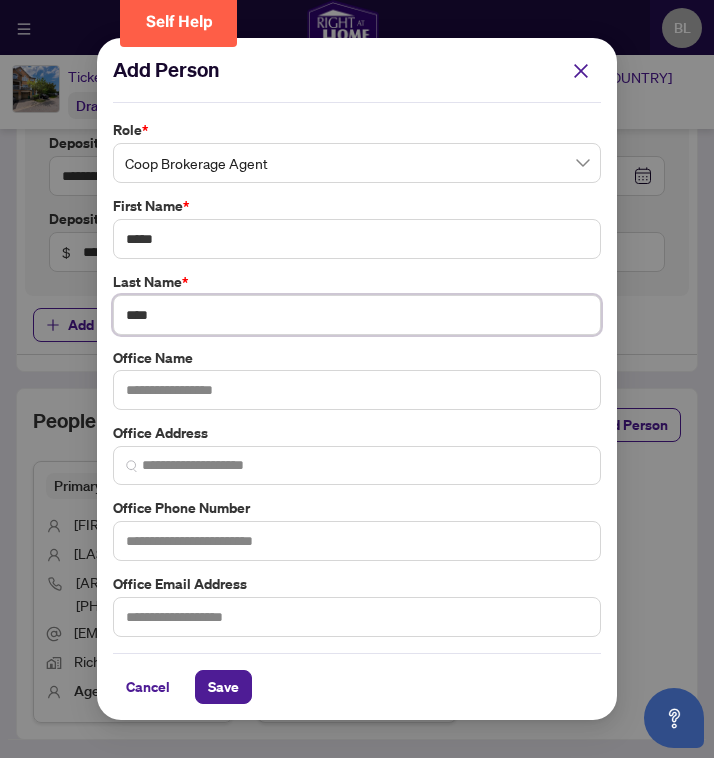 type on "****" 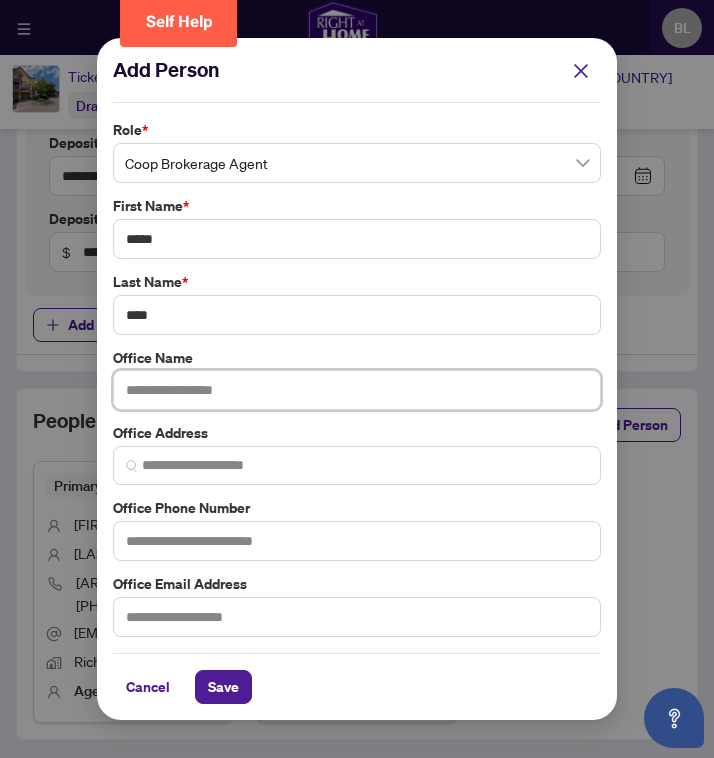 click at bounding box center (357, 390) 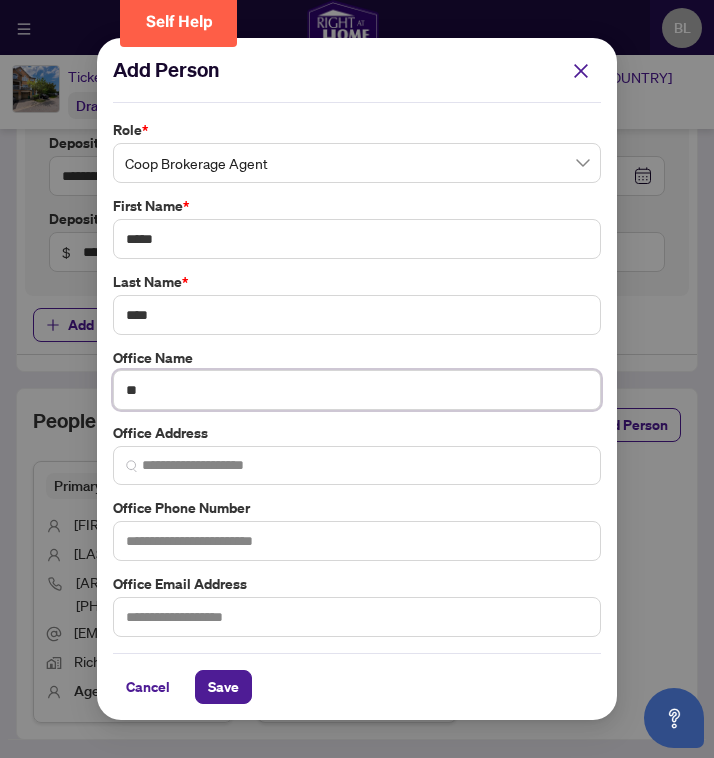 type on "*" 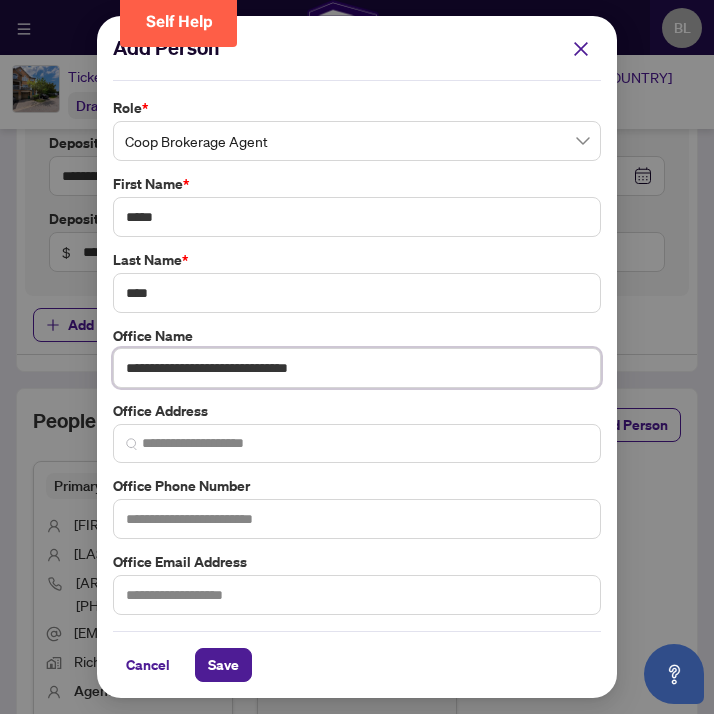 type on "**********" 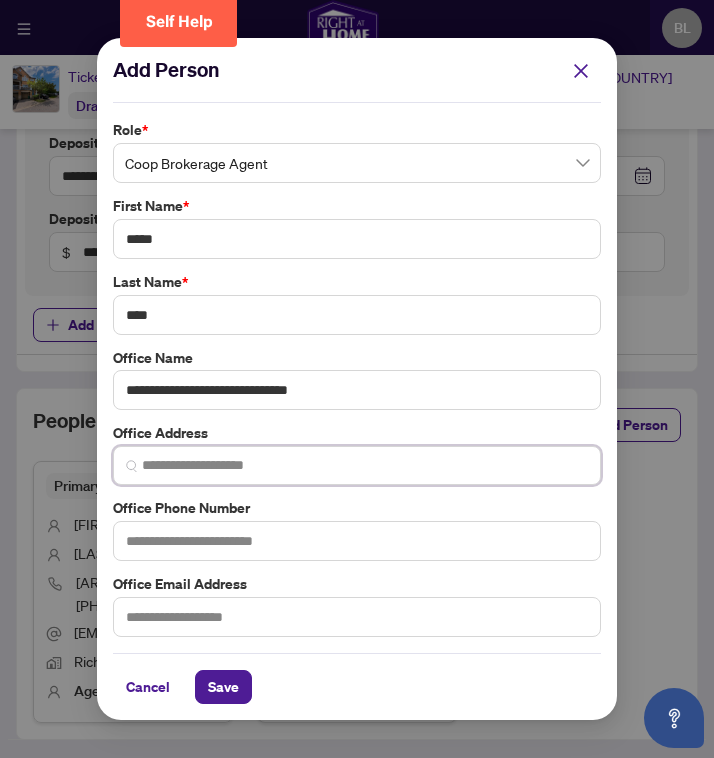 click at bounding box center (365, 465) 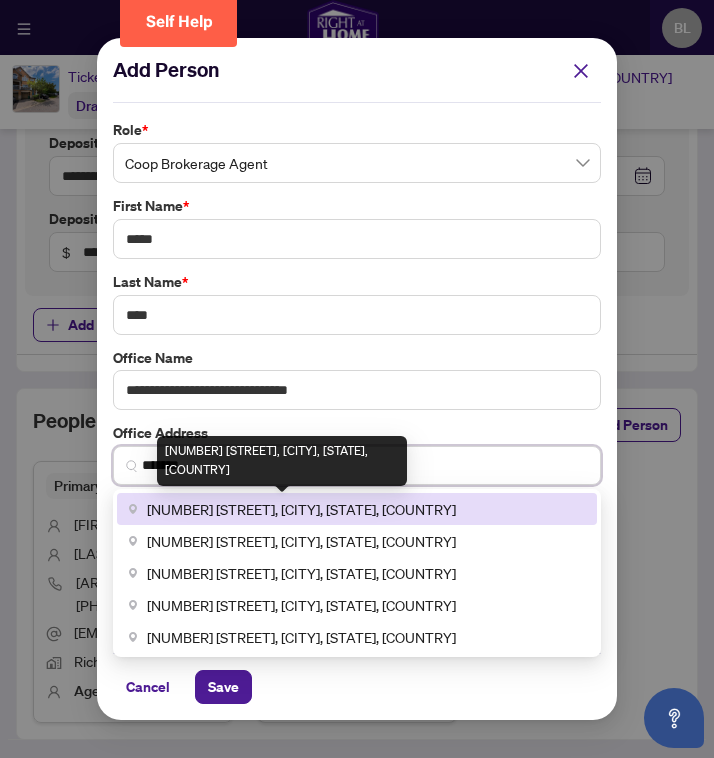 click on "[NUMBER] [STREET], [CITY], [STATE], [COUNTRY]" at bounding box center [301, 509] 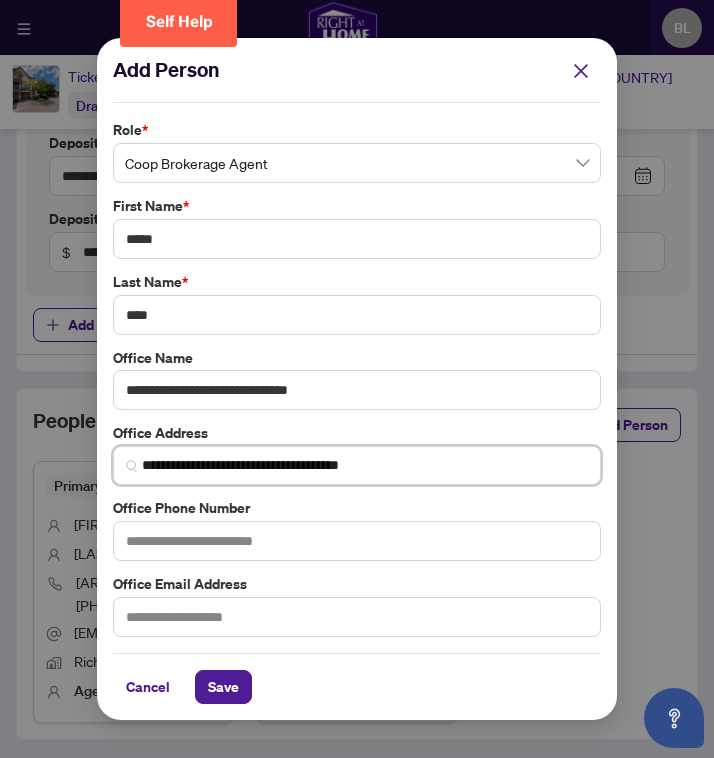 type on "**********" 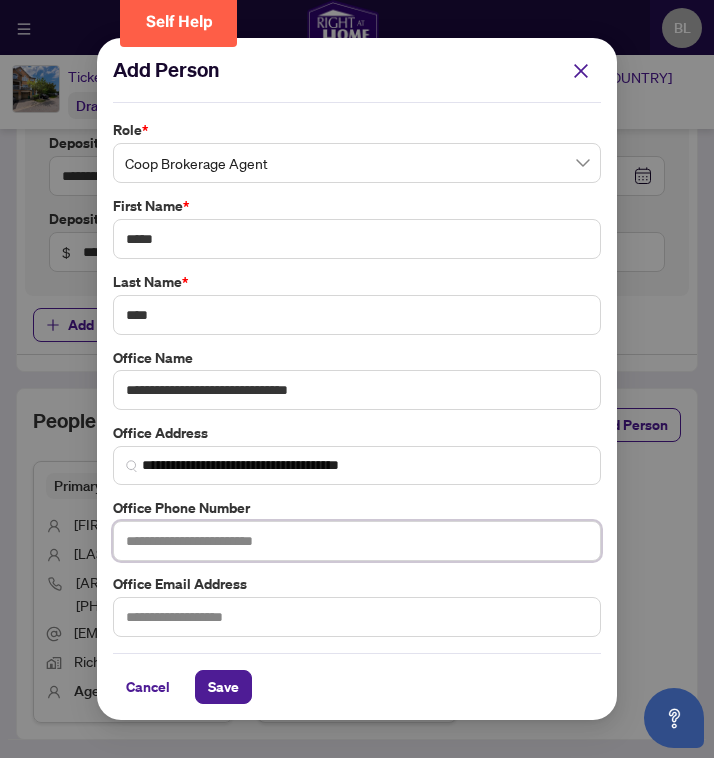 click at bounding box center [357, 541] 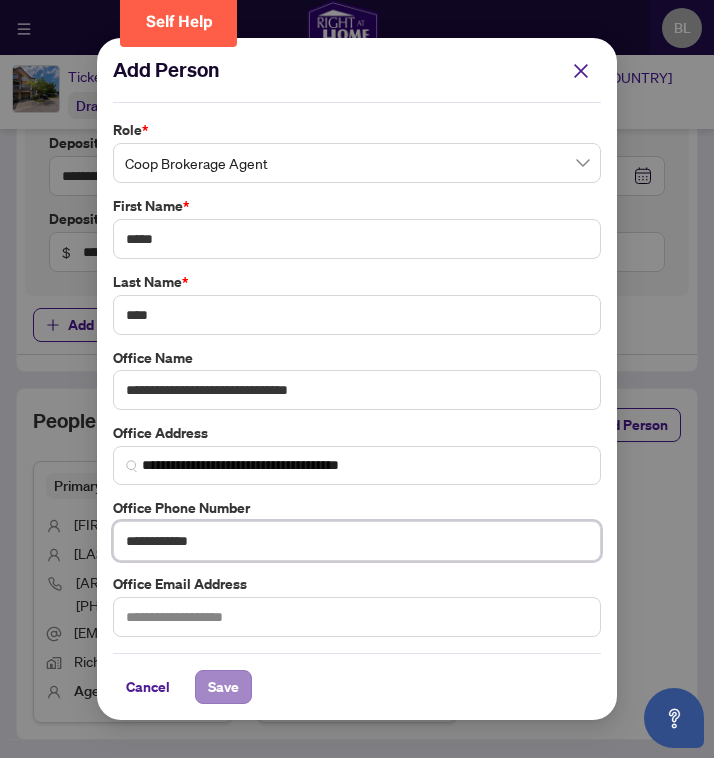 type on "**********" 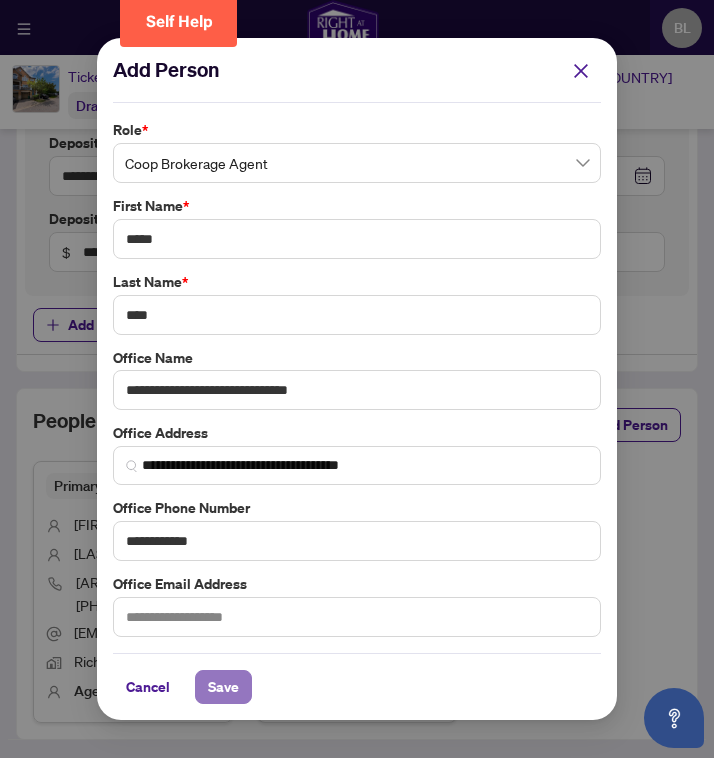 click on "Save" at bounding box center [223, 687] 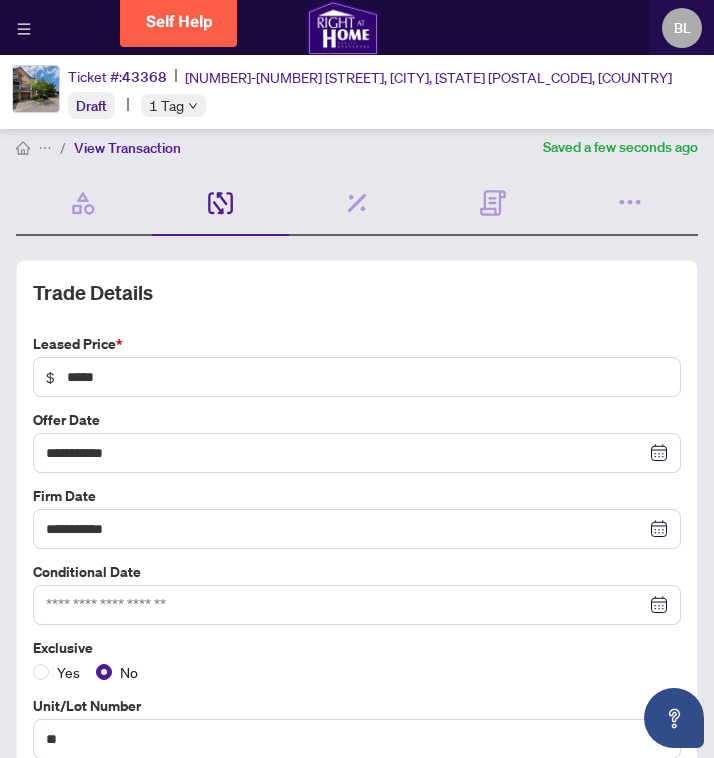 scroll, scrollTop: 0, scrollLeft: 0, axis: both 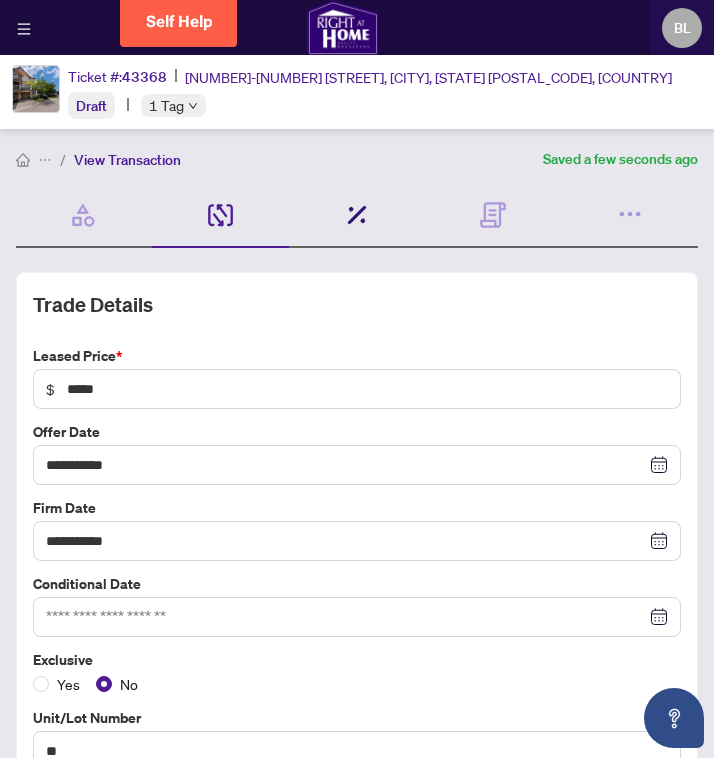 click 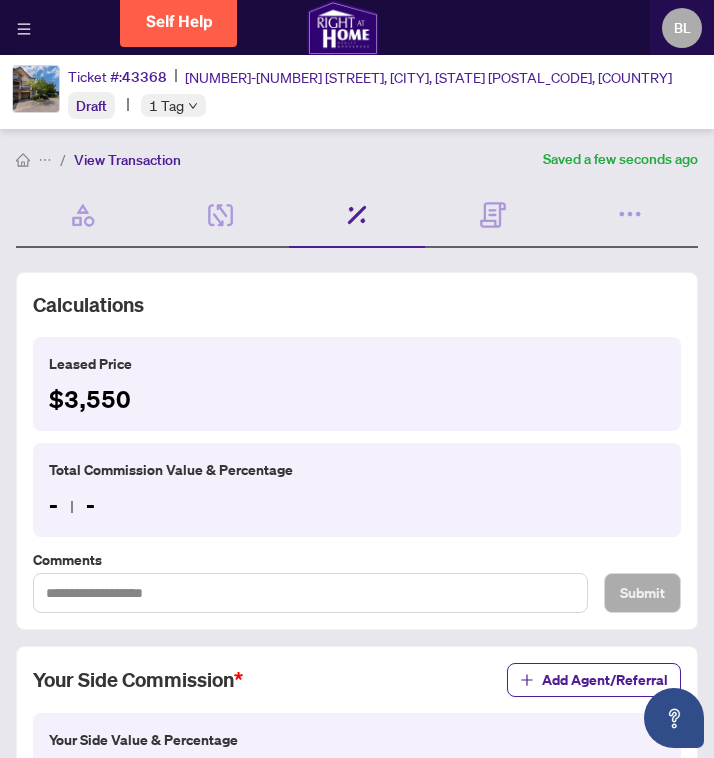 click on "-     -" at bounding box center [357, 505] 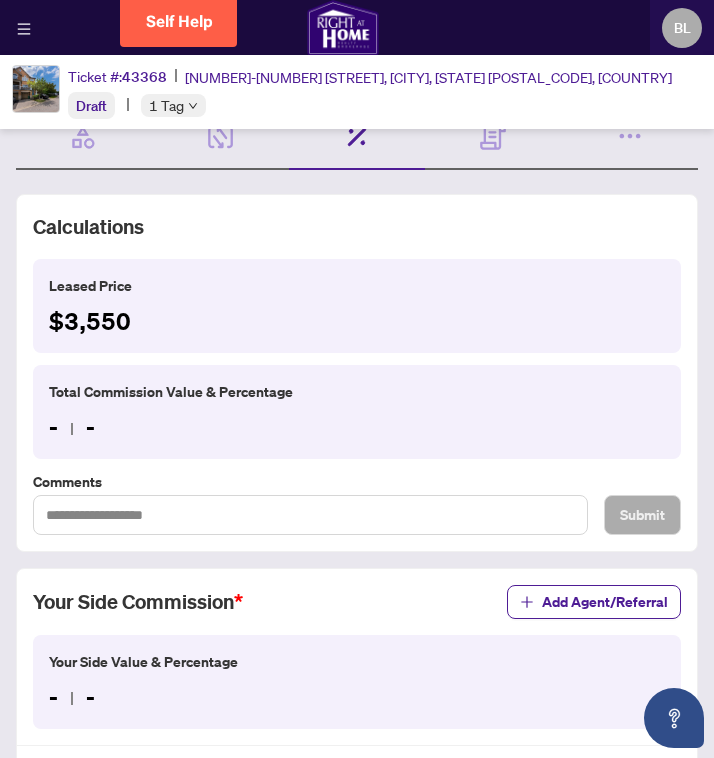 scroll, scrollTop: 103, scrollLeft: 0, axis: vertical 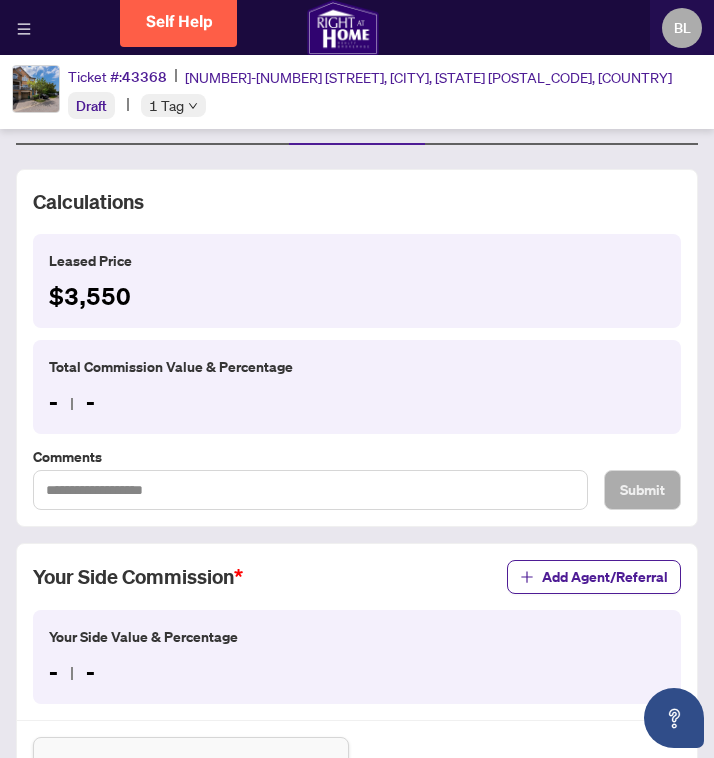 click on "-     -" at bounding box center [357, 402] 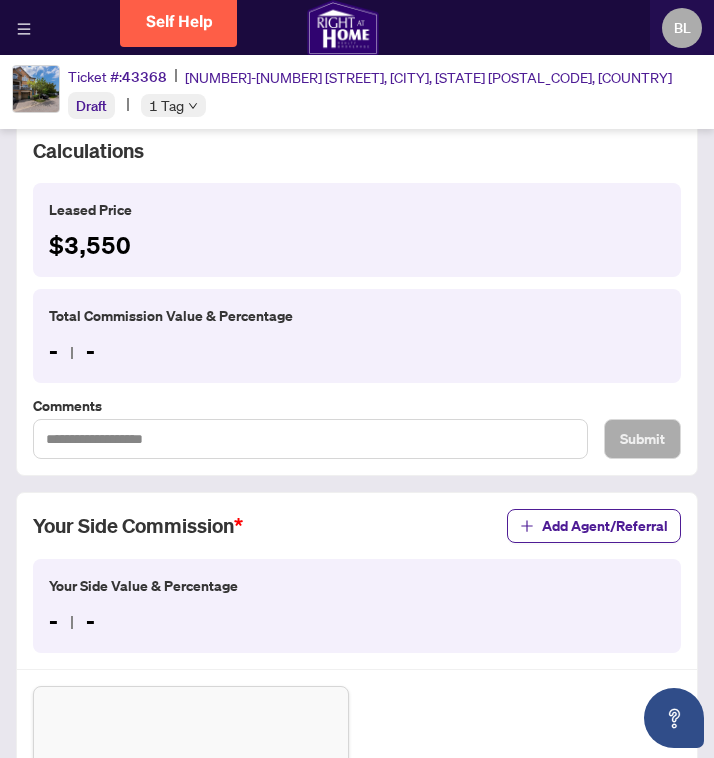 scroll, scrollTop: 241, scrollLeft: 0, axis: vertical 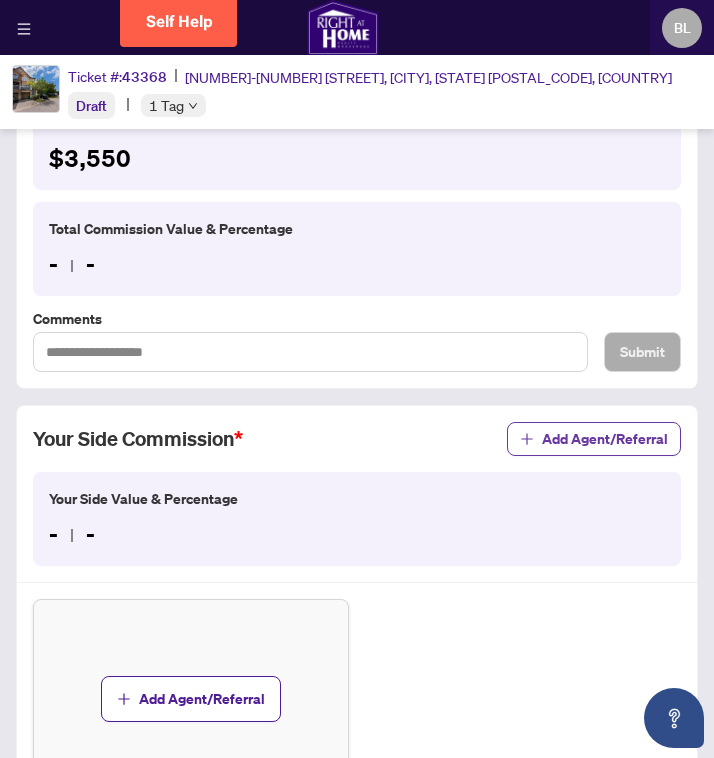 click on "Add Agent/Referral" at bounding box center (605, 439) 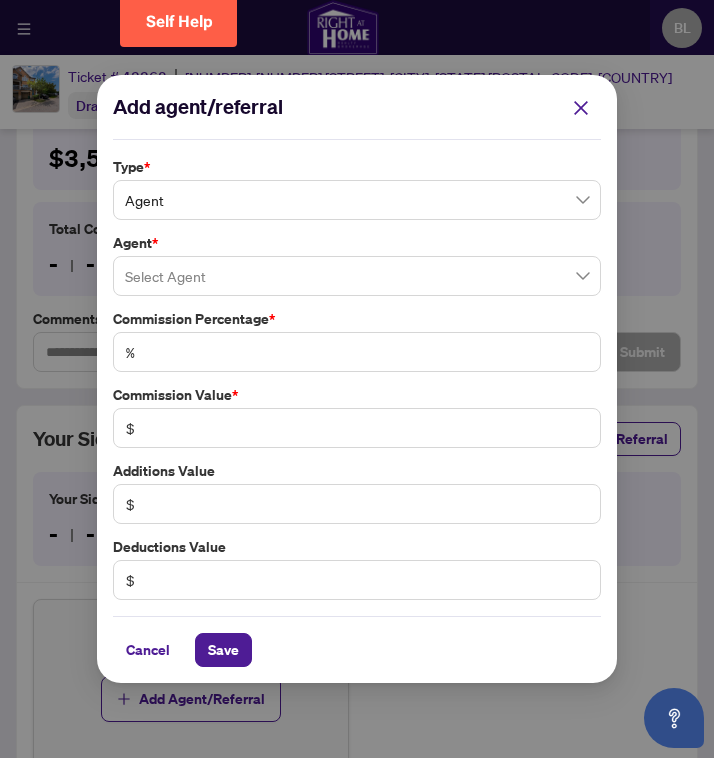 click on "Agent" at bounding box center [357, 200] 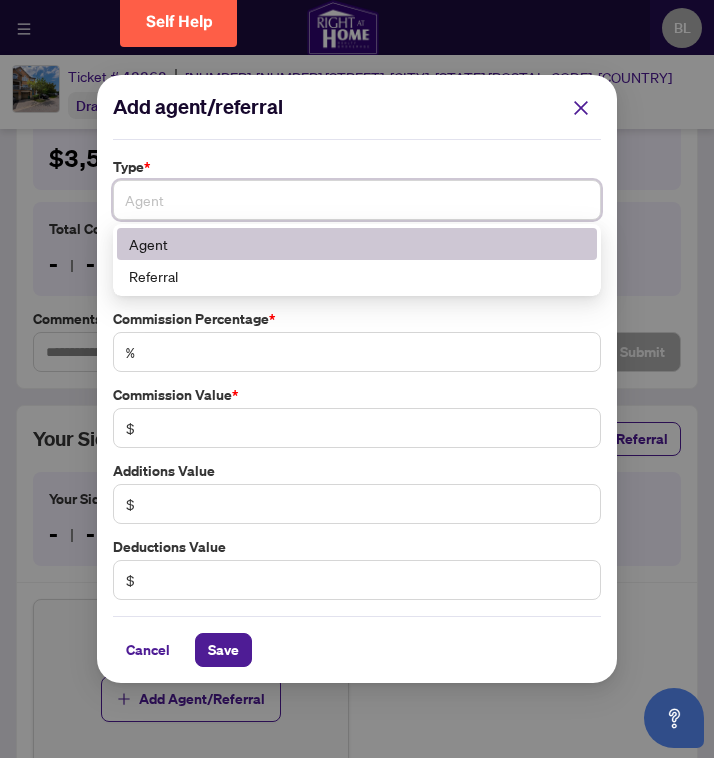 click on "Agent" at bounding box center (357, 244) 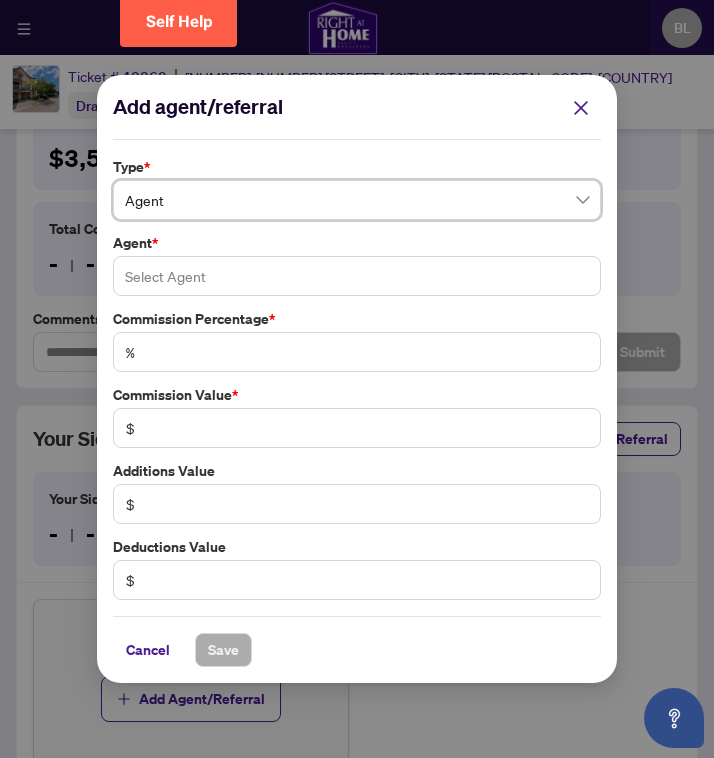 click at bounding box center (357, 276) 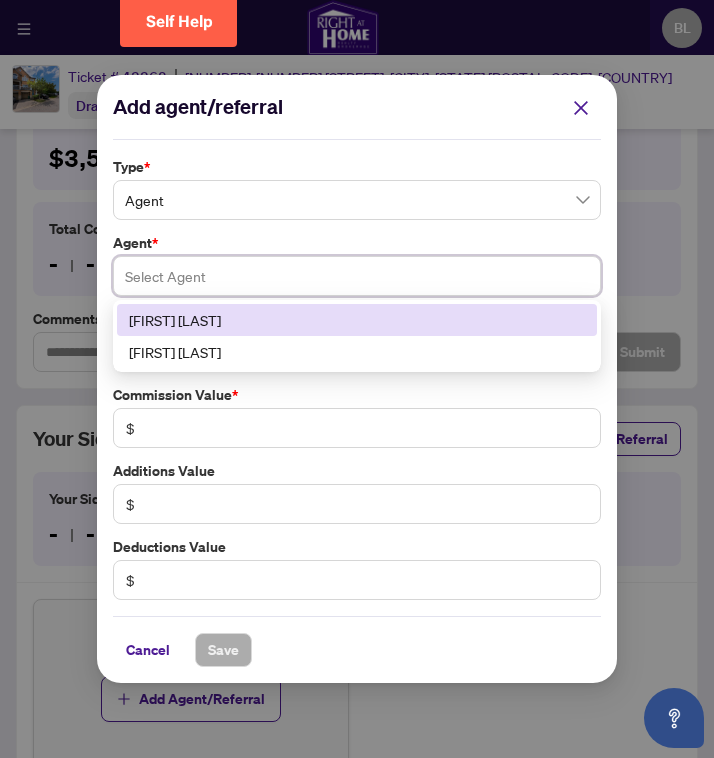 click on "[FIRST] [LAST]" at bounding box center (357, 320) 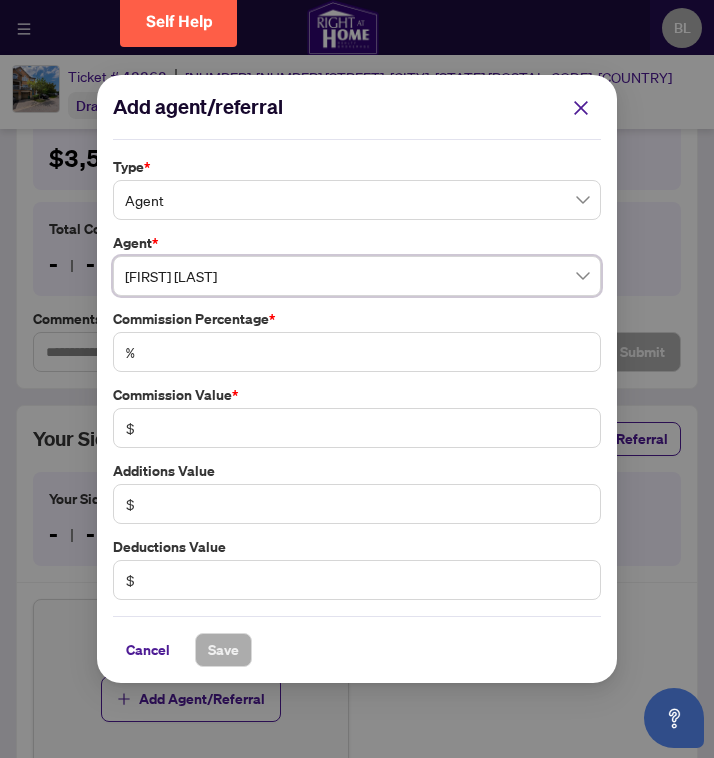 click on "%" at bounding box center [357, 352] 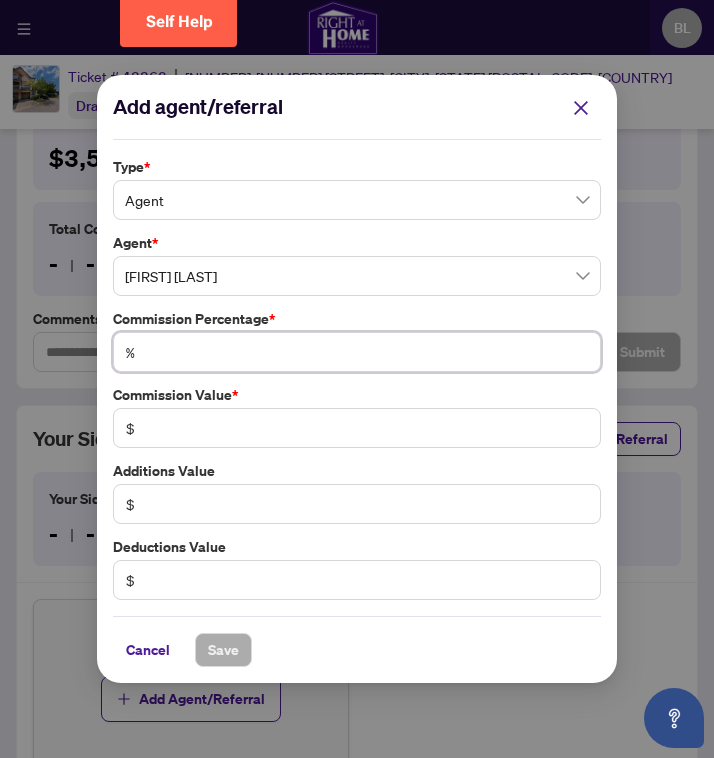 type on "*" 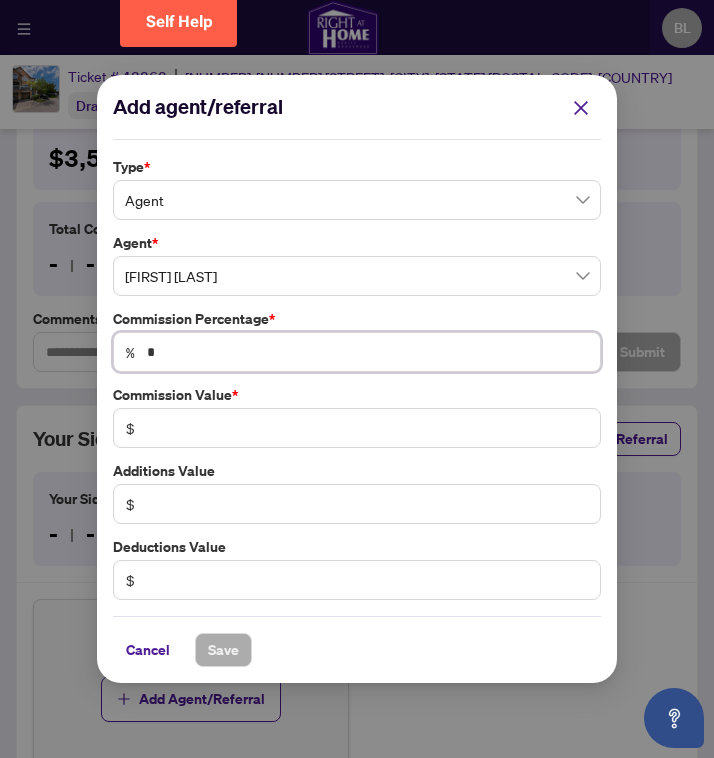 type on "*****" 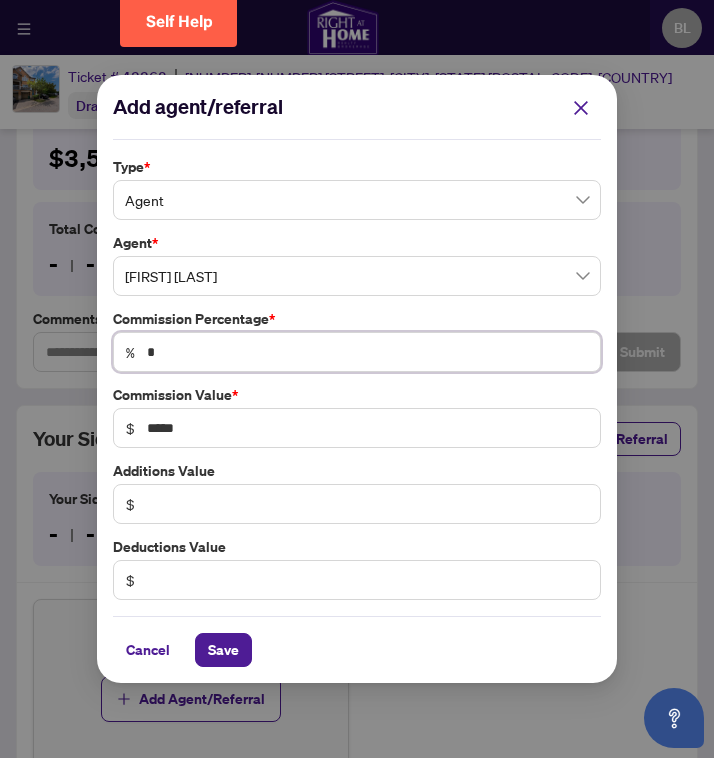 type on "**" 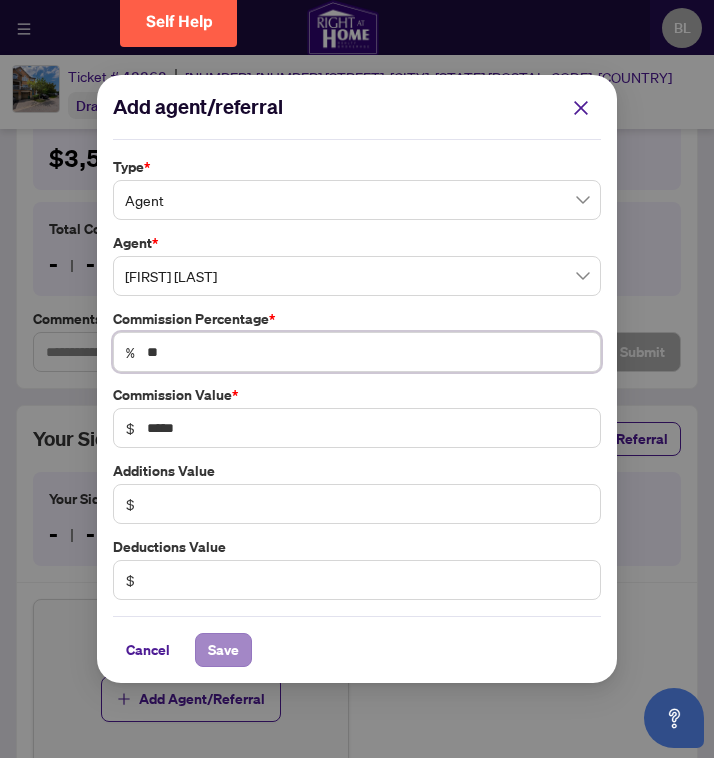 type on "**" 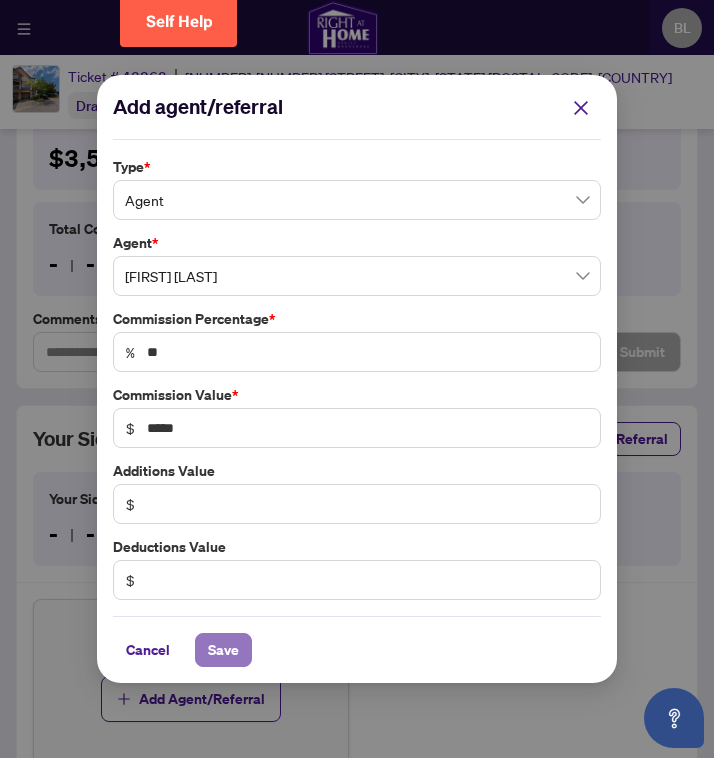click on "Save" at bounding box center (223, 650) 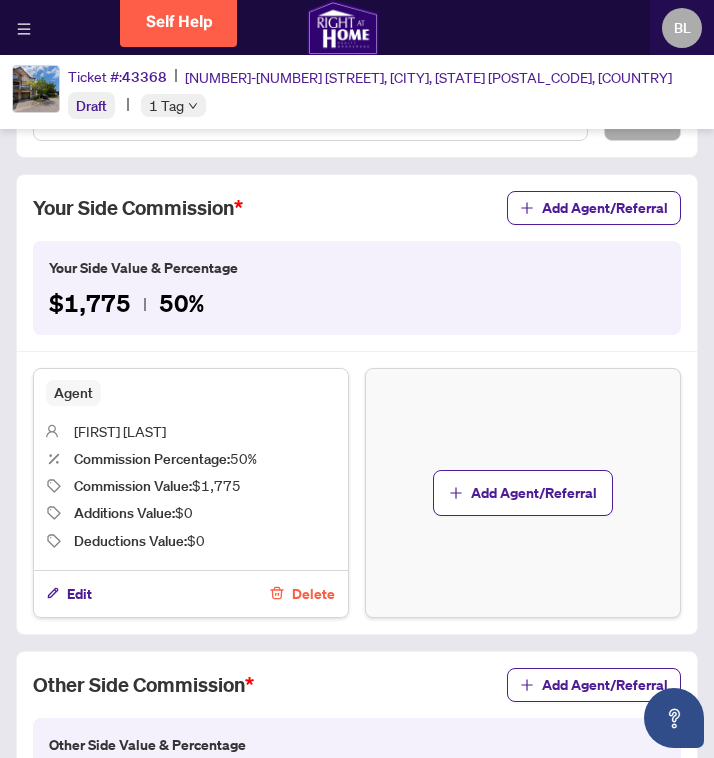 scroll, scrollTop: 0, scrollLeft: 0, axis: both 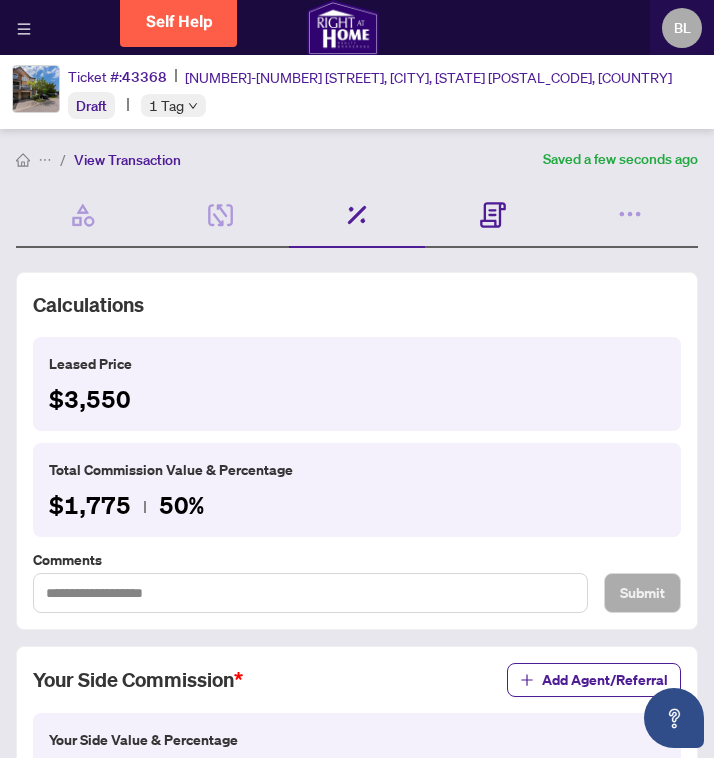 click on "Documents Required" at bounding box center [493, 216] 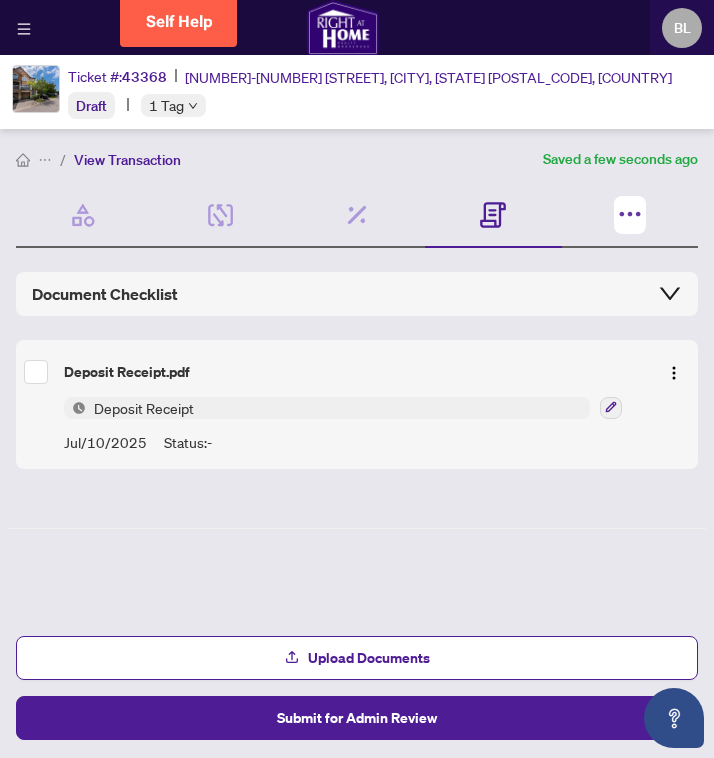 click 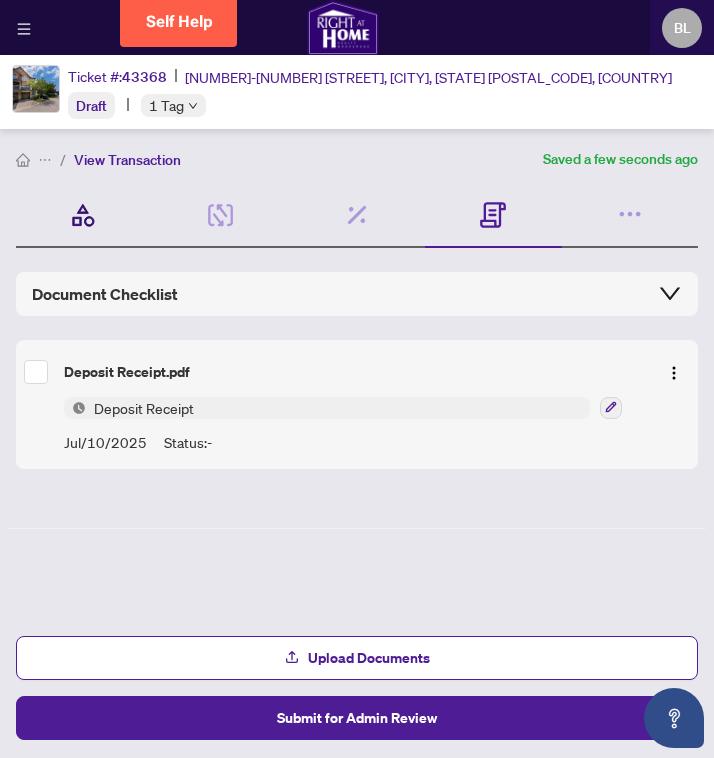 click 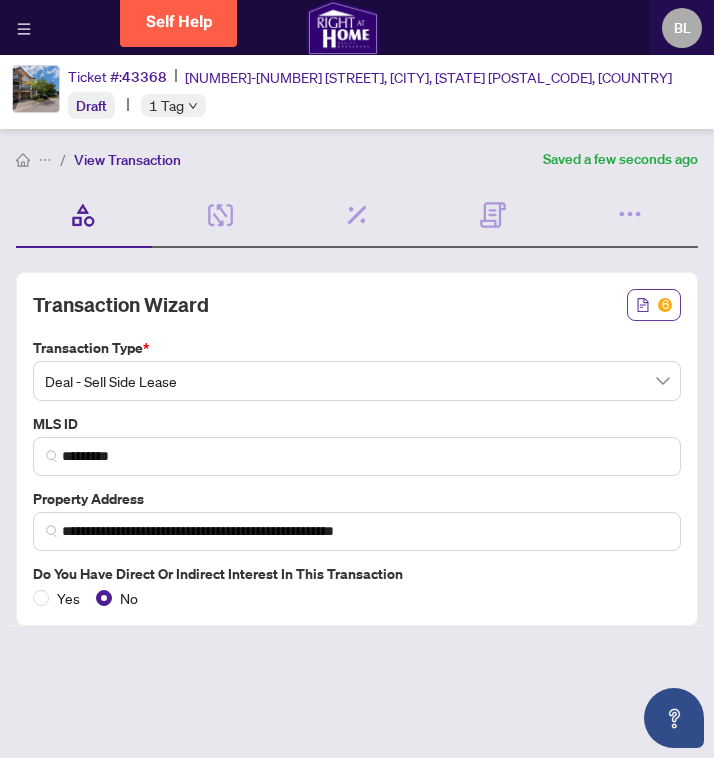 click on "6" at bounding box center (654, 305) 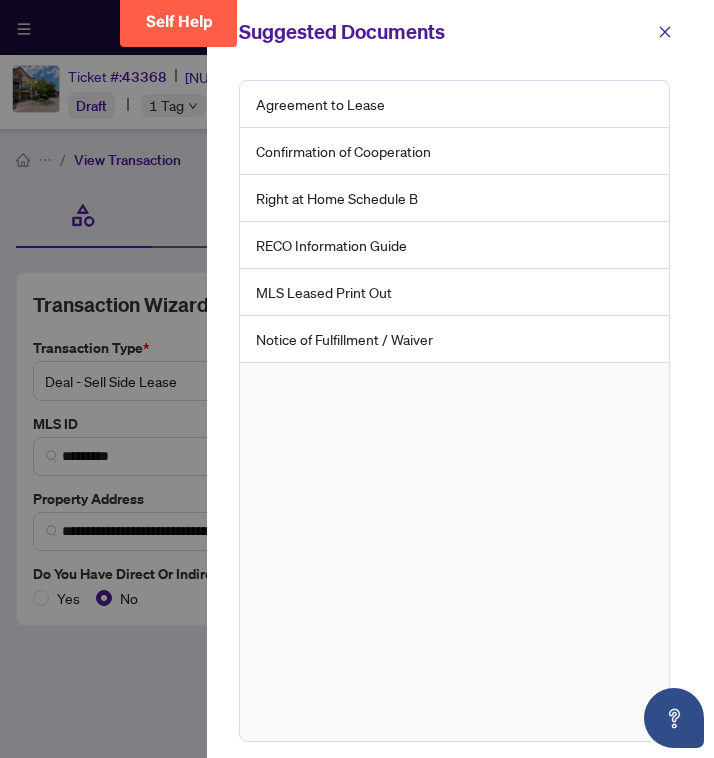 click on "Agreement to Lease" at bounding box center (454, 104) 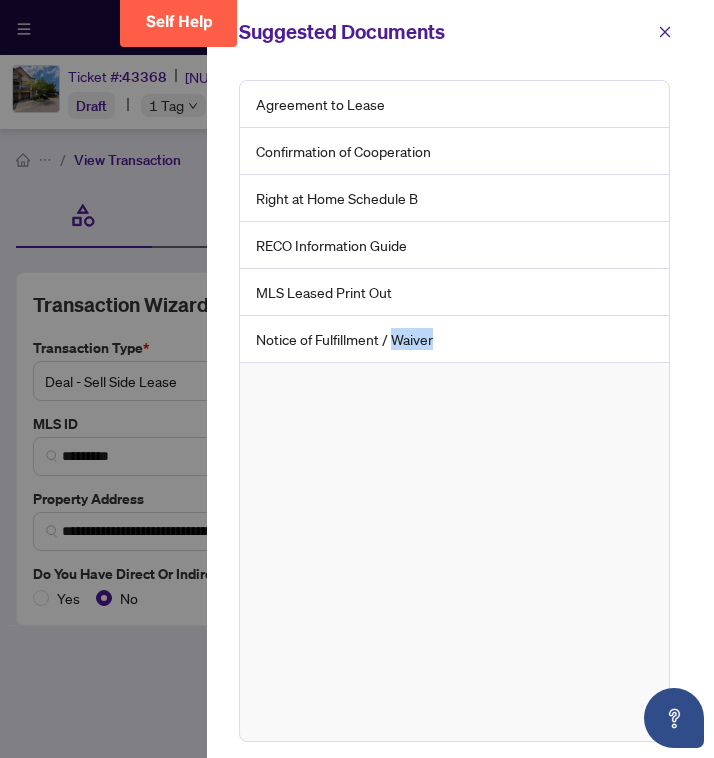 click on "Agreement to Lease Confirmation of Cooperation Right at Home Schedule B RECO Information Guide MLS Leased Print Out Notice of Fulfillment / Waiver" at bounding box center (454, 411) 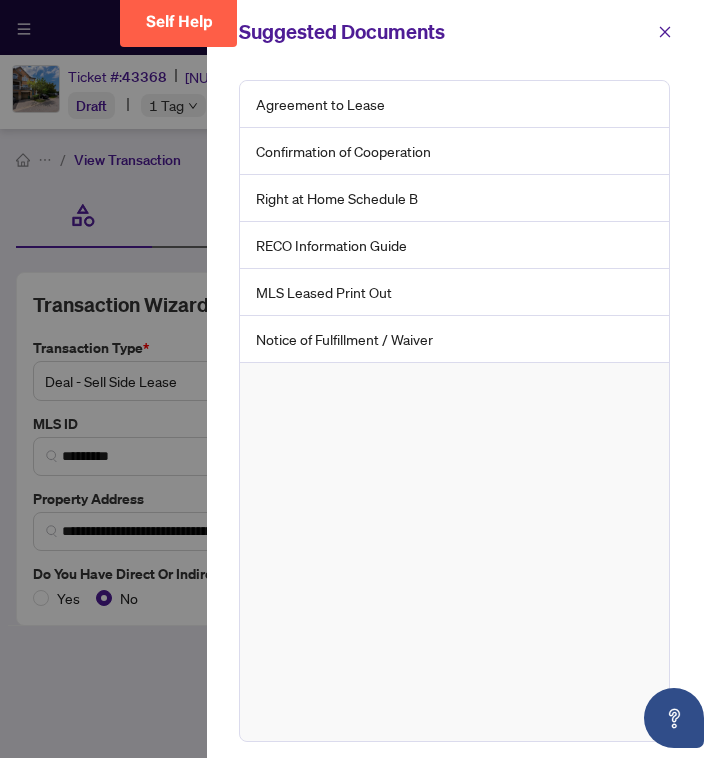 click on "Notice of Fulfillment / Waiver" at bounding box center [454, 339] 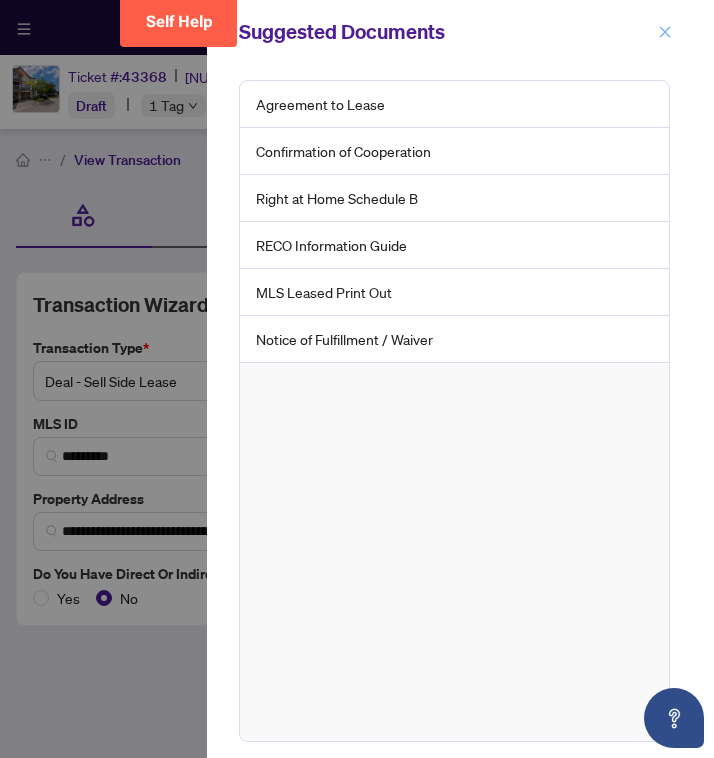 click 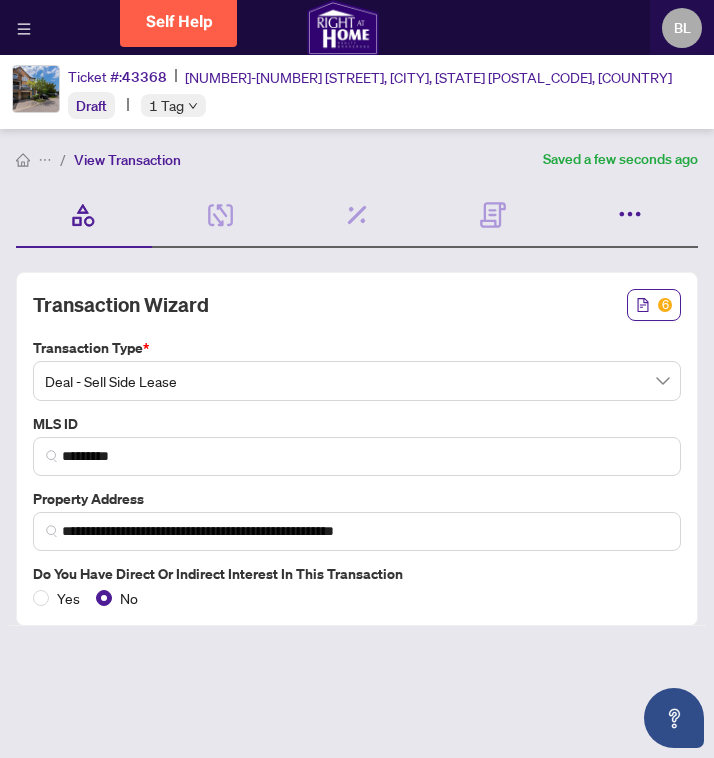 click at bounding box center (630, 216) 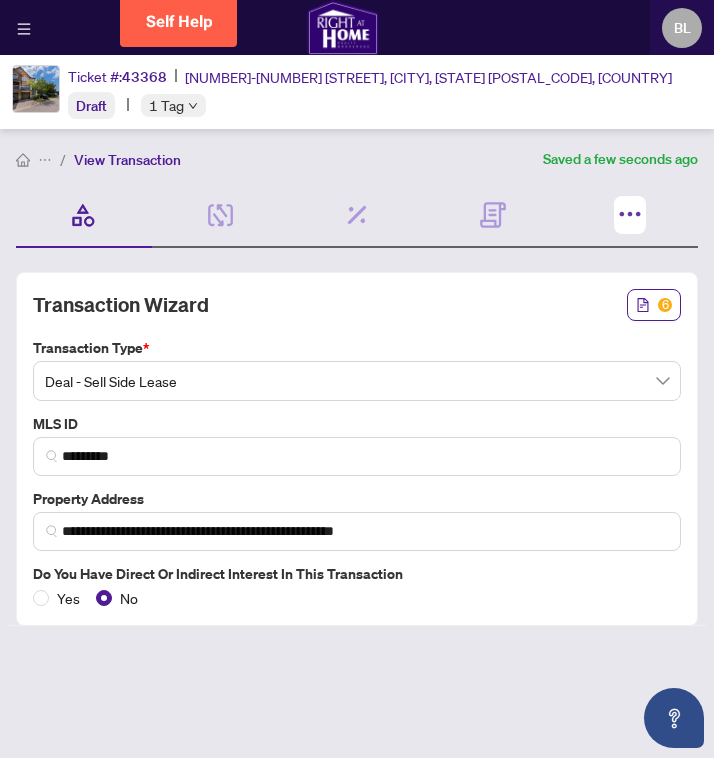 click 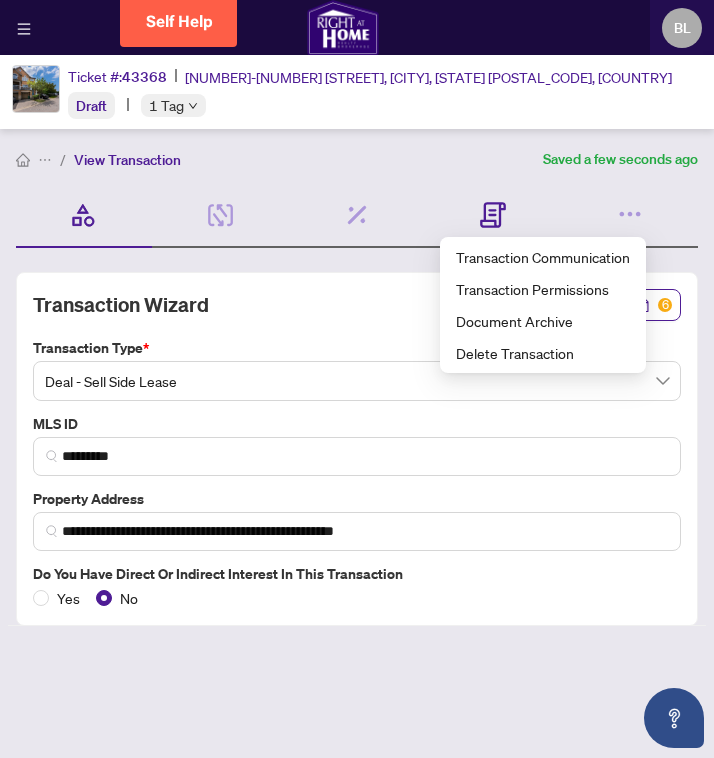 click on "Documents Required" at bounding box center [493, 216] 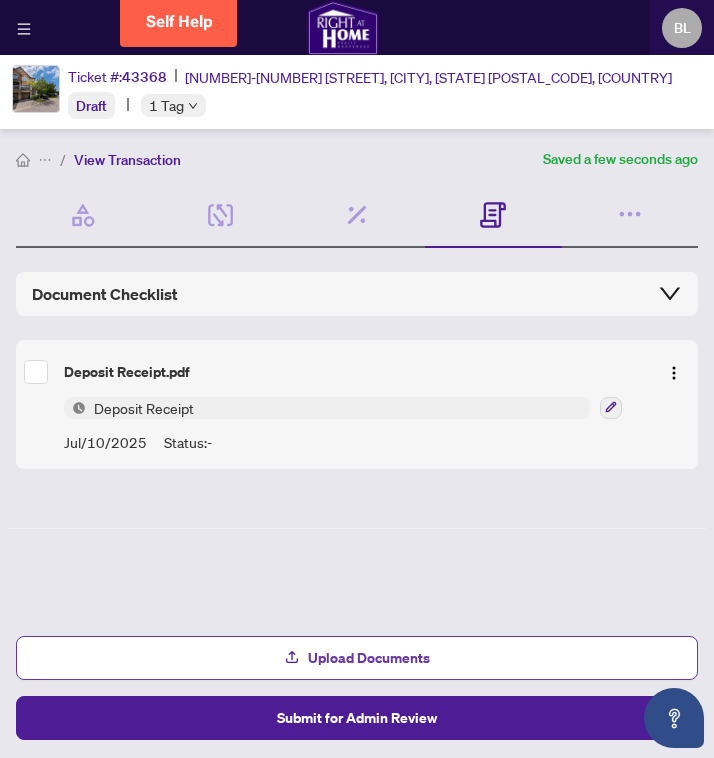 click on "Upload Documents" at bounding box center (369, 658) 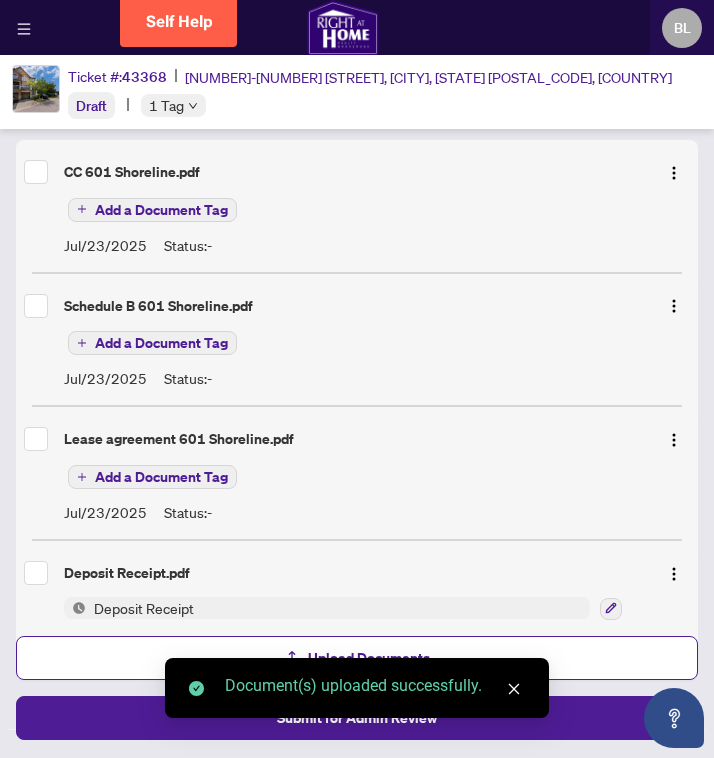 scroll, scrollTop: 252, scrollLeft: 0, axis: vertical 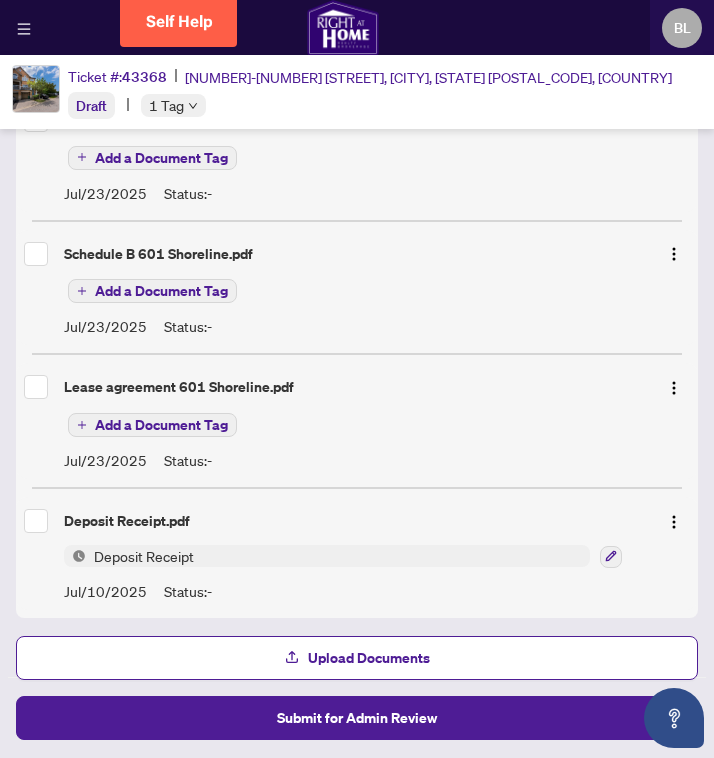 click on "Add a Document Tag" at bounding box center [161, 425] 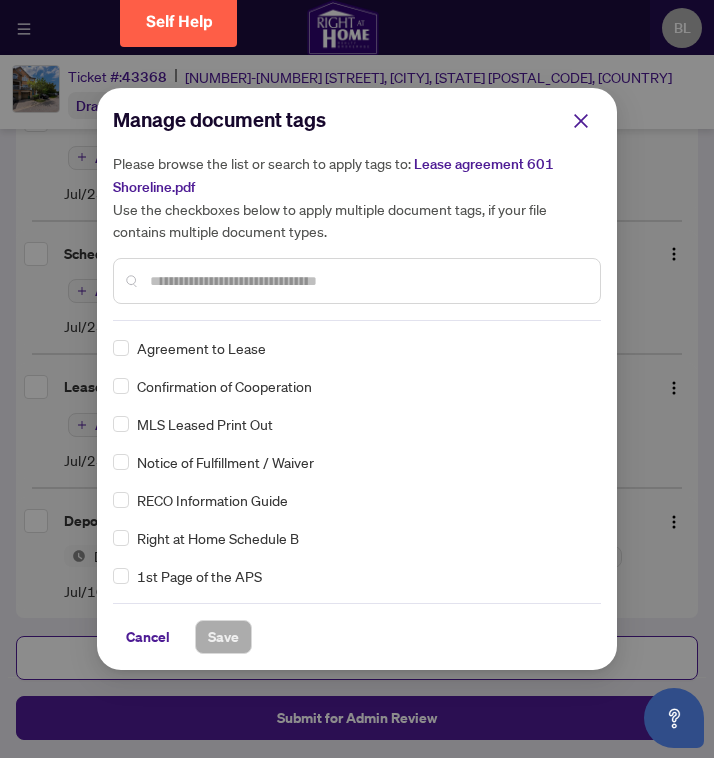 click on "Agreement to Lease" at bounding box center [201, 348] 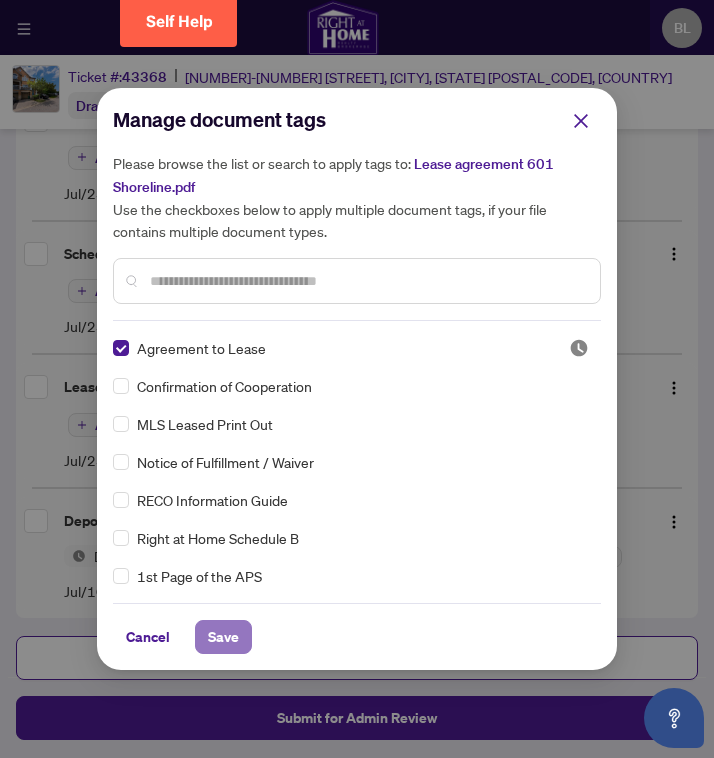 click on "Save" at bounding box center (223, 637) 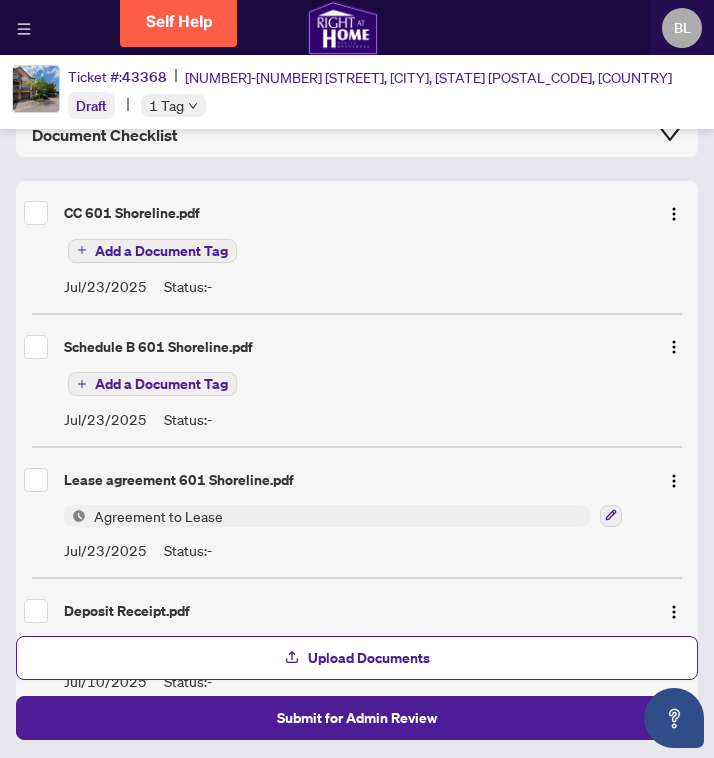scroll, scrollTop: 157, scrollLeft: 0, axis: vertical 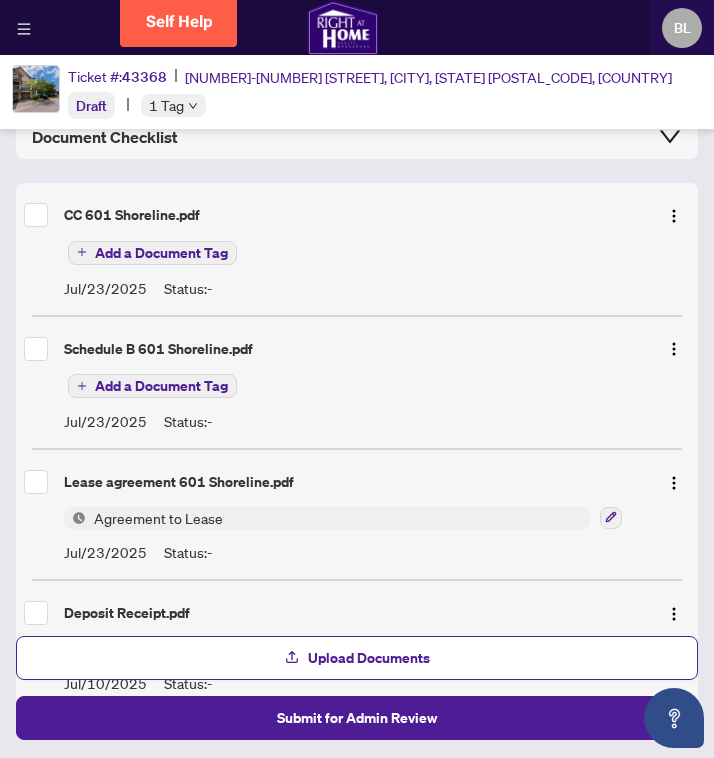 click on "Add a Document Tag" at bounding box center [161, 386] 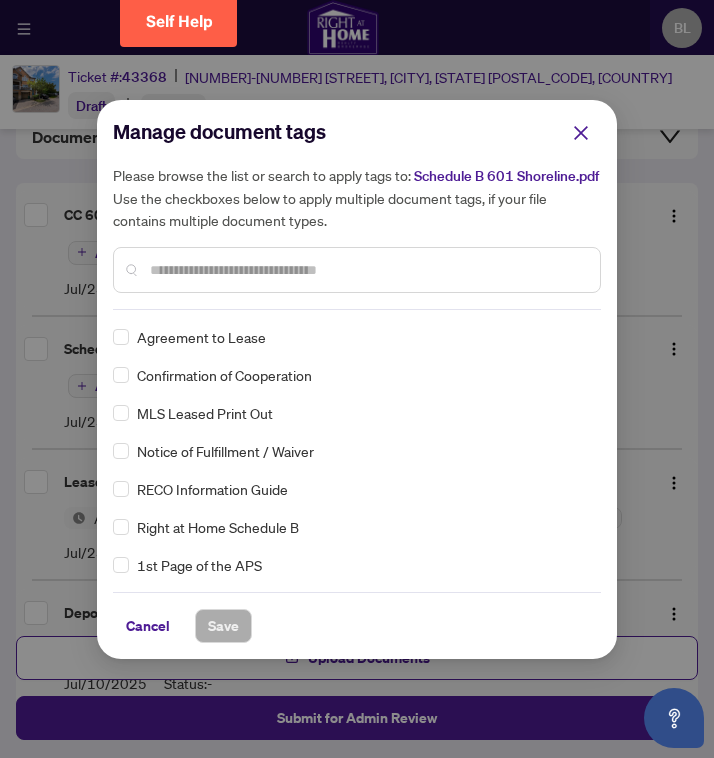 click at bounding box center (367, 270) 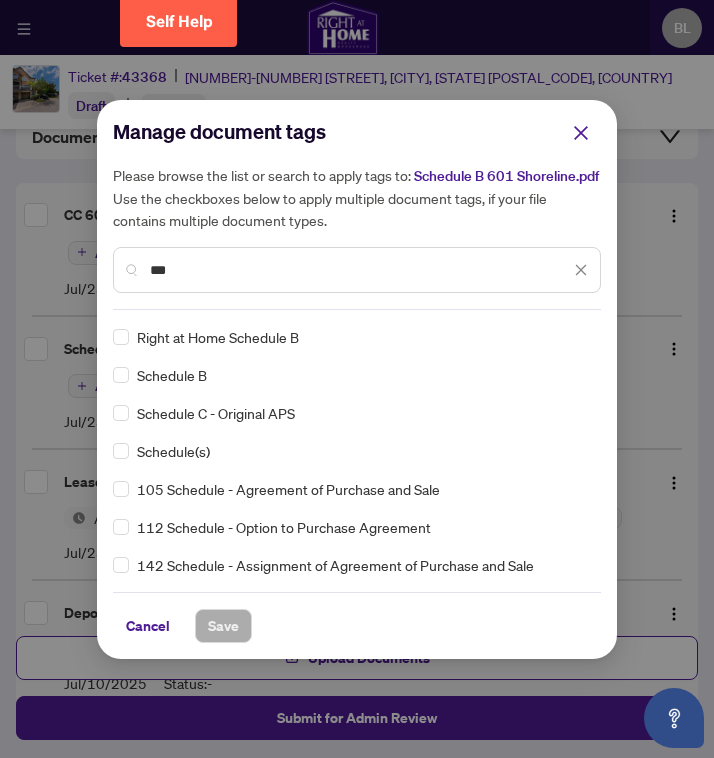 type on "***" 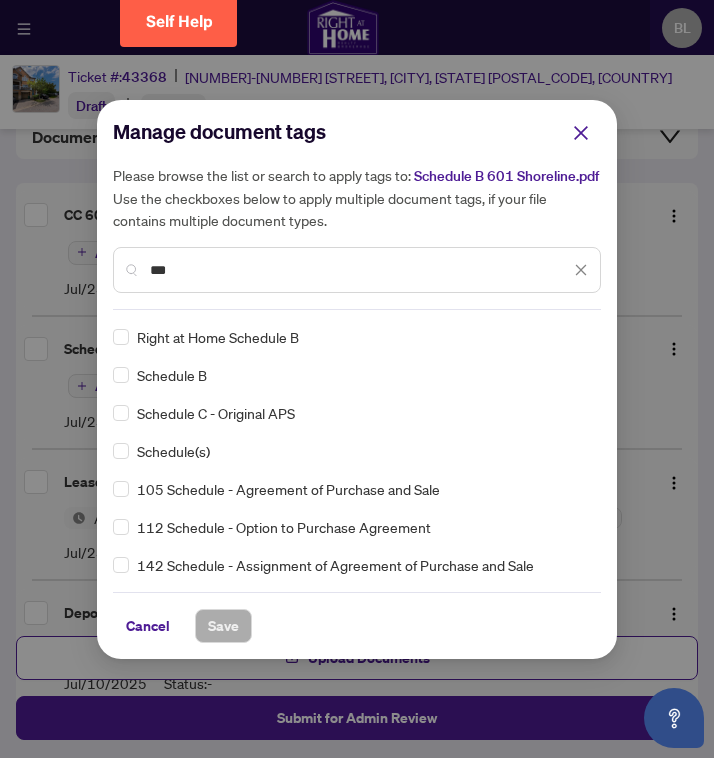 click on "Right at Home Schedule B" at bounding box center (218, 337) 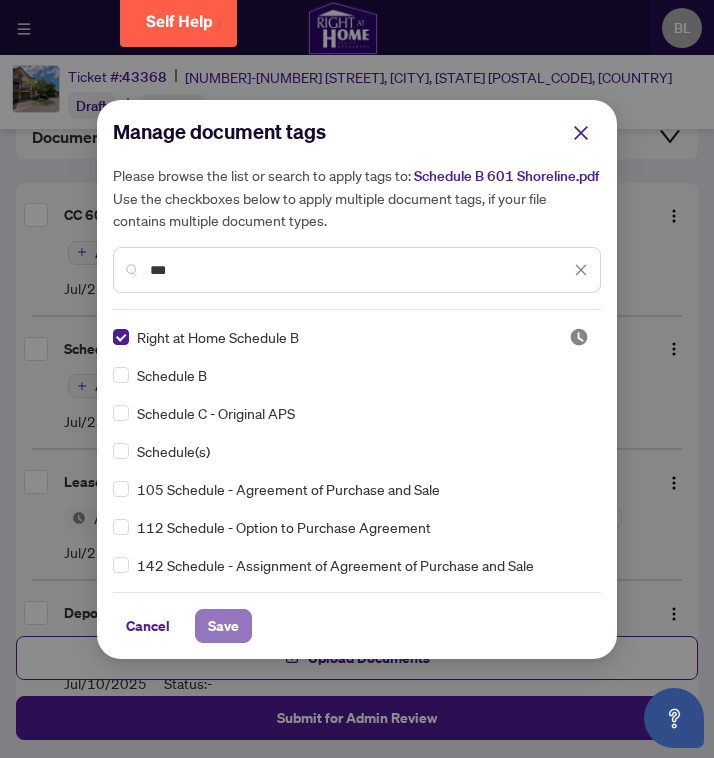 click on "Save" at bounding box center (223, 626) 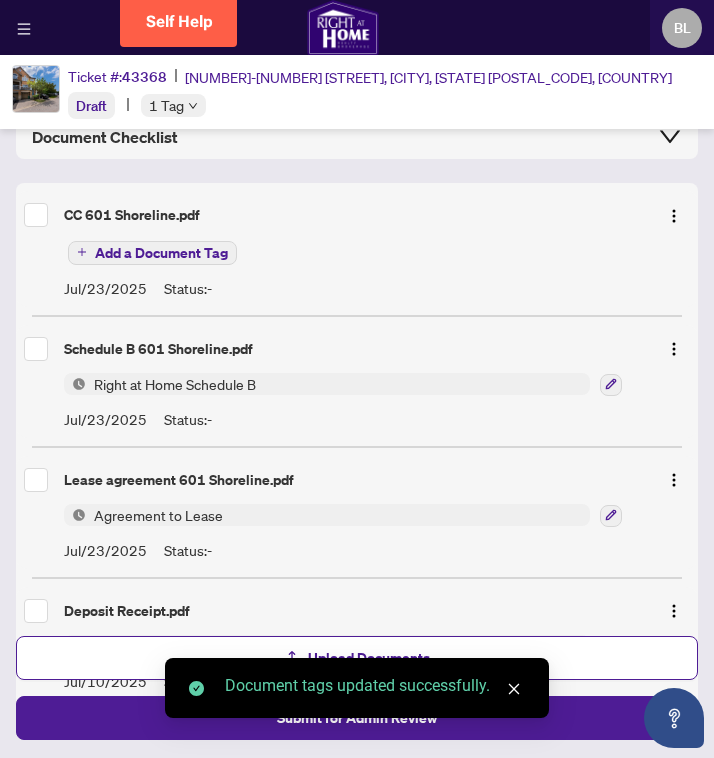 click on "Add a Document Tag" at bounding box center (161, 253) 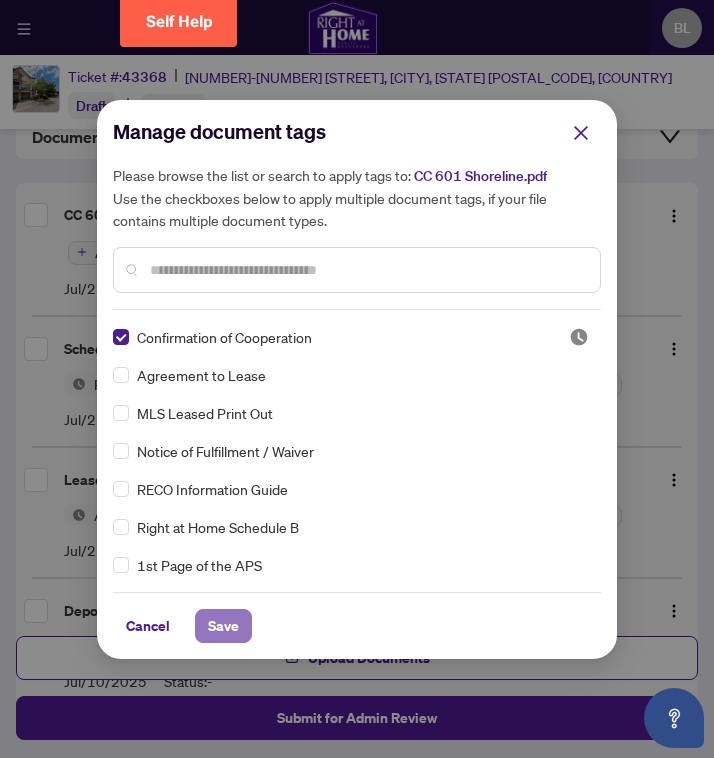 click on "Save" at bounding box center [223, 626] 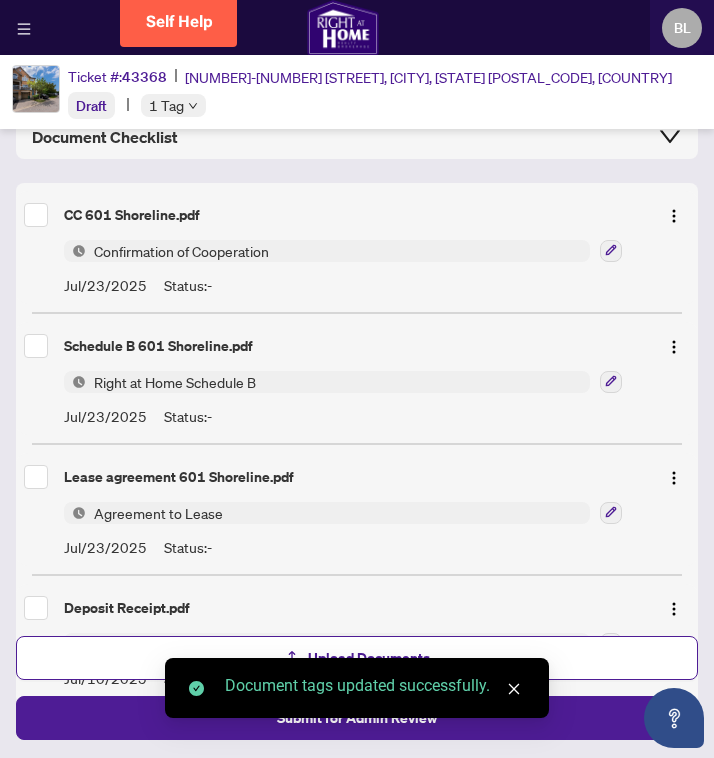 scroll, scrollTop: 247, scrollLeft: 0, axis: vertical 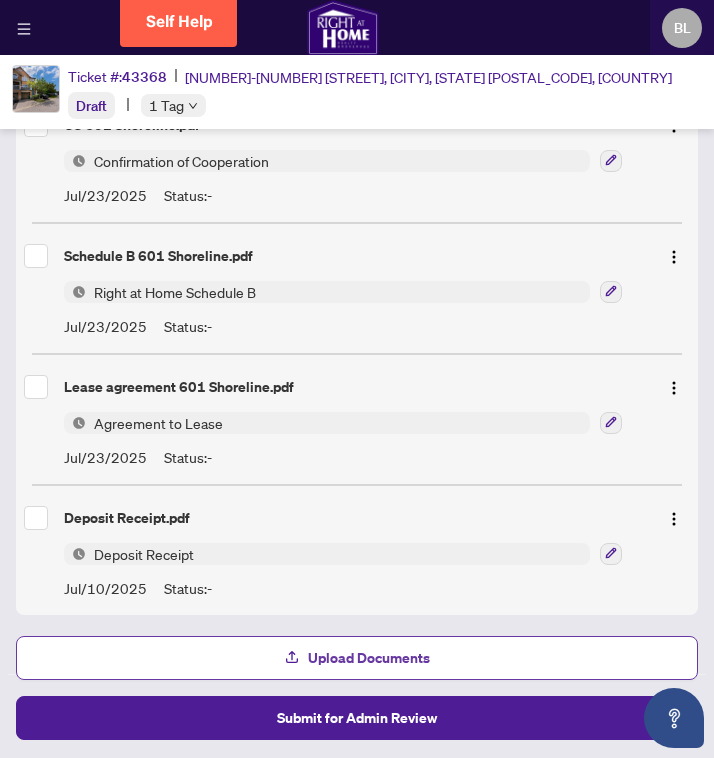 click on "Upload Documents" at bounding box center (369, 658) 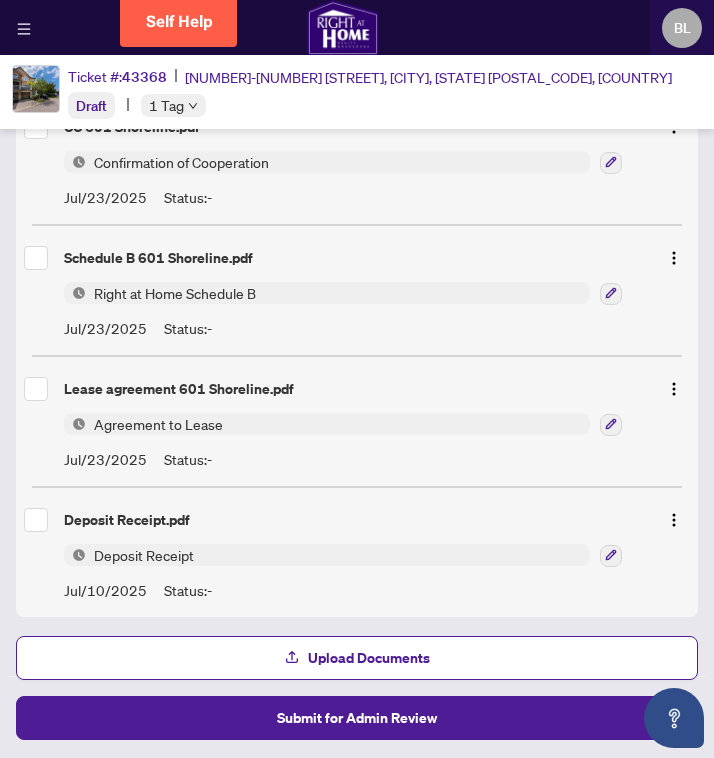 scroll, scrollTop: 0, scrollLeft: 0, axis: both 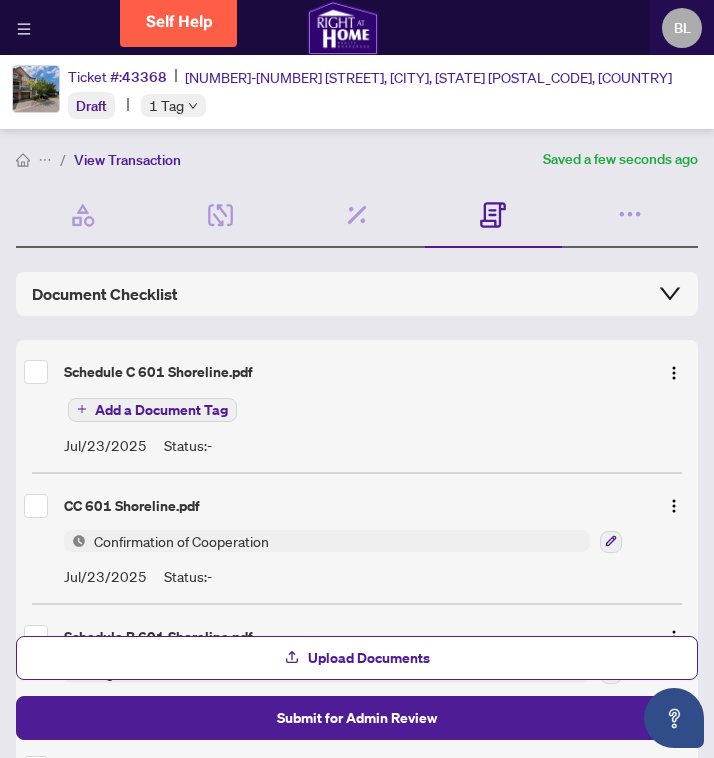click on "Add a Document Tag" at bounding box center [161, 410] 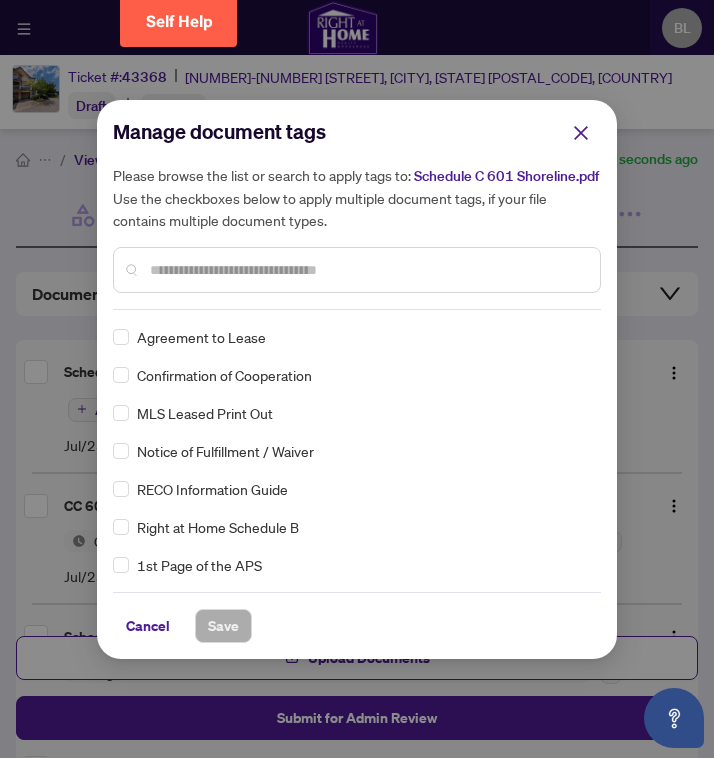 click at bounding box center [367, 270] 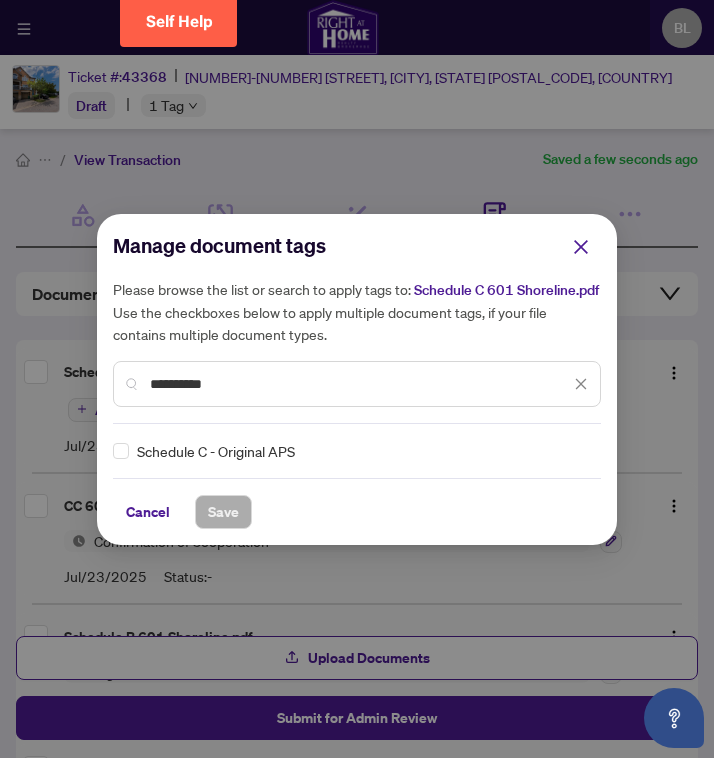 type on "**********" 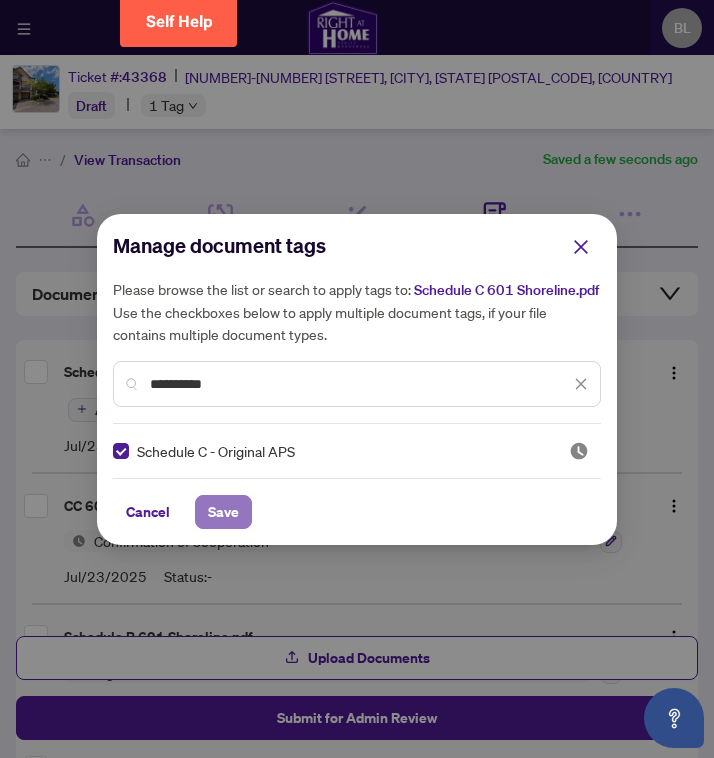 click on "Save" at bounding box center (223, 512) 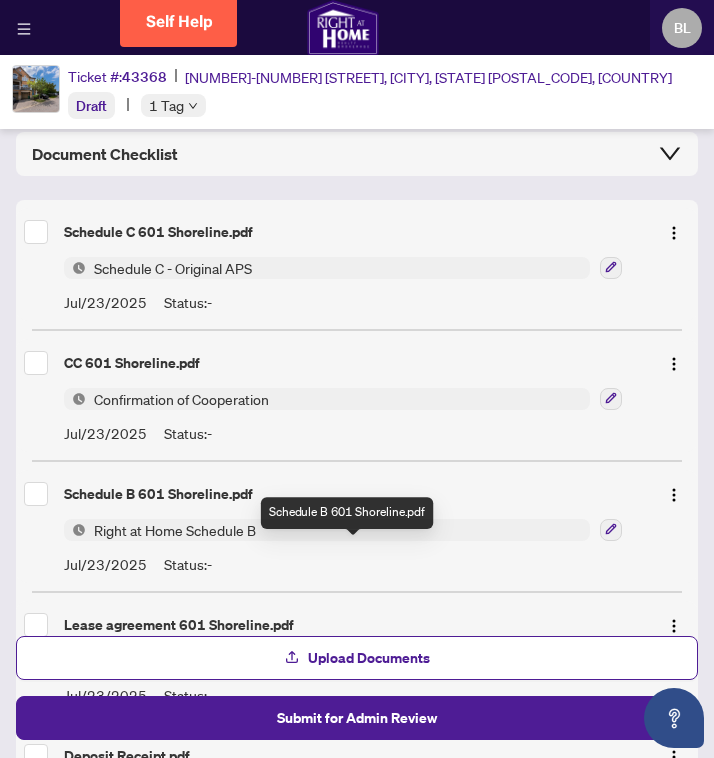 scroll, scrollTop: 0, scrollLeft: 0, axis: both 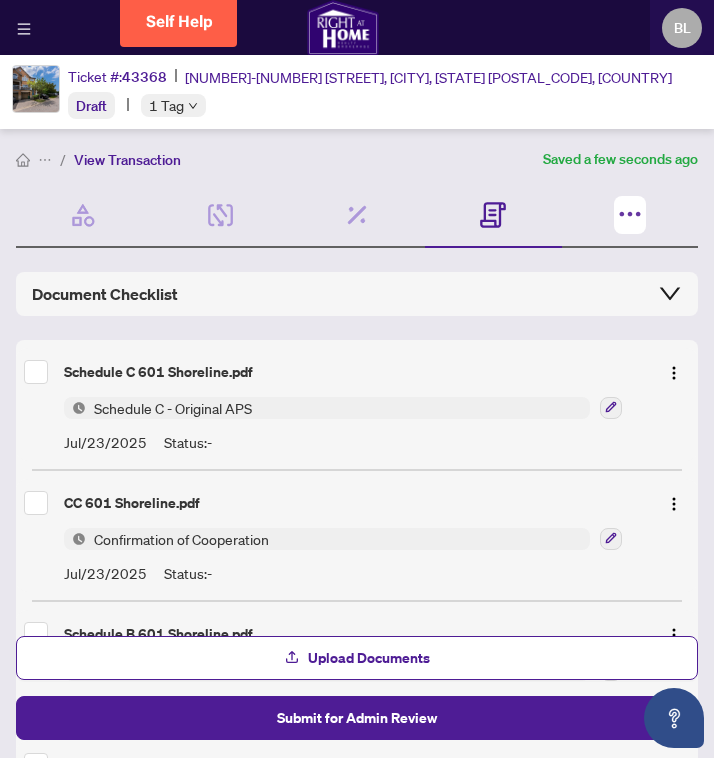 click 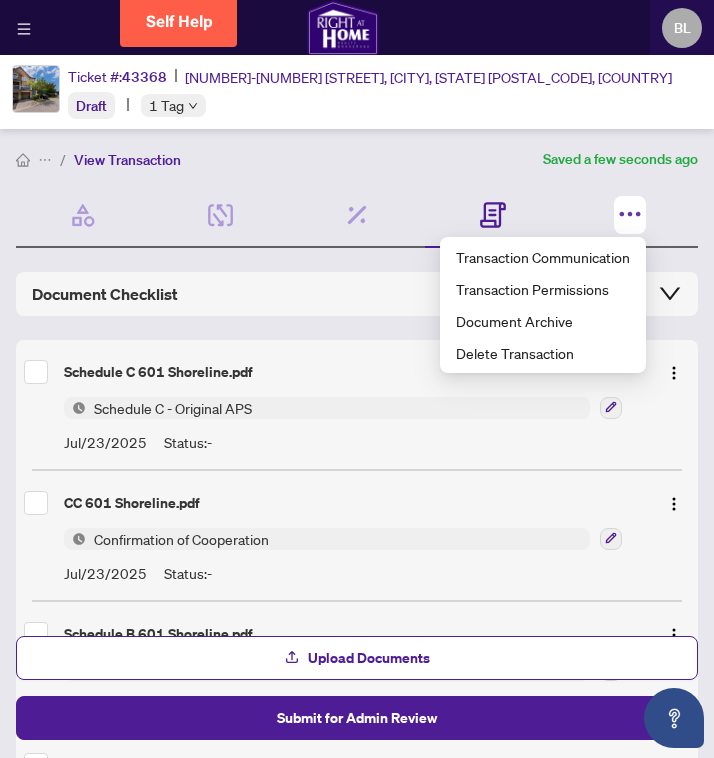 click 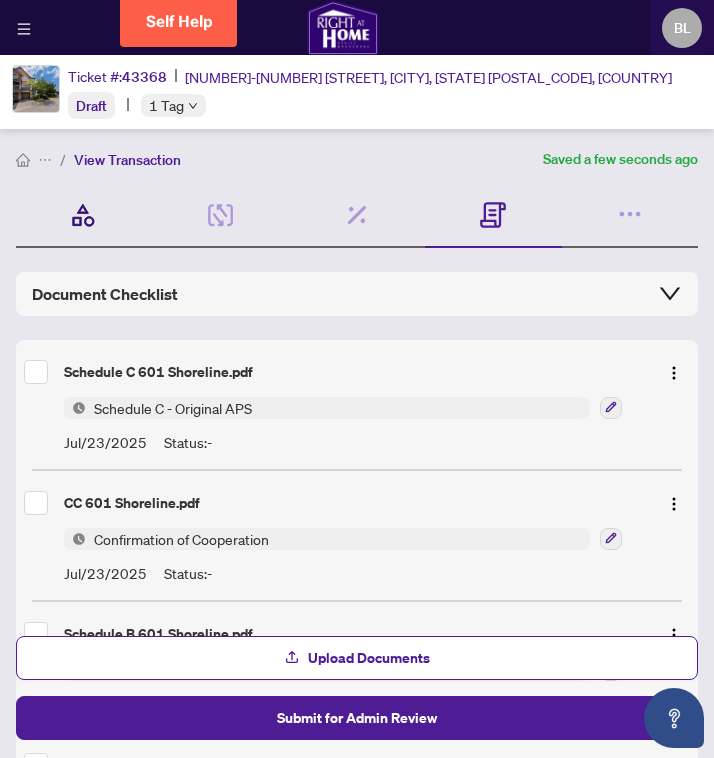 click 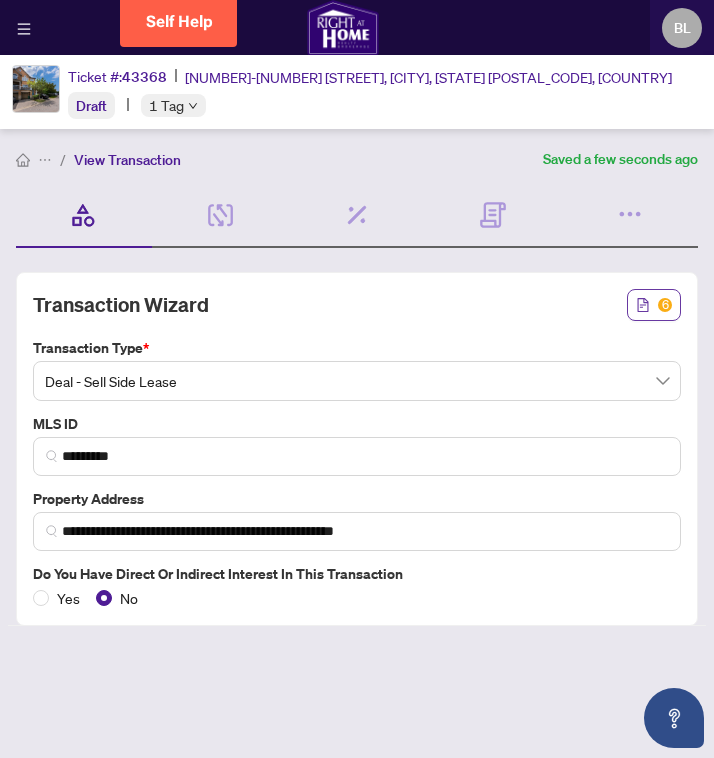 click on "6" at bounding box center [665, 304] 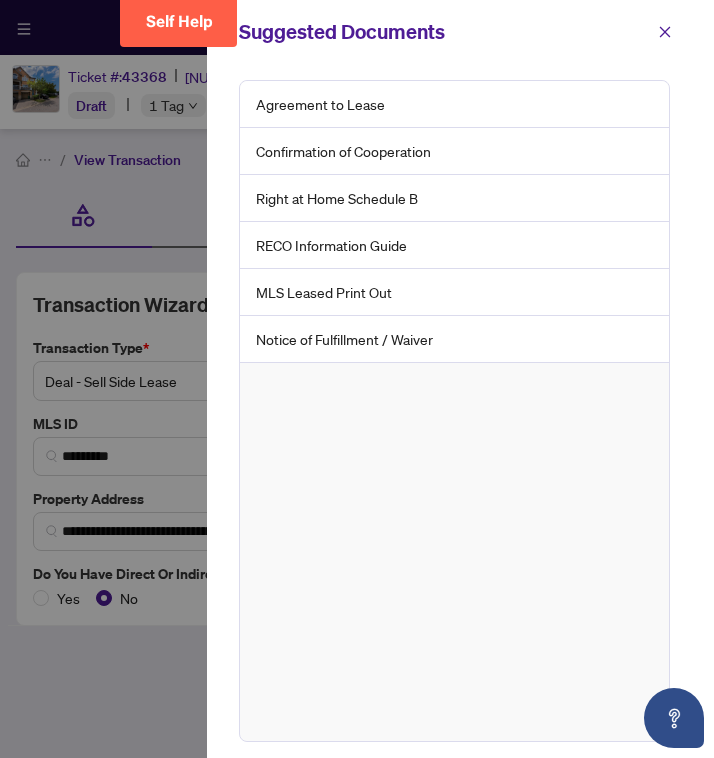 click at bounding box center [357, 379] 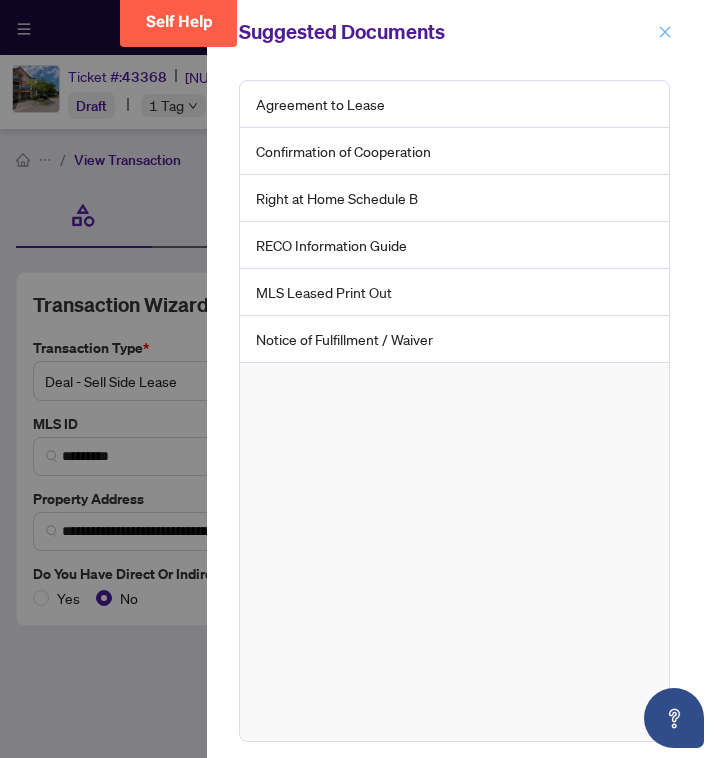 click 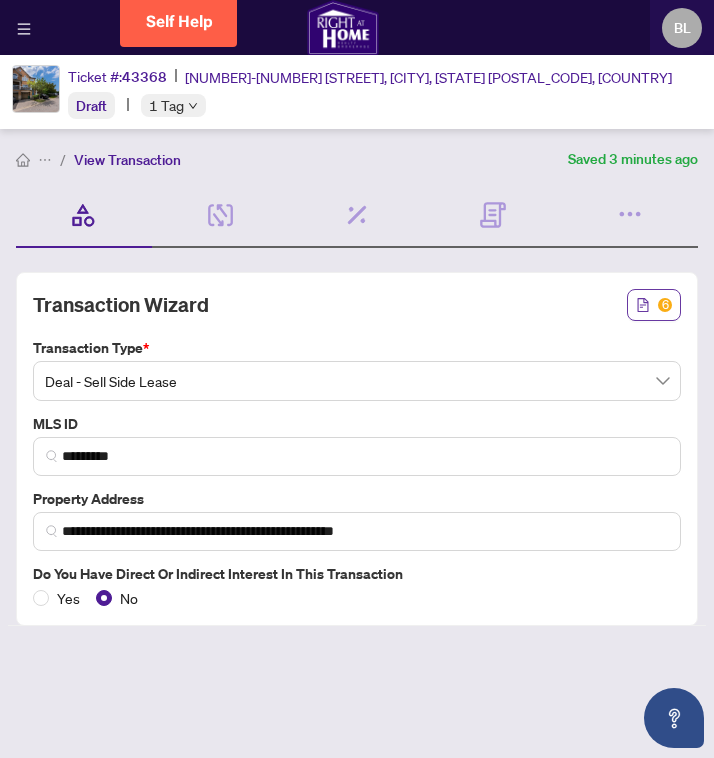 click on "6" at bounding box center (654, 305) 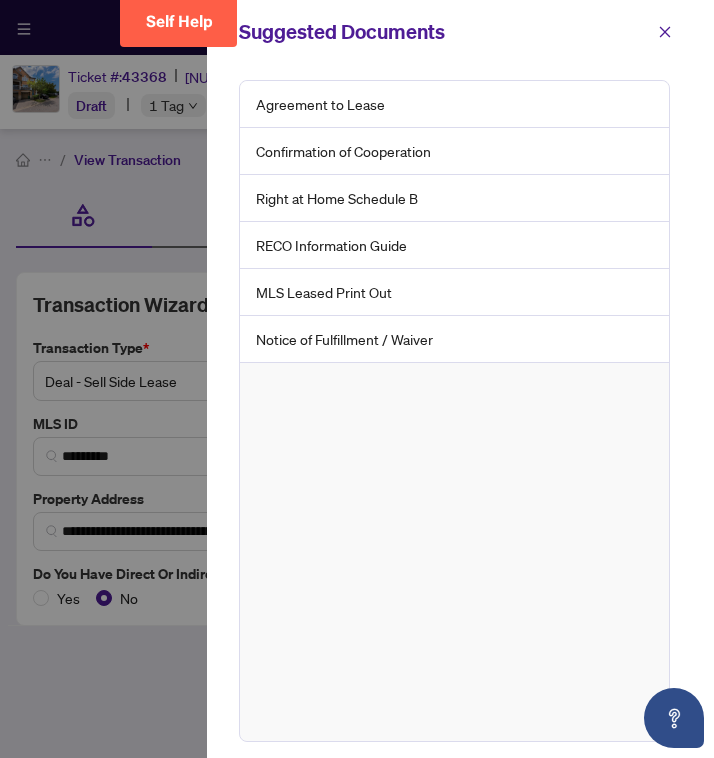 click at bounding box center (357, 379) 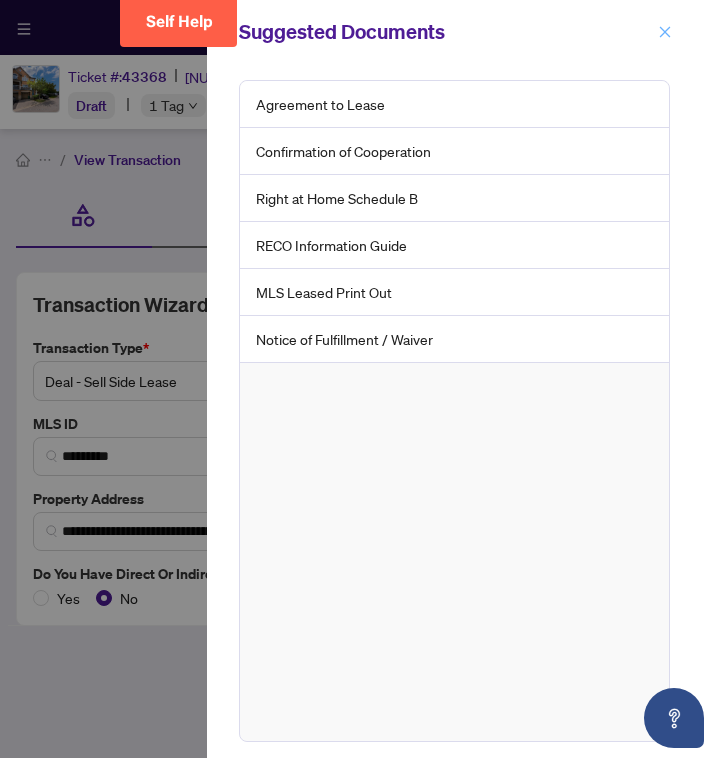 click 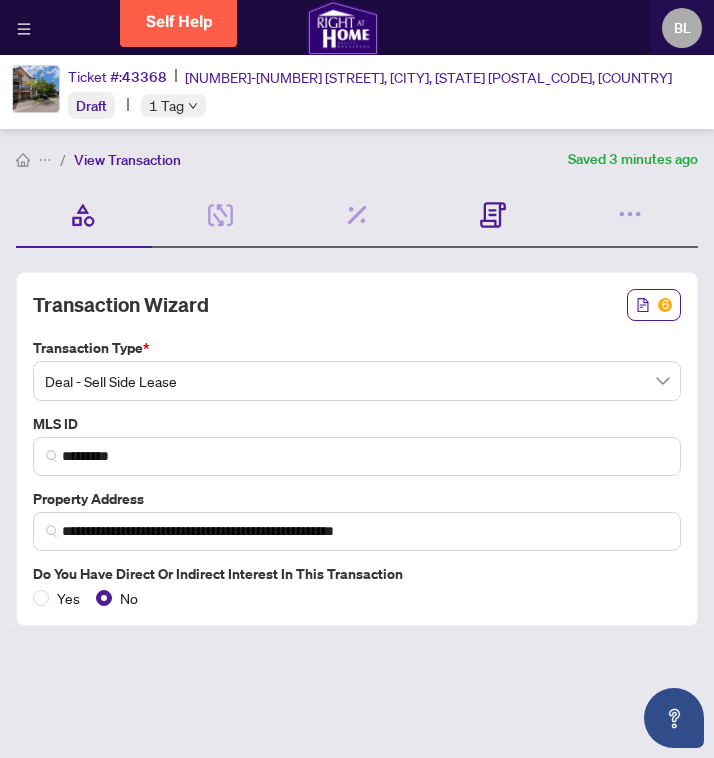 click on "Documents Required" at bounding box center [493, 216] 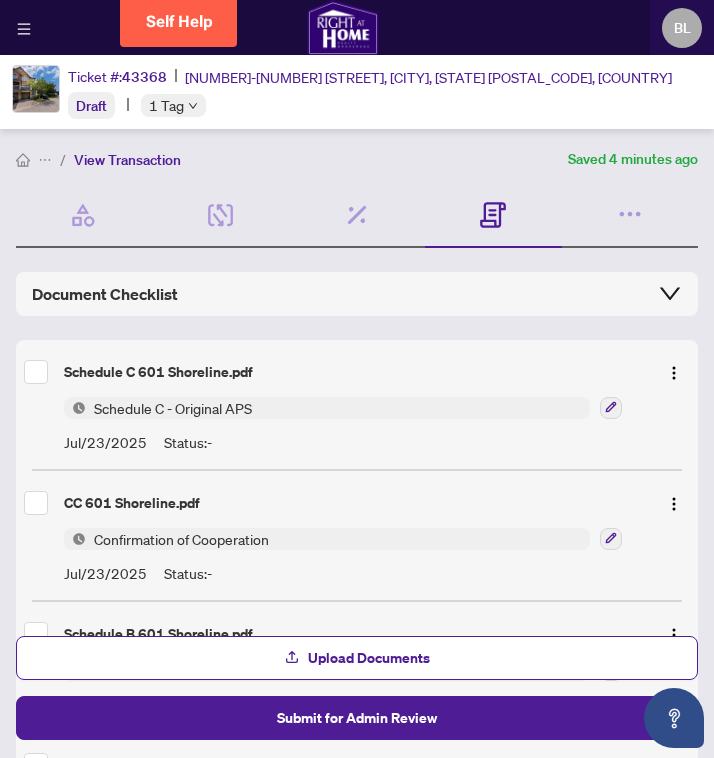 scroll, scrollTop: 378, scrollLeft: 0, axis: vertical 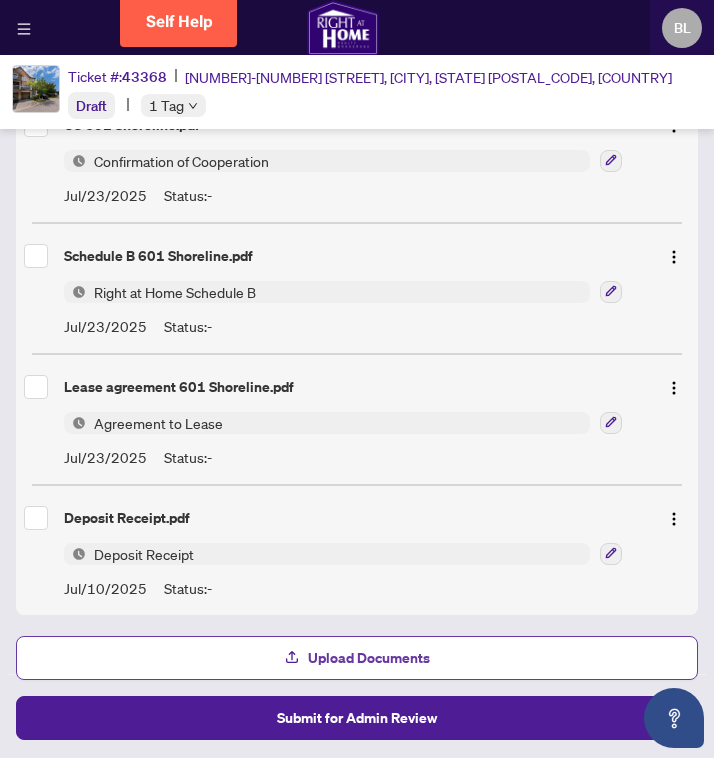 click on "Upload Documents" at bounding box center (369, 658) 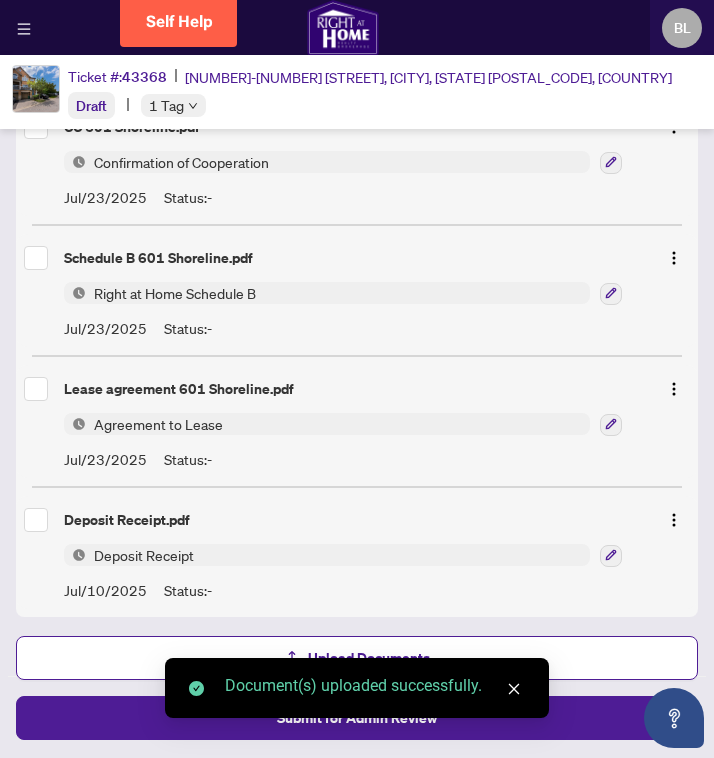scroll, scrollTop: 0, scrollLeft: 0, axis: both 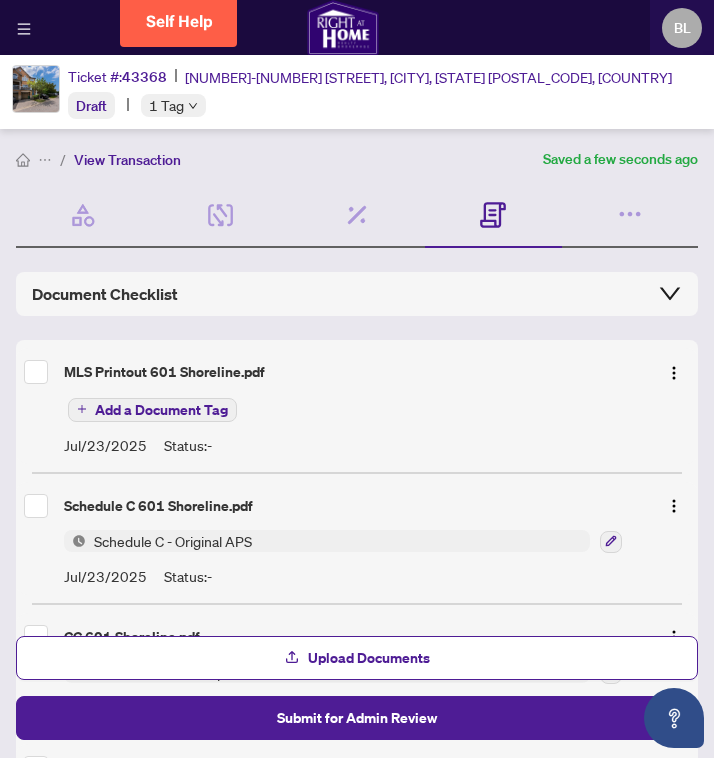 click on "Add a Document Tag" at bounding box center [161, 410] 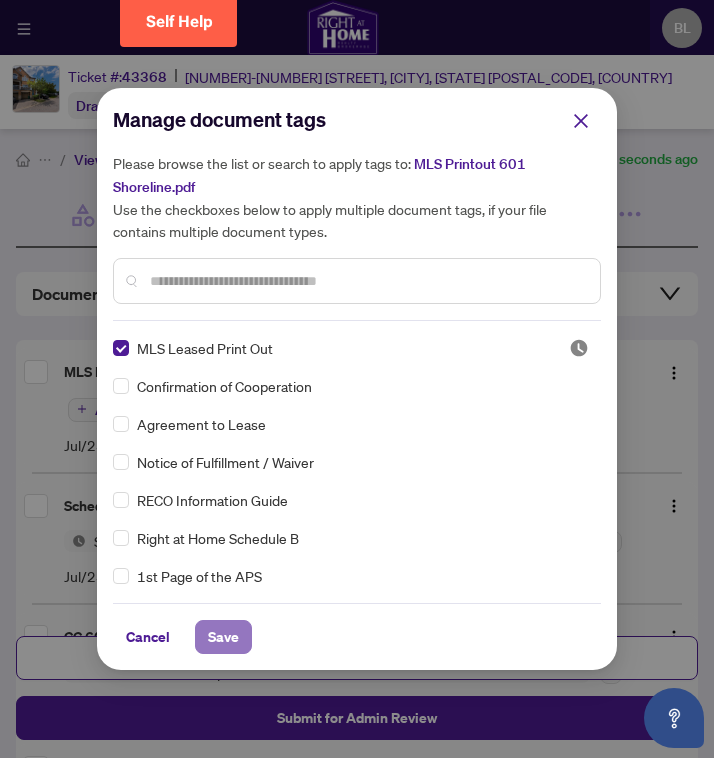 click on "Save" at bounding box center [223, 637] 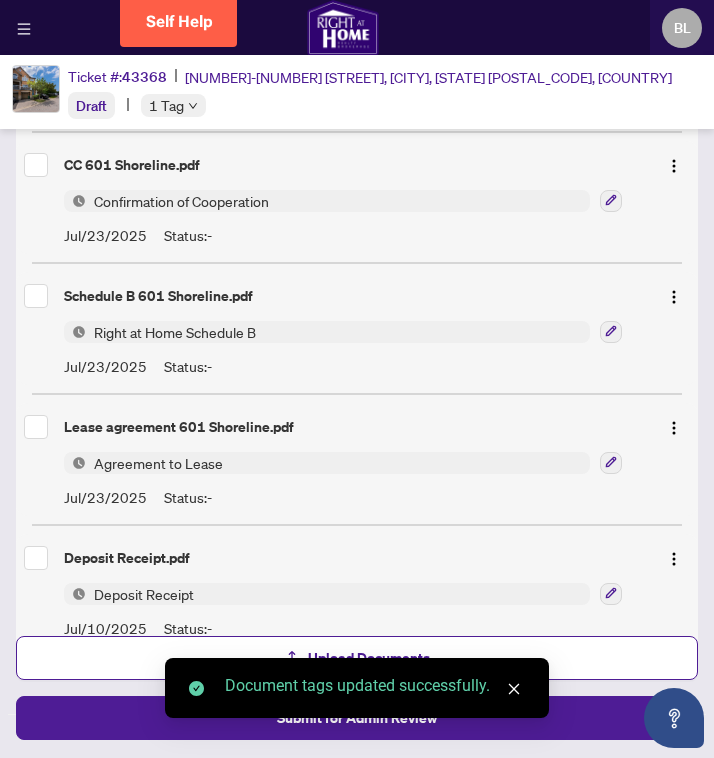 scroll, scrollTop: 508, scrollLeft: 0, axis: vertical 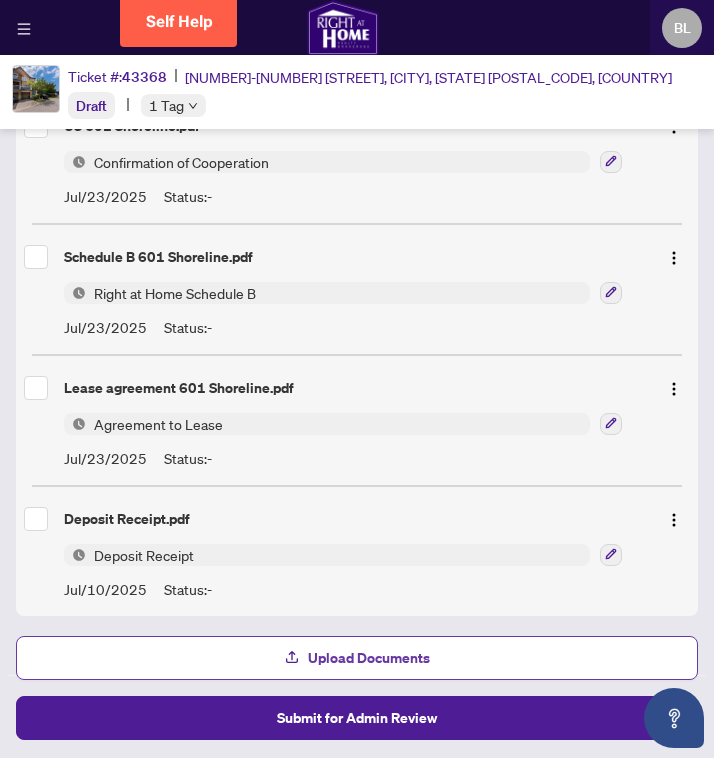 click on "Upload Documents" at bounding box center (369, 658) 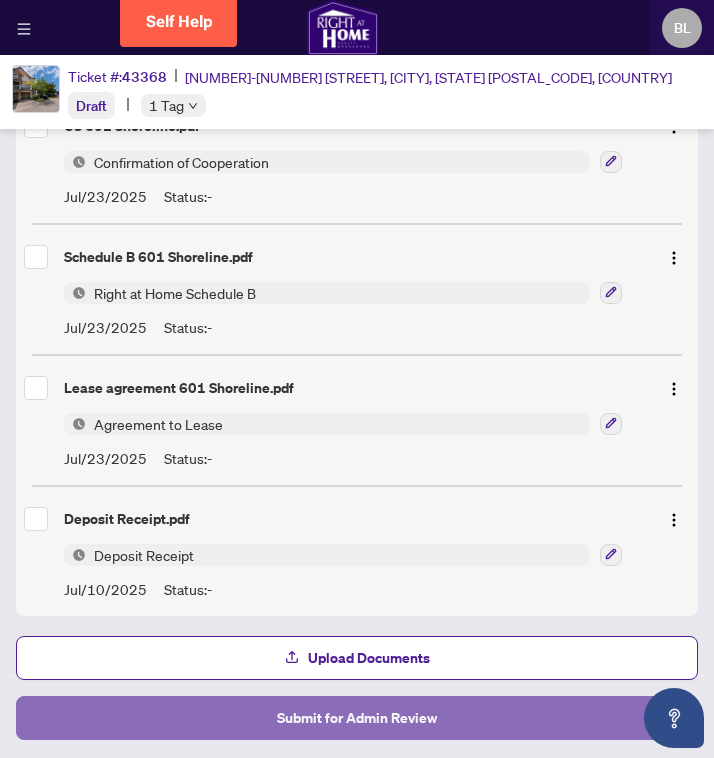 click on "Submit for Admin Review" at bounding box center (357, 718) 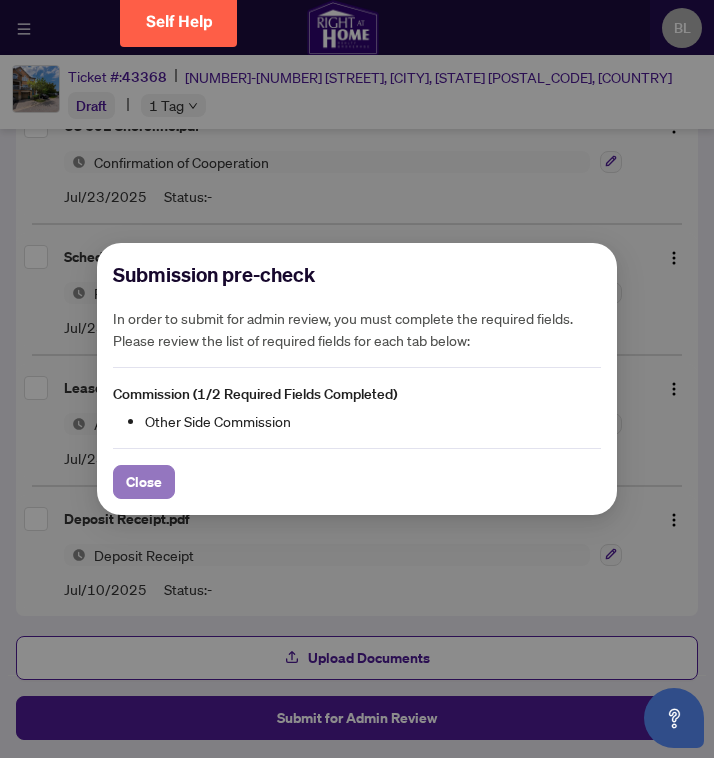 click on "Close" at bounding box center (144, 482) 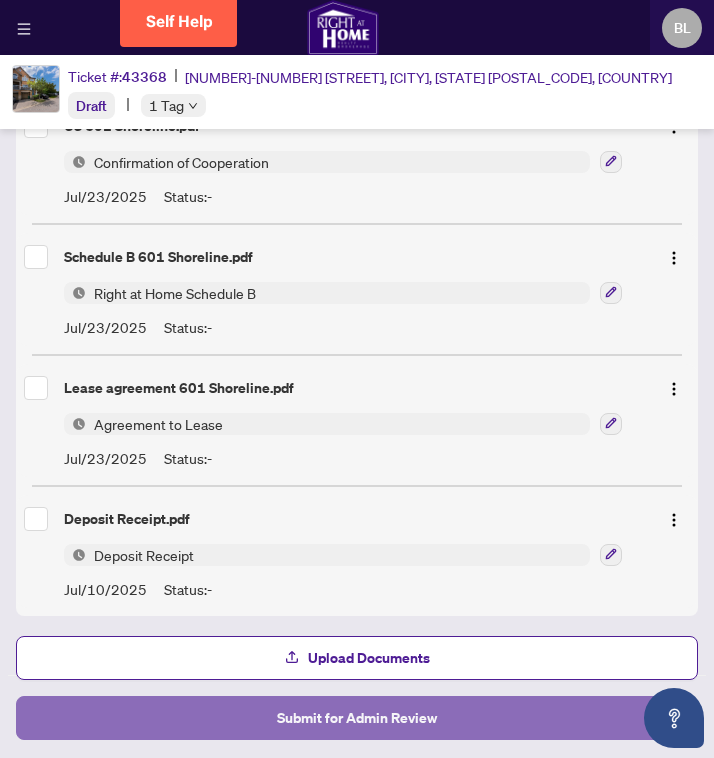 click on "Submit for Admin Review" at bounding box center (357, 718) 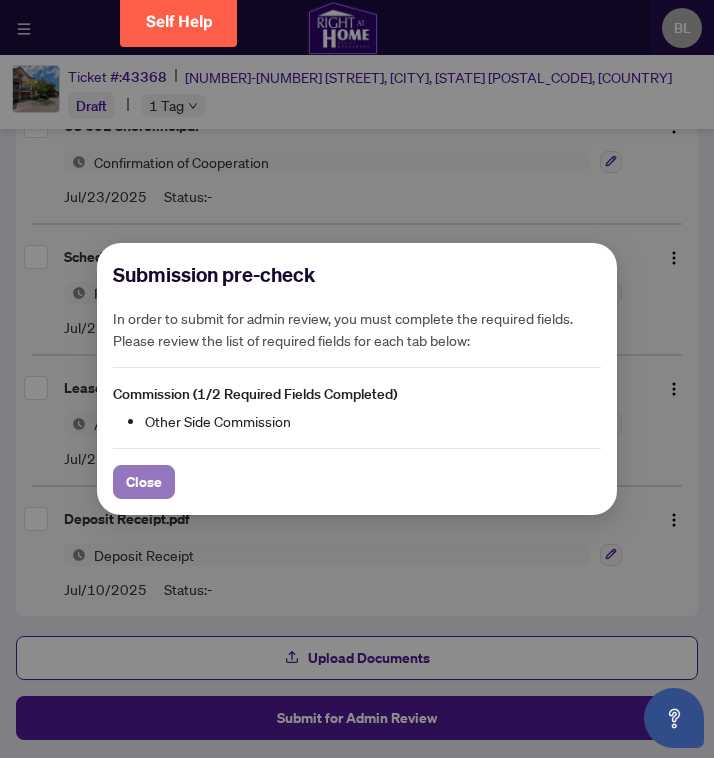 click on "Close" at bounding box center [144, 482] 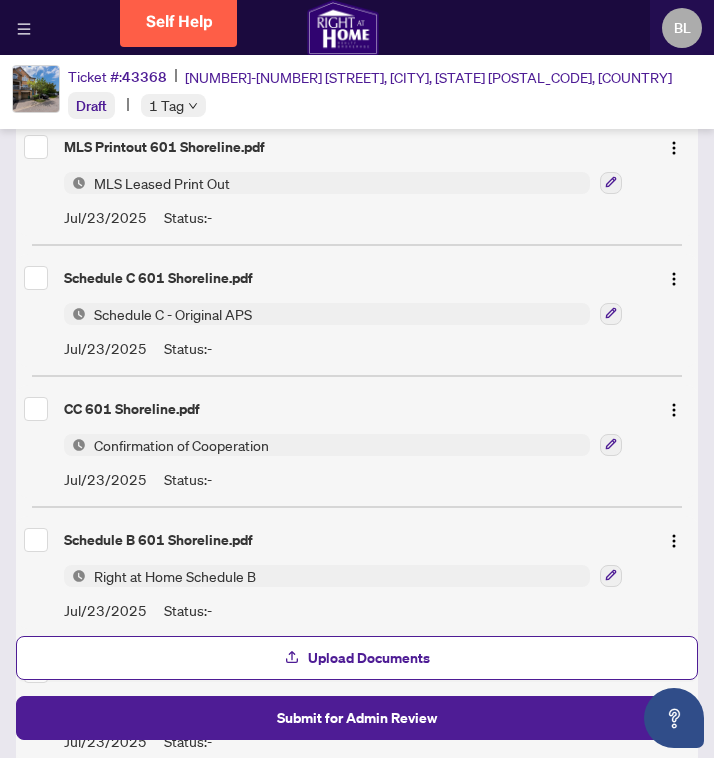 scroll, scrollTop: 0, scrollLeft: 0, axis: both 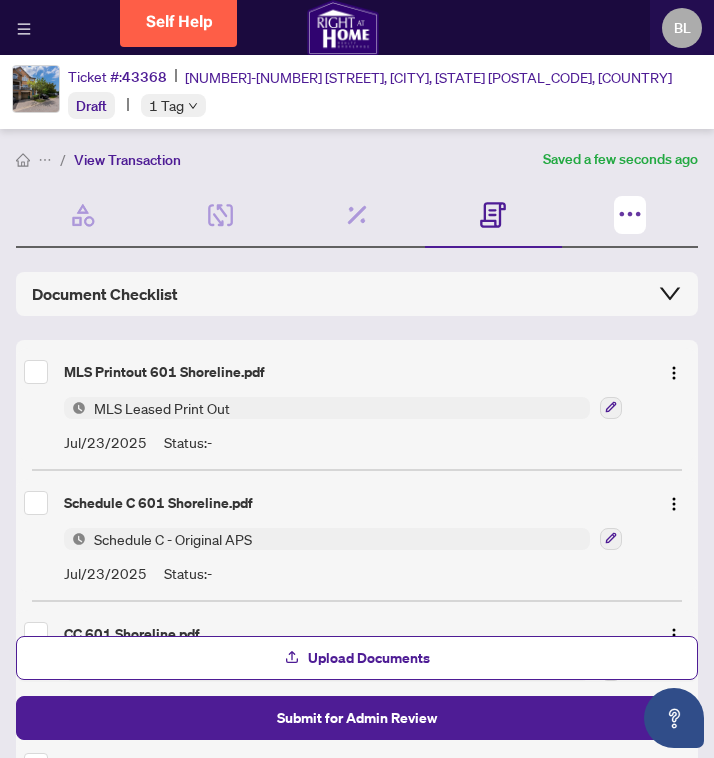 click 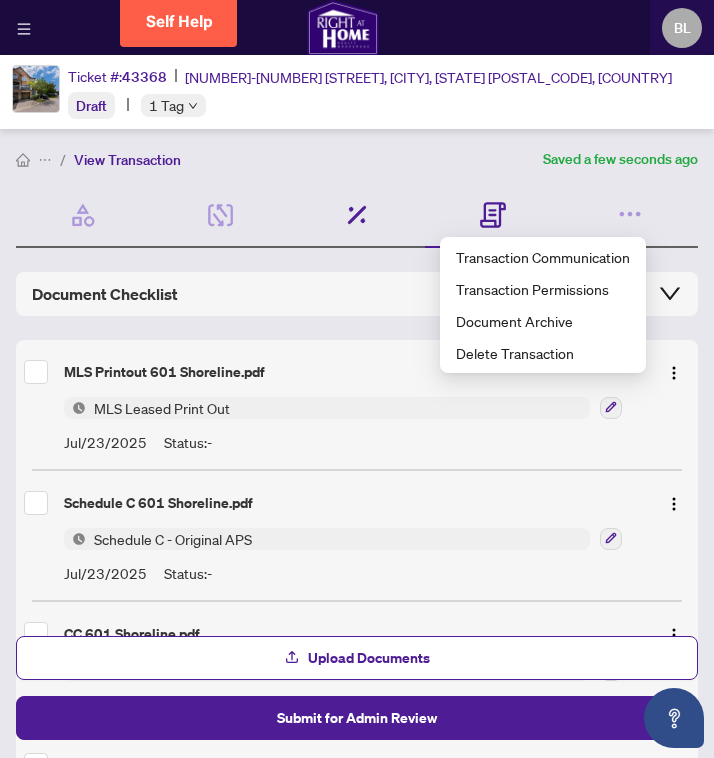 click on "Commission 1/2 Required Fields Completed" at bounding box center (357, 216) 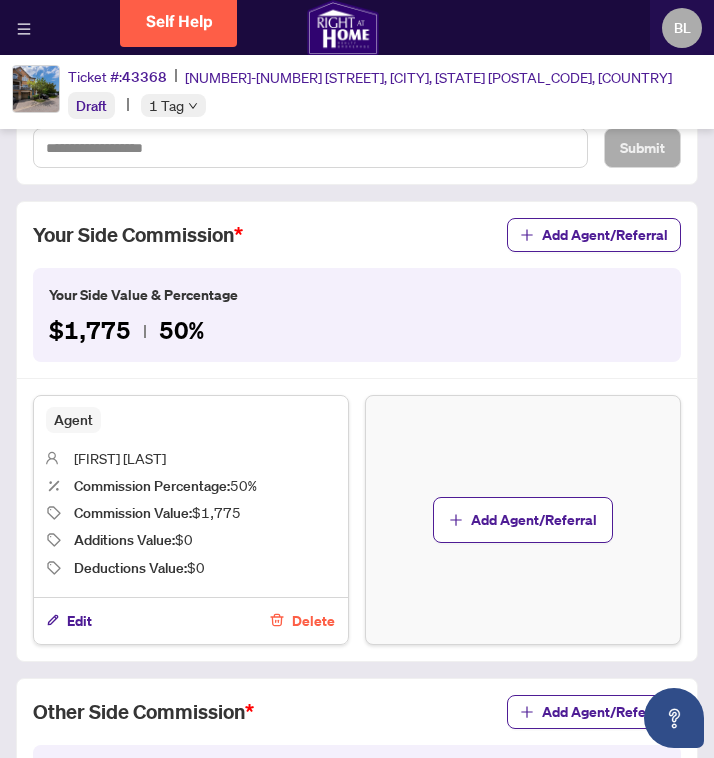 scroll, scrollTop: 444, scrollLeft: 0, axis: vertical 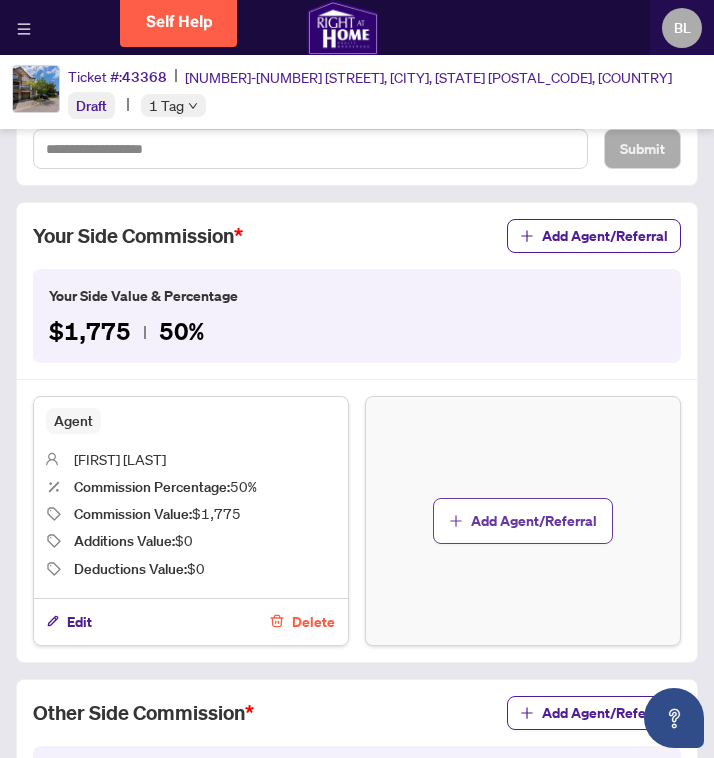 click on "Add Agent/Referral" at bounding box center [534, 521] 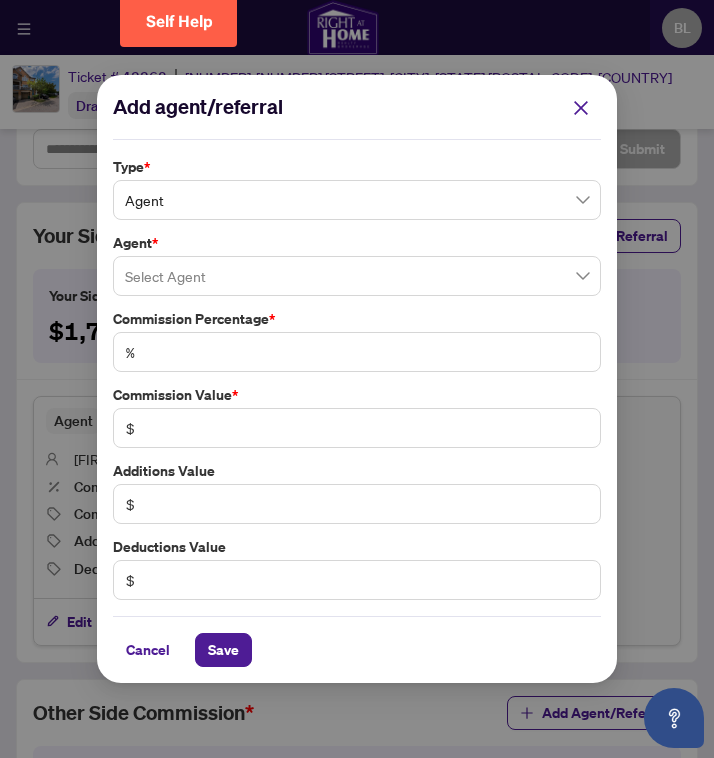 click on "Agent" at bounding box center [357, 200] 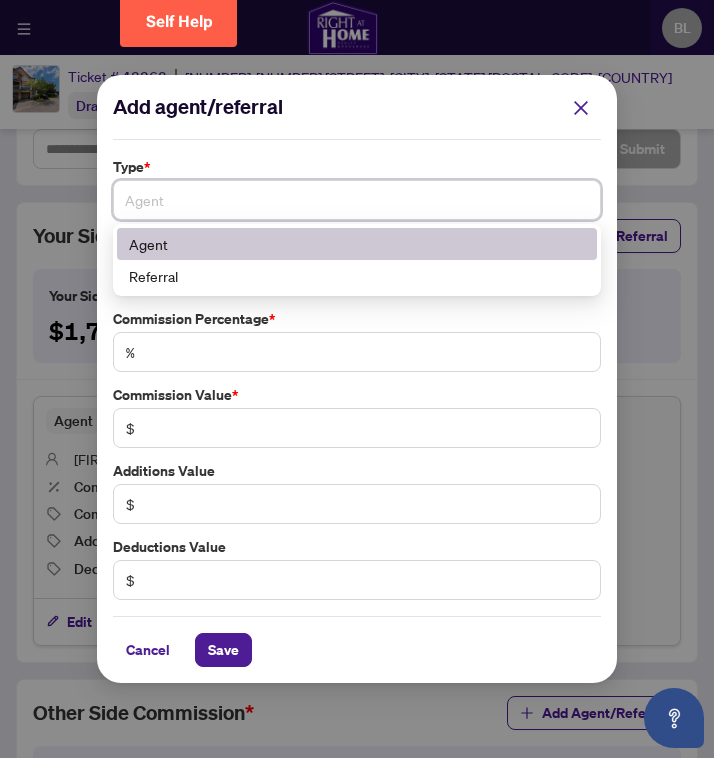 click on "Agent" at bounding box center (357, 244) 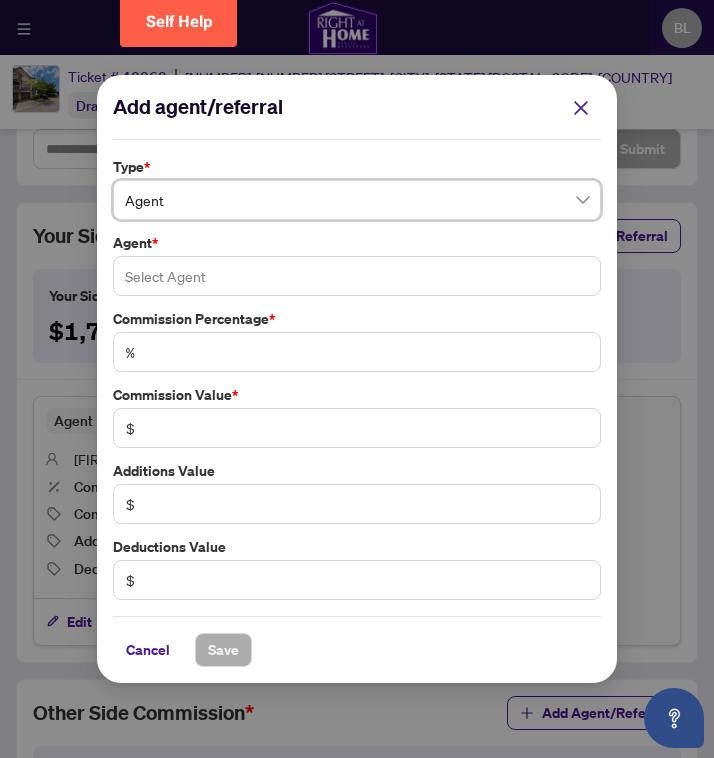 click at bounding box center [357, 276] 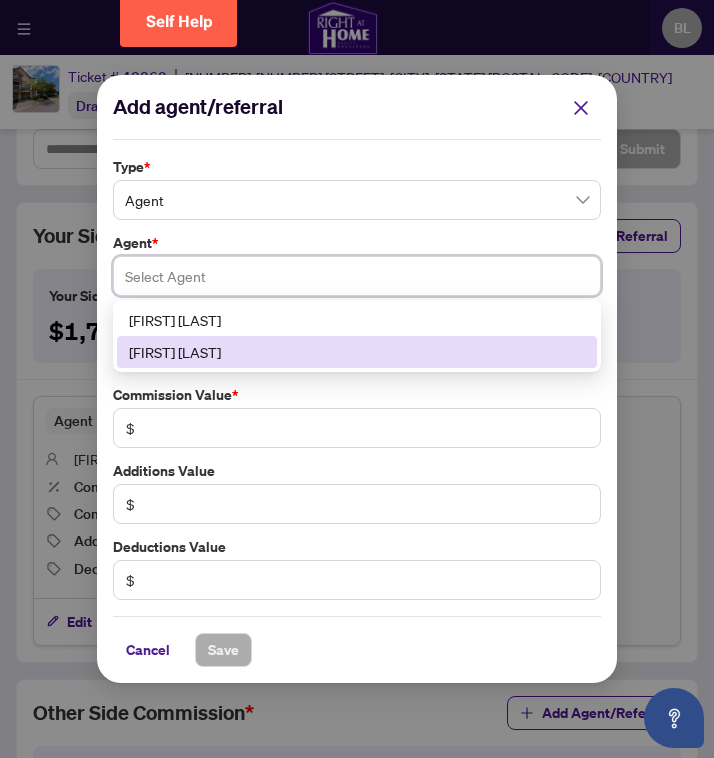 click on "[FIRST] [LAST]" at bounding box center (357, 352) 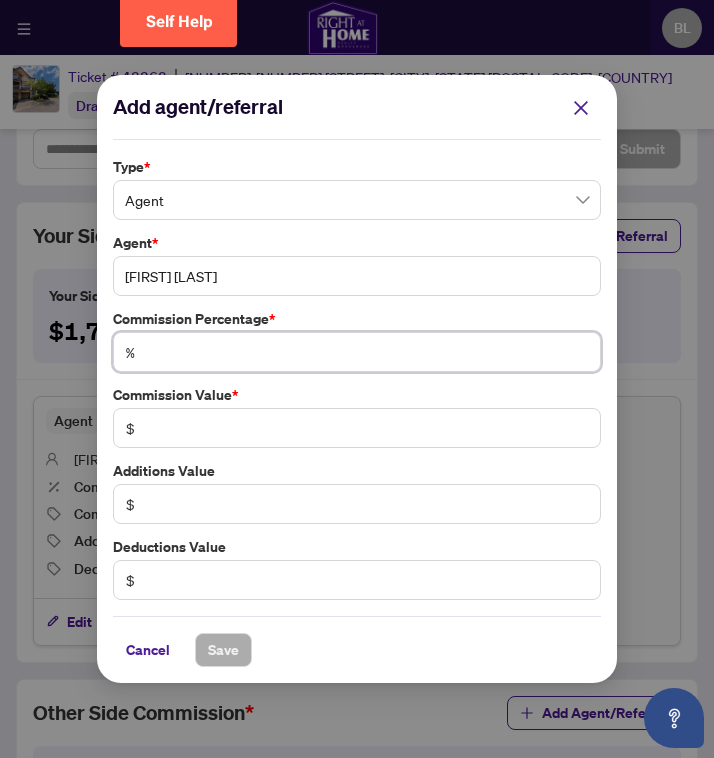 click at bounding box center [367, 352] 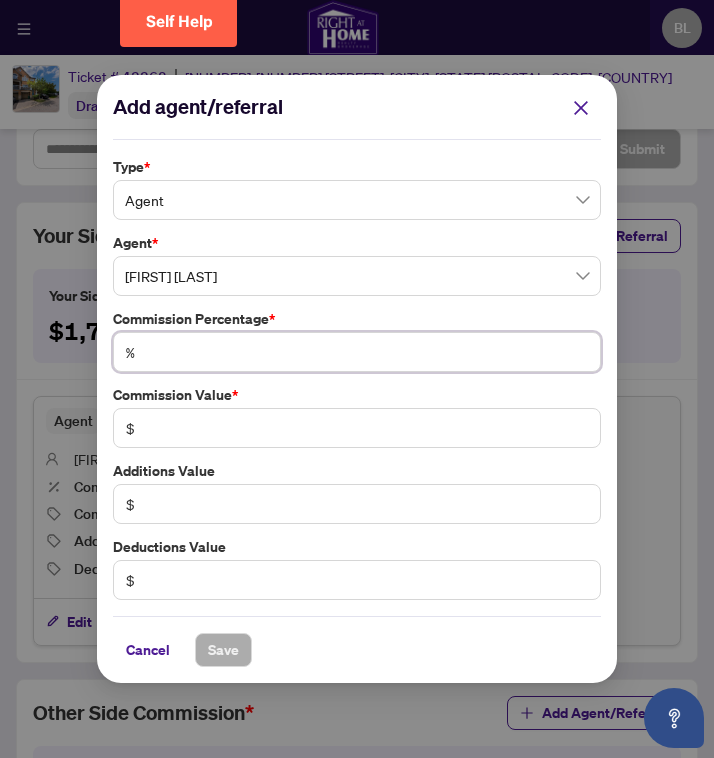 type on "*" 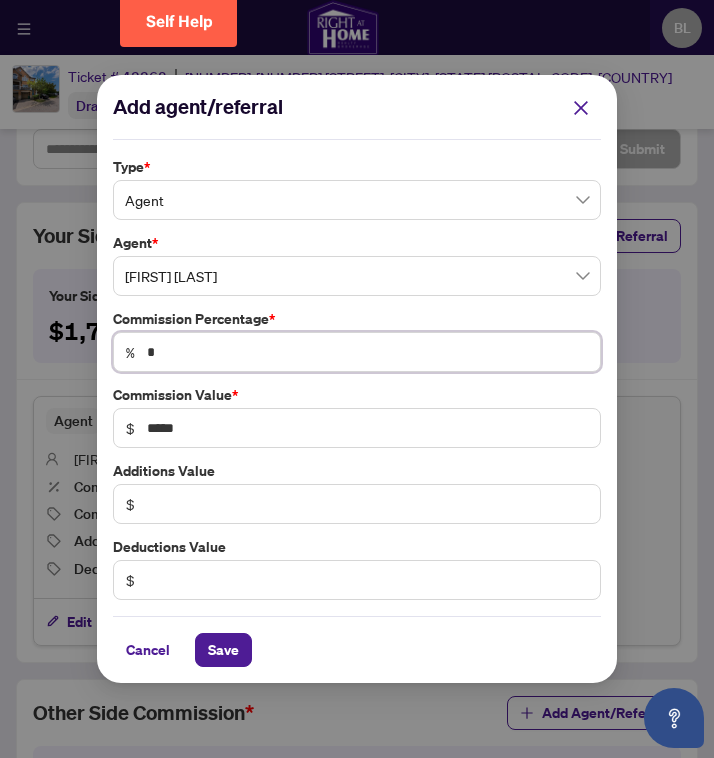 type on "**" 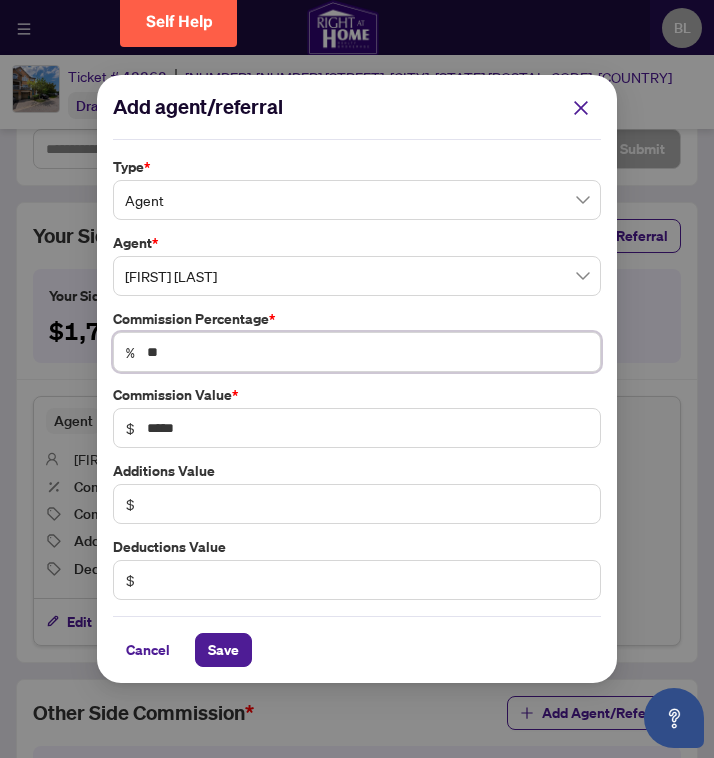 type on "*****" 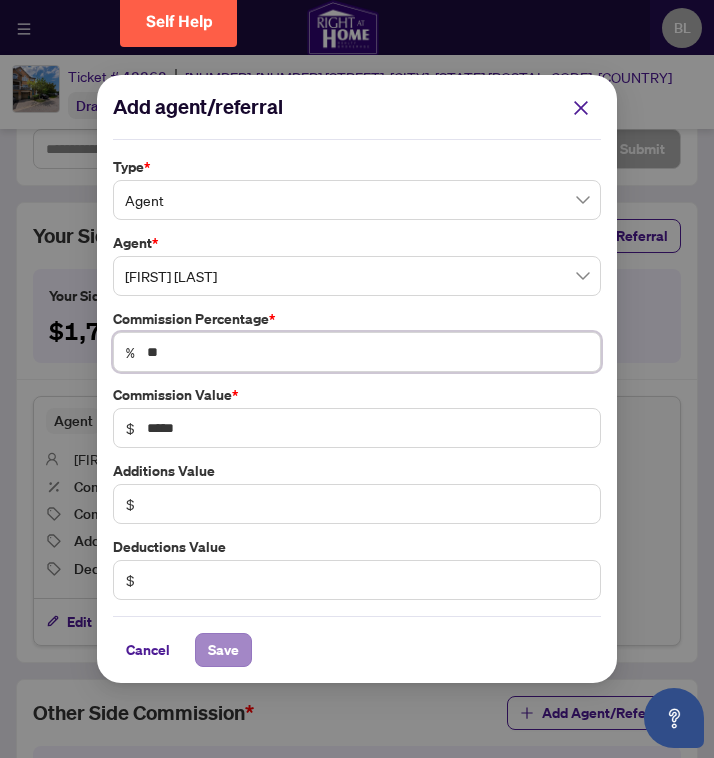 type on "**" 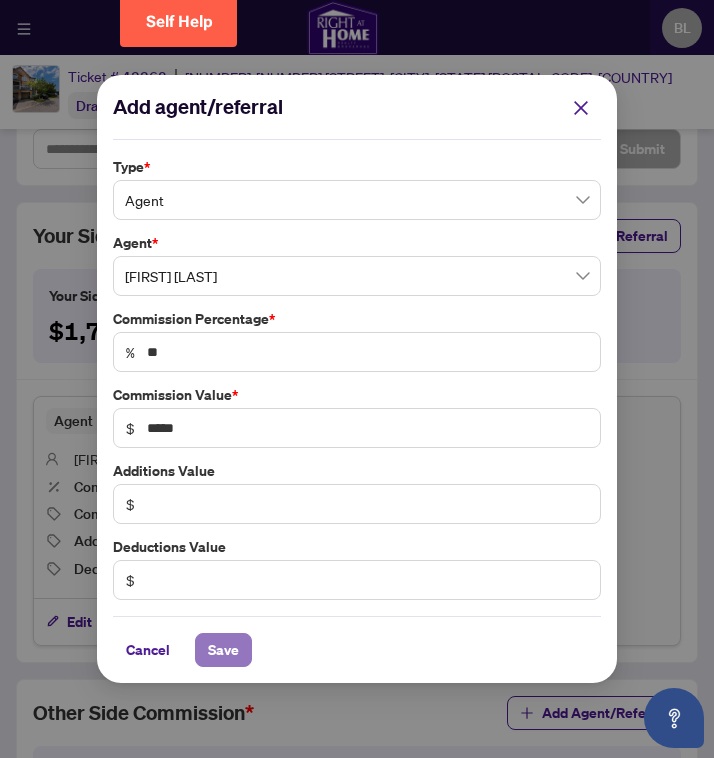 click on "Save" at bounding box center [223, 650] 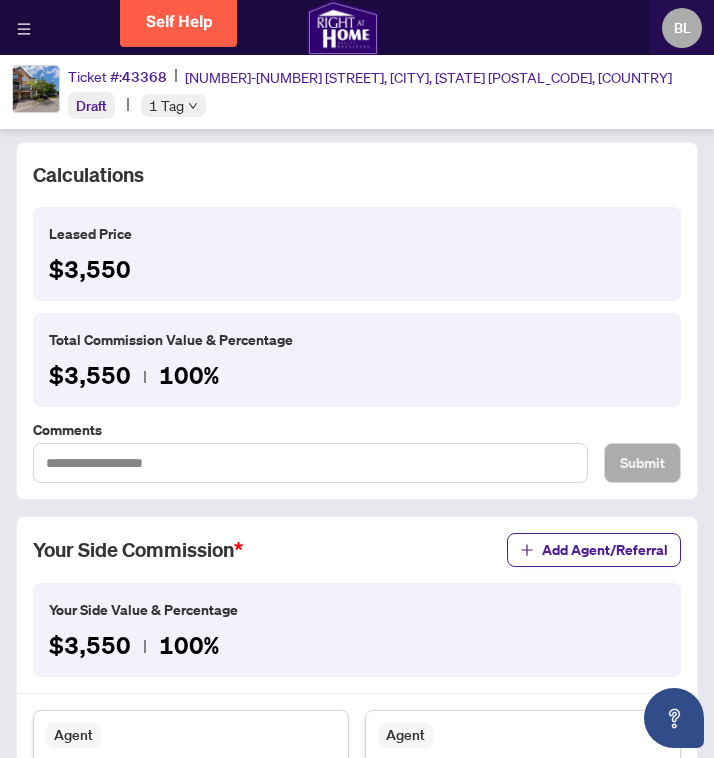 scroll, scrollTop: 0, scrollLeft: 0, axis: both 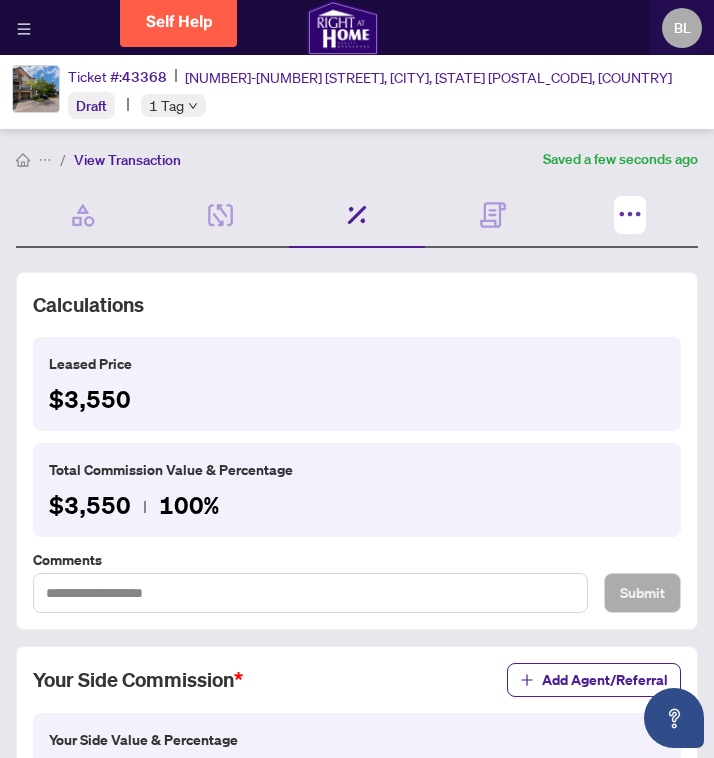 click 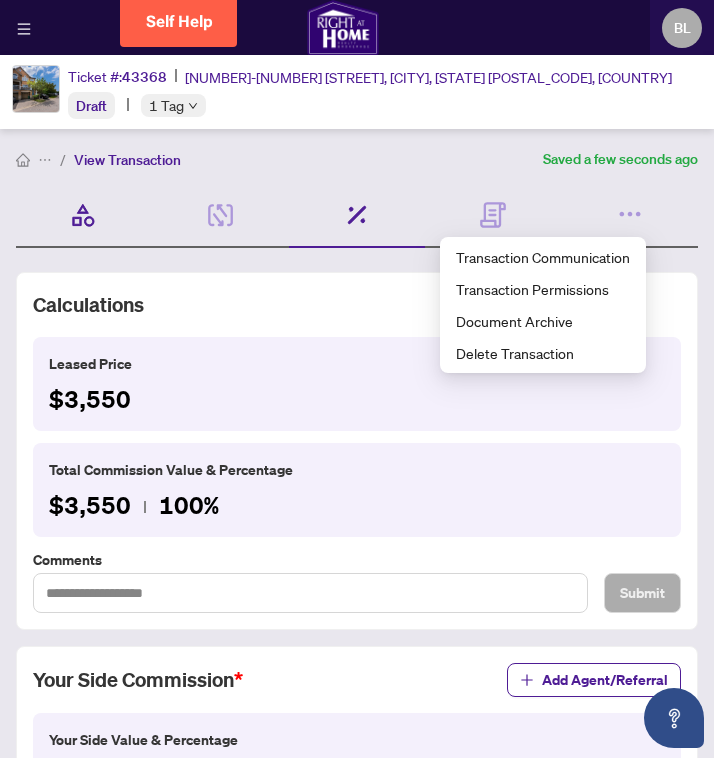 click on "Transaction Wizard Required" at bounding box center (84, 216) 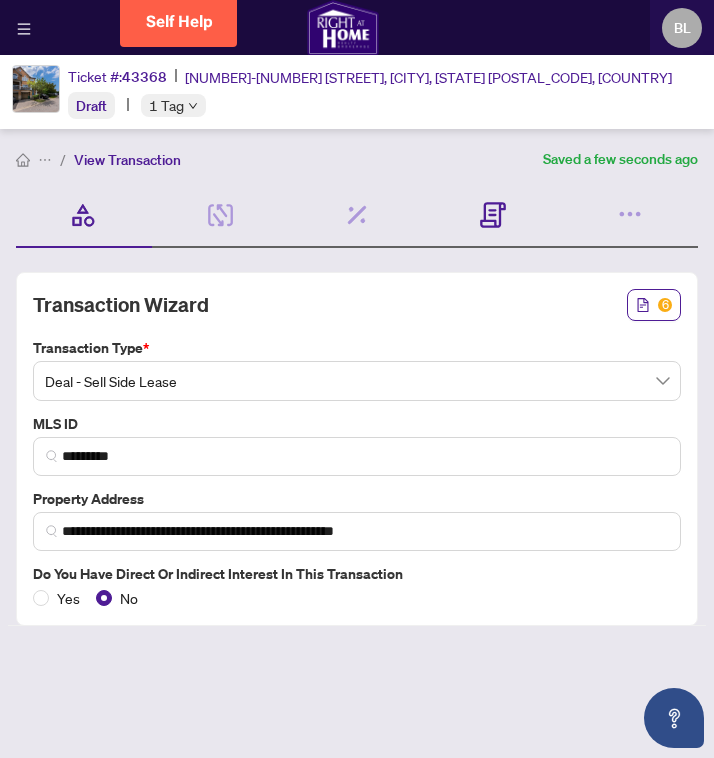 click on "Documents Required" at bounding box center (493, 216) 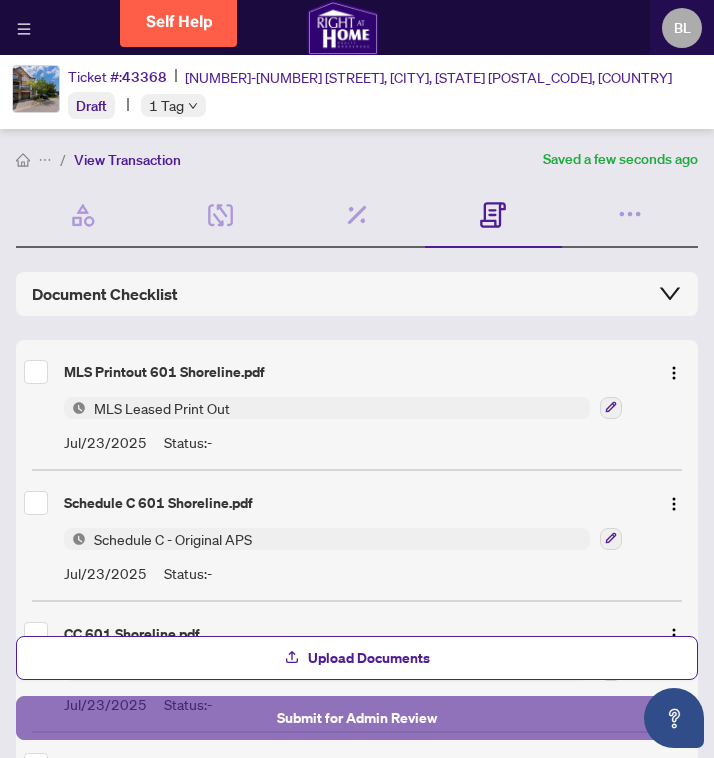 click on "Submit for Admin Review" at bounding box center [357, 718] 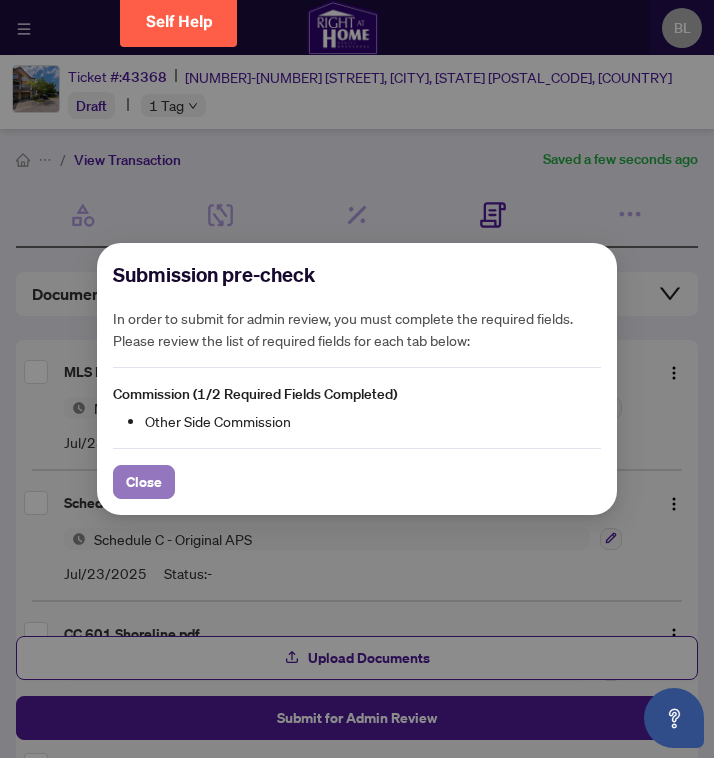 click on "Close" at bounding box center [144, 482] 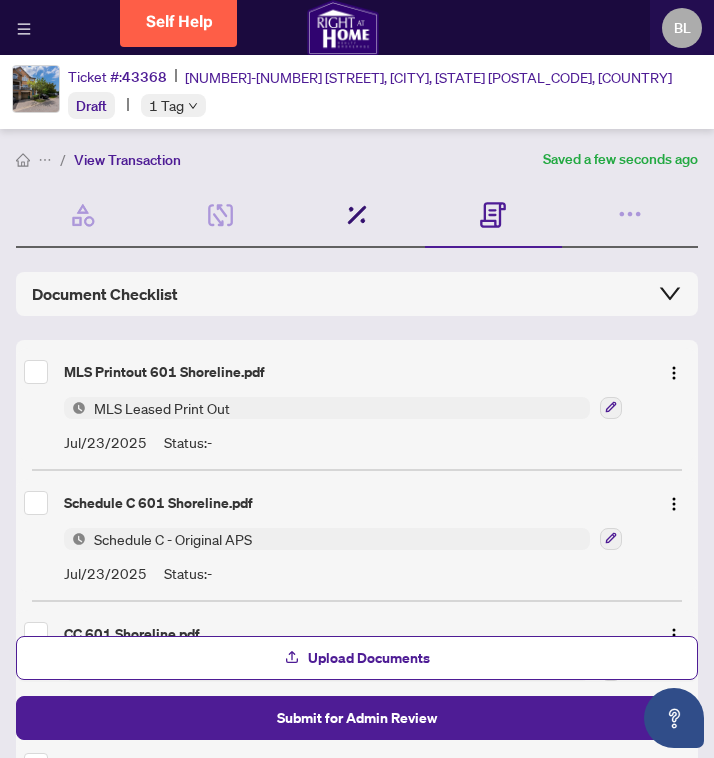 click 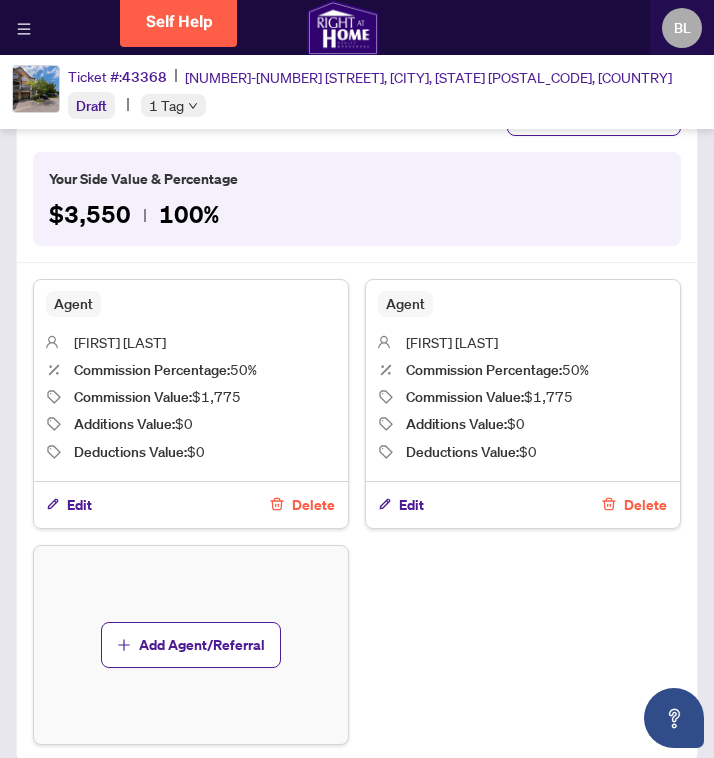 scroll, scrollTop: 562, scrollLeft: 0, axis: vertical 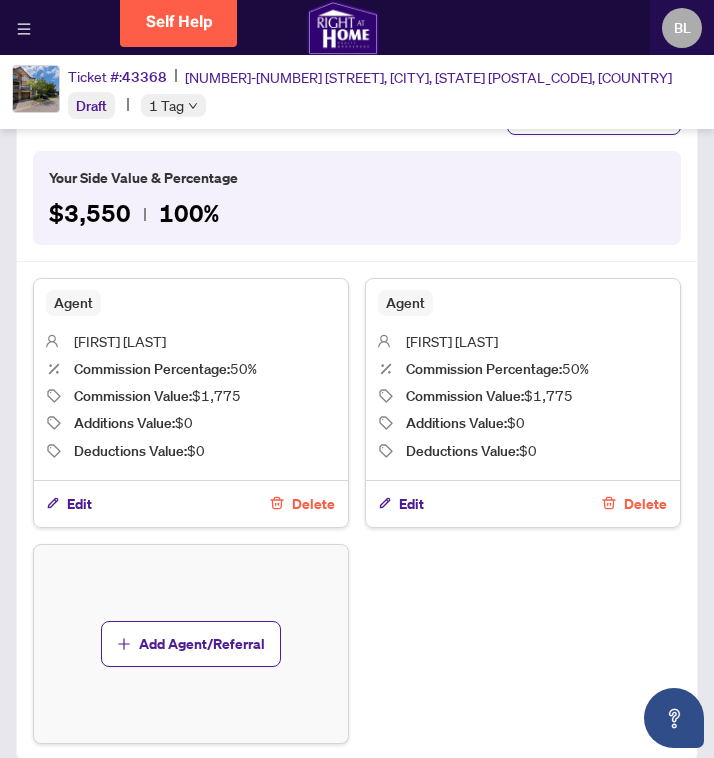 click on "Delete" at bounding box center (645, 504) 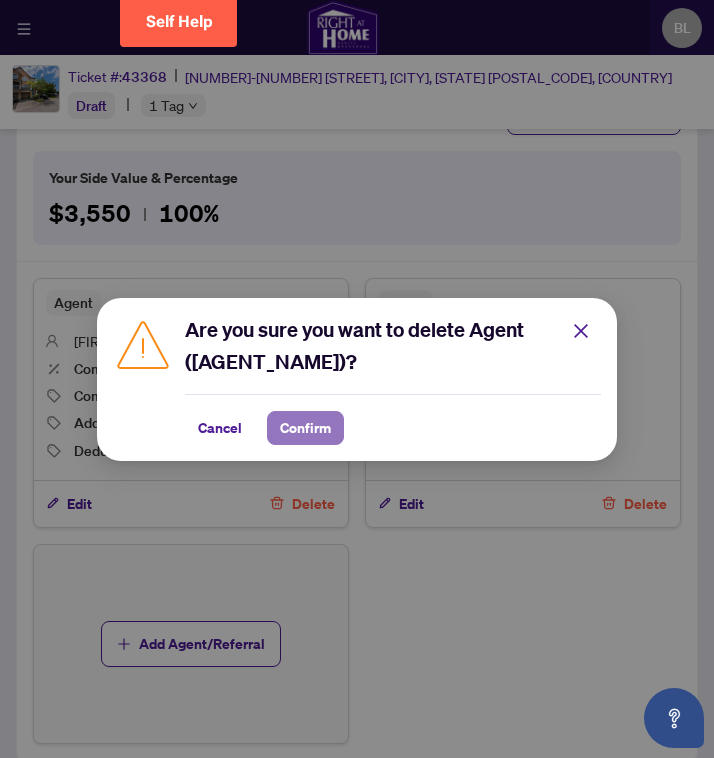 click on "Confirm" at bounding box center (305, 428) 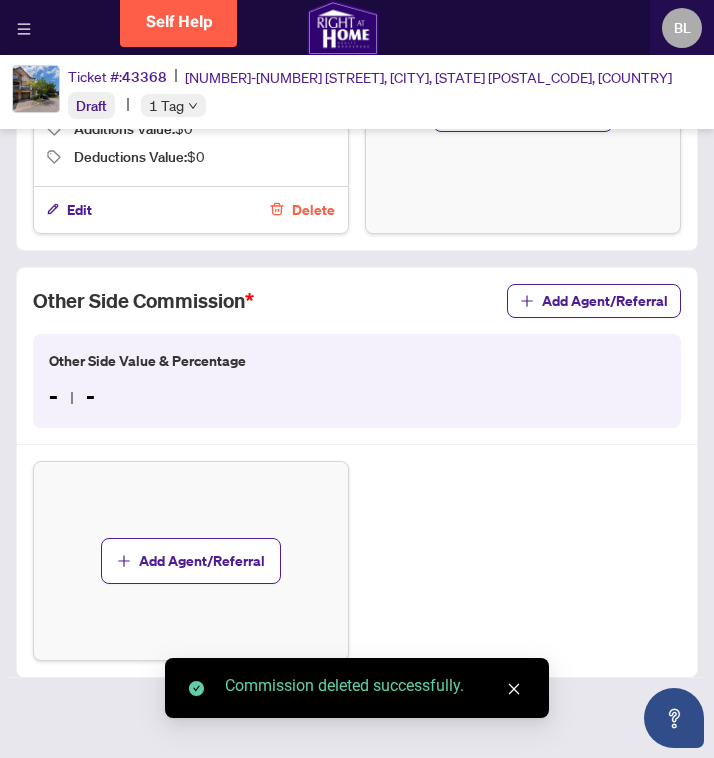scroll, scrollTop: 855, scrollLeft: 0, axis: vertical 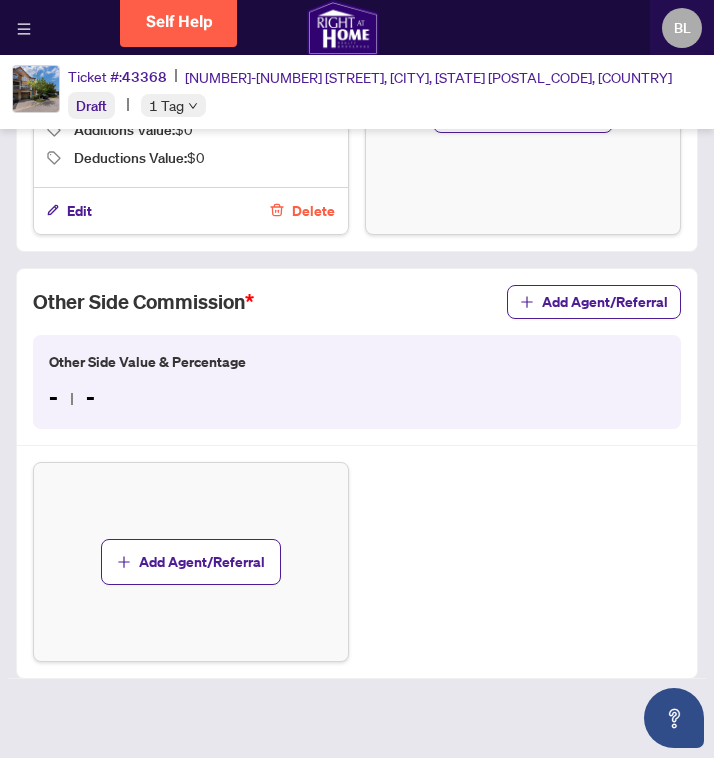 click on "-     -" at bounding box center (357, 397) 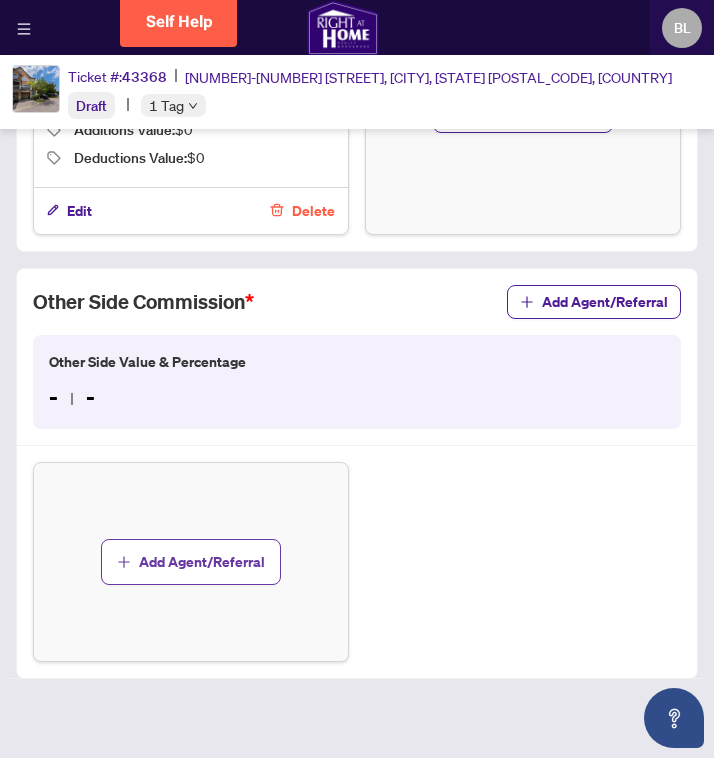 click on "Add Agent/Referral" at bounding box center (202, 562) 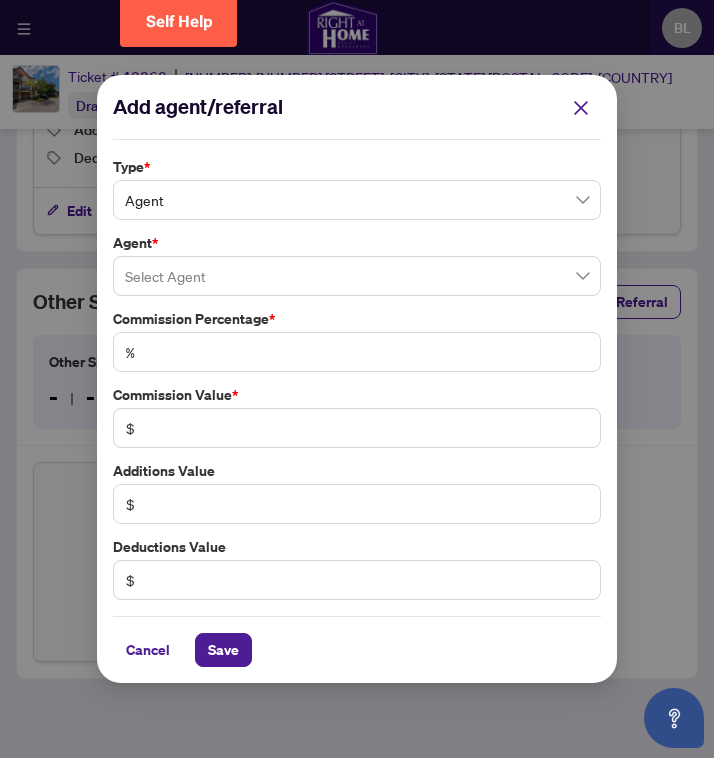 click on "Agent" at bounding box center (357, 200) 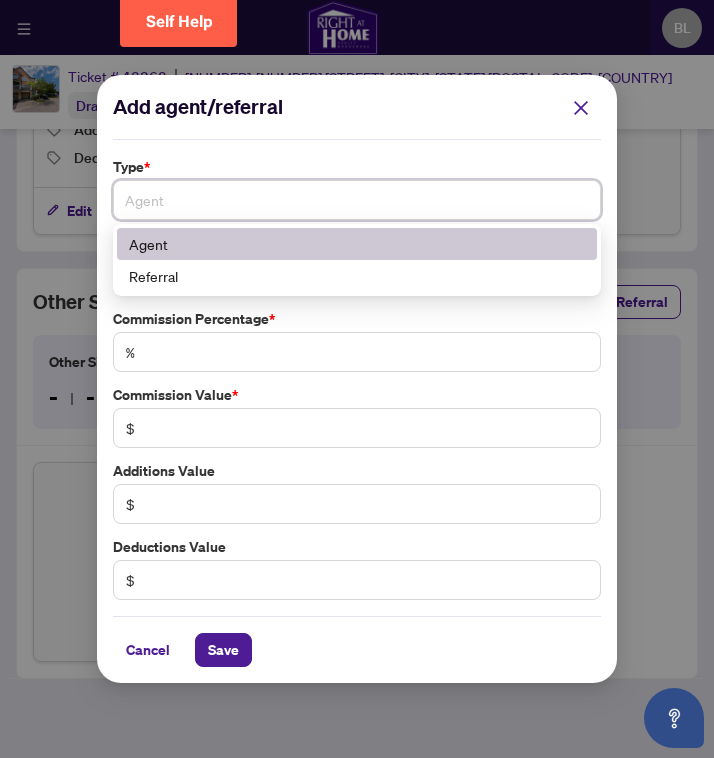 click on "Agent" at bounding box center (357, 200) 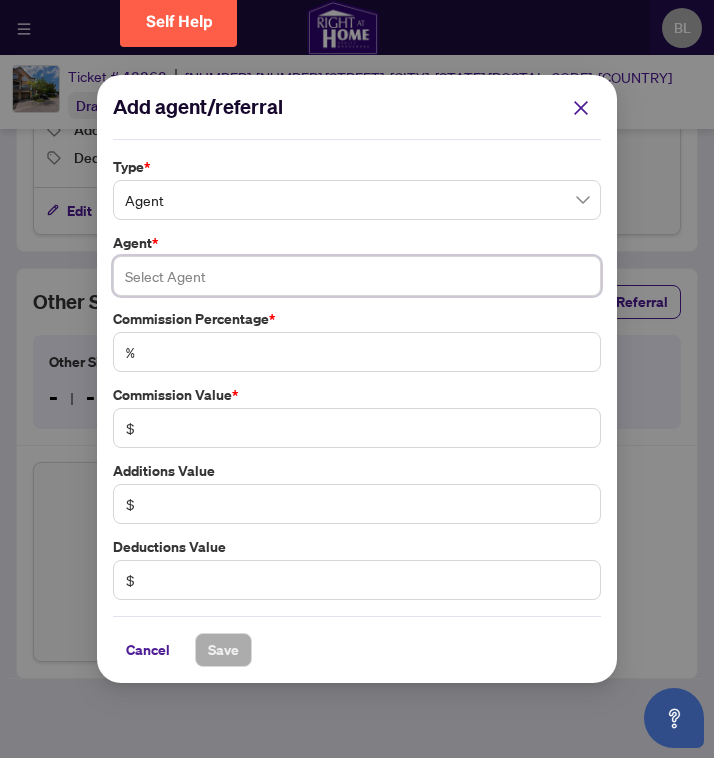 click at bounding box center [357, 276] 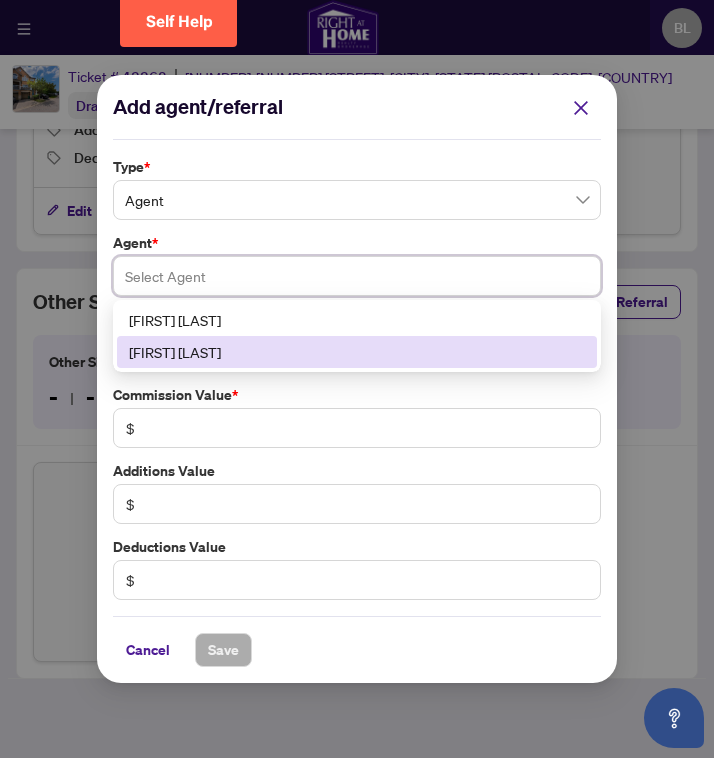 click on "[FIRST] [LAST]" at bounding box center (357, 352) 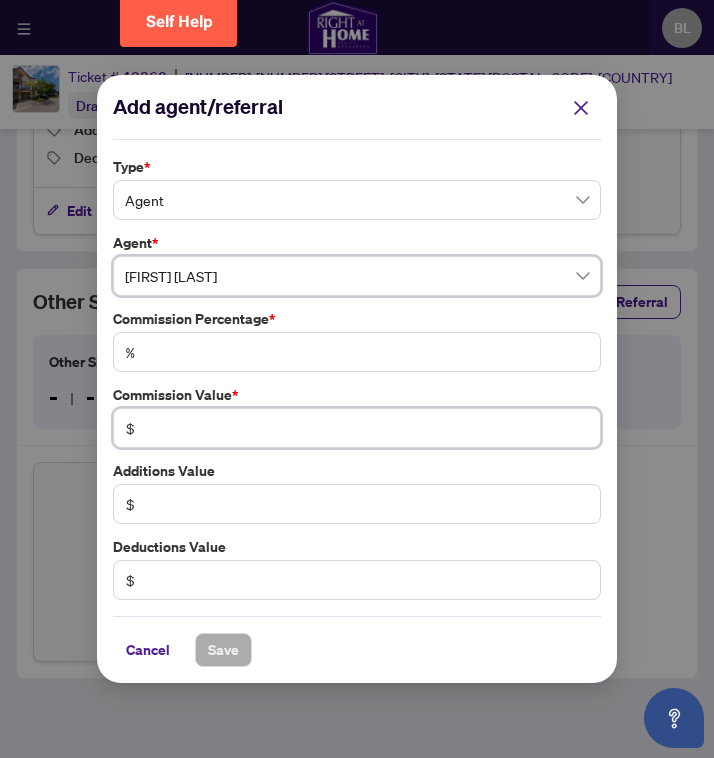 click at bounding box center [367, 428] 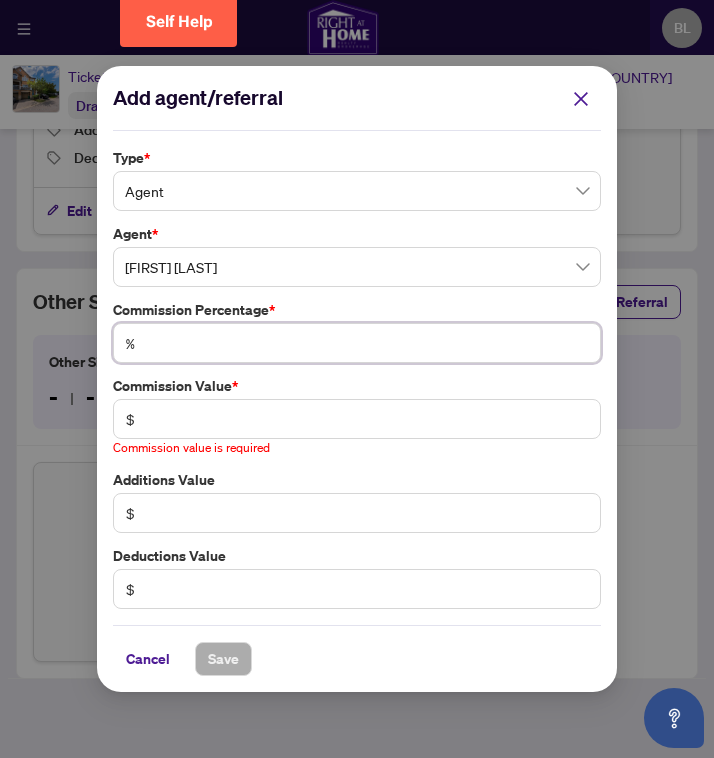click on "%" at bounding box center (357, 343) 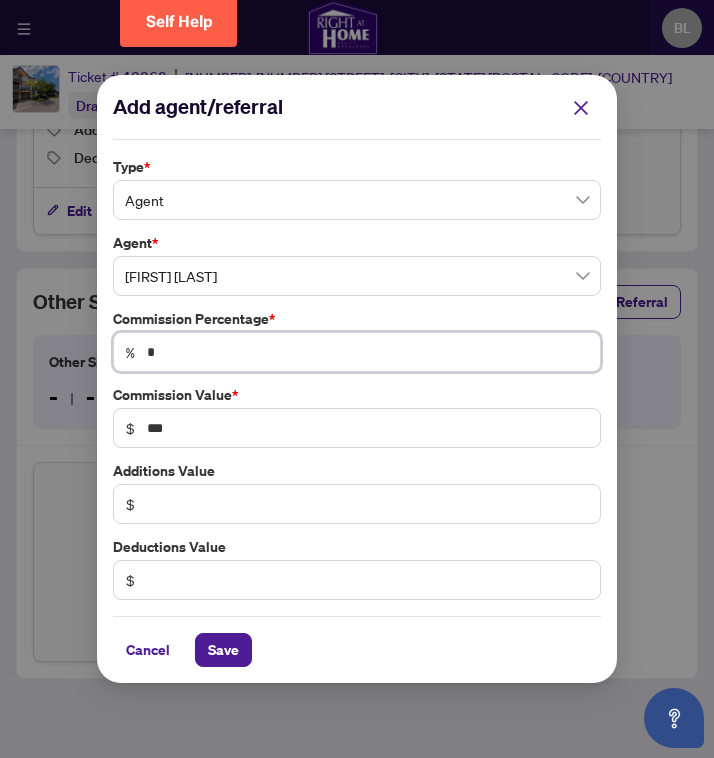 type 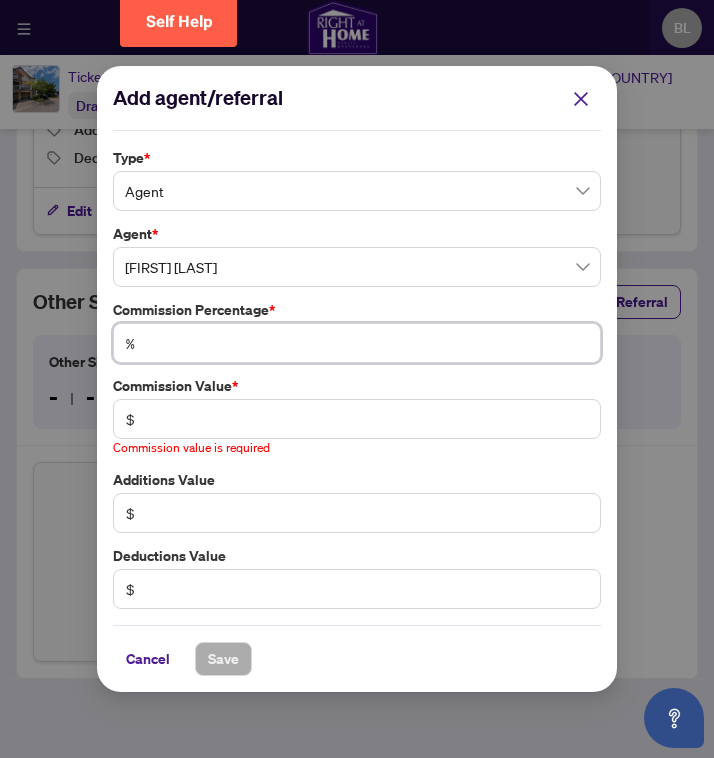 type on "*" 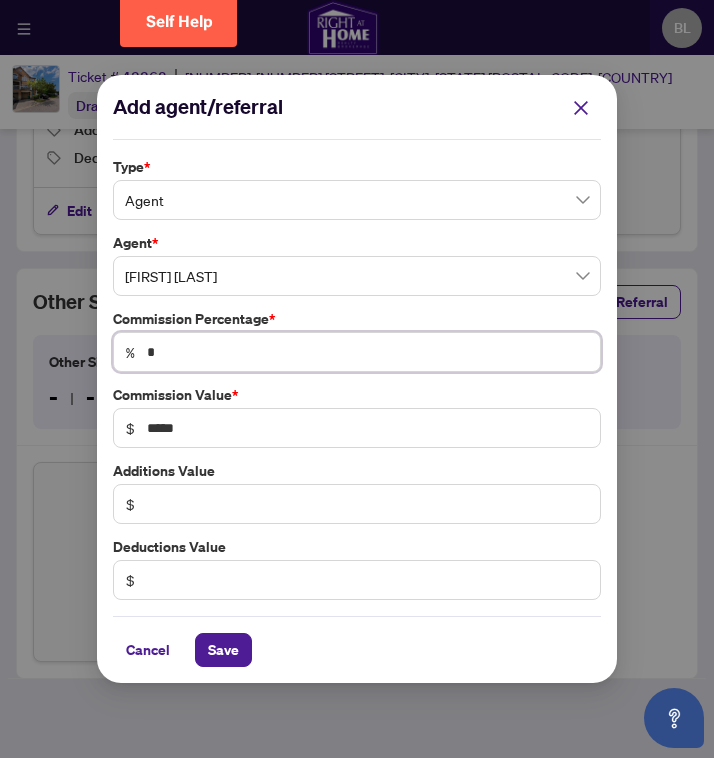 type on "**" 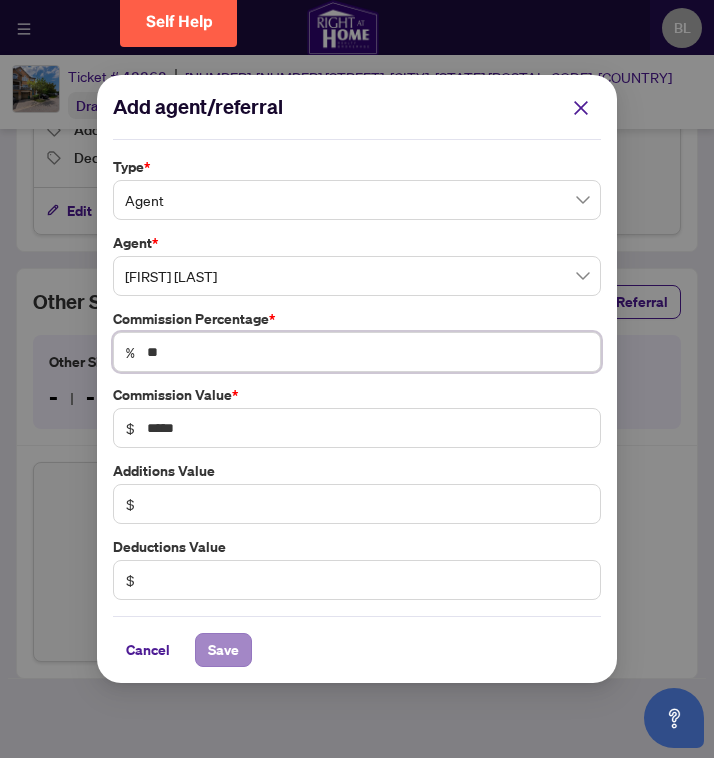 type on "**" 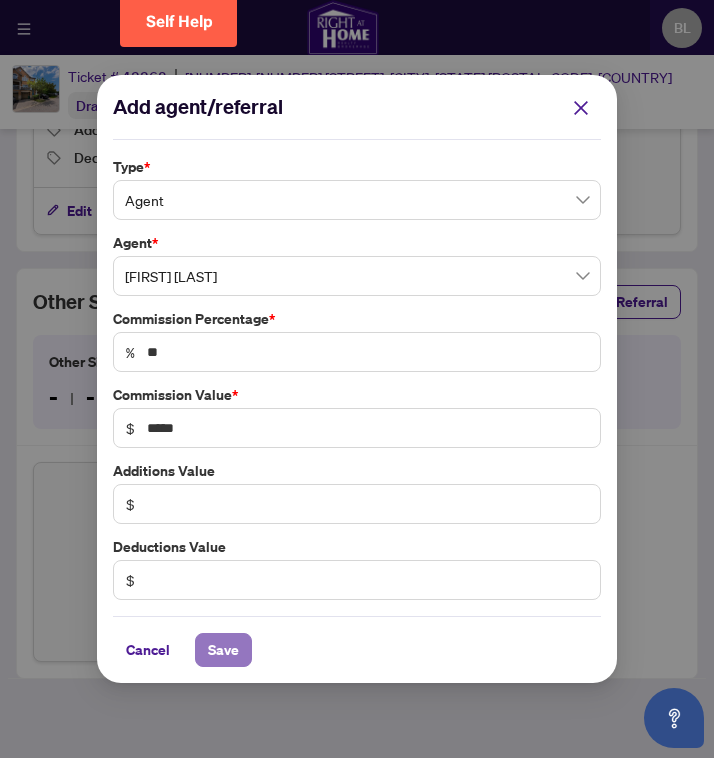 click on "Save" at bounding box center [223, 650] 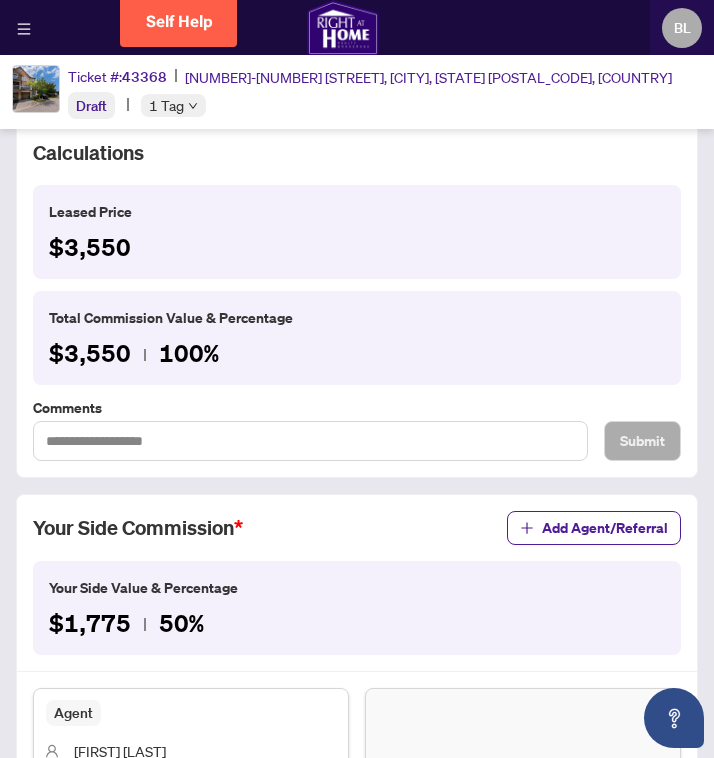 scroll, scrollTop: 0, scrollLeft: 0, axis: both 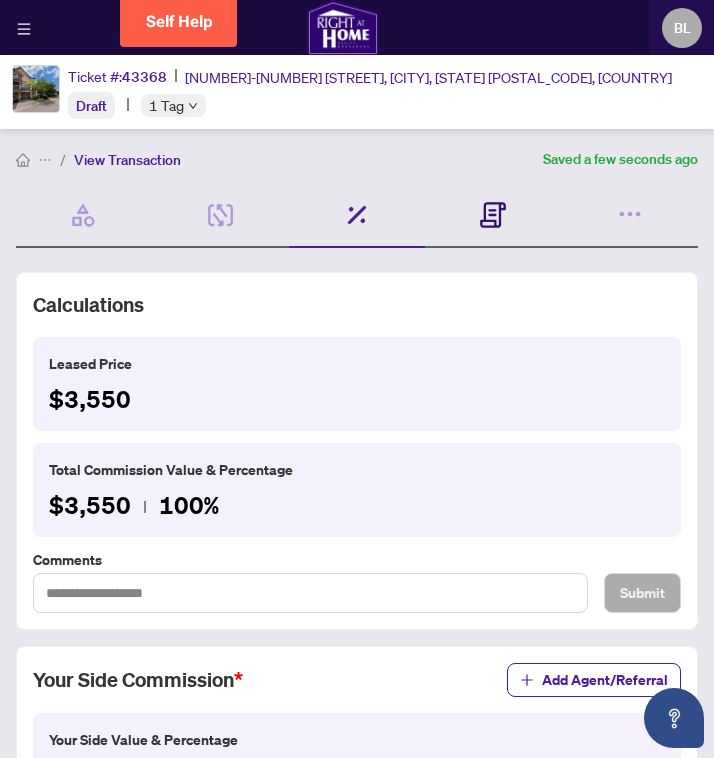 click 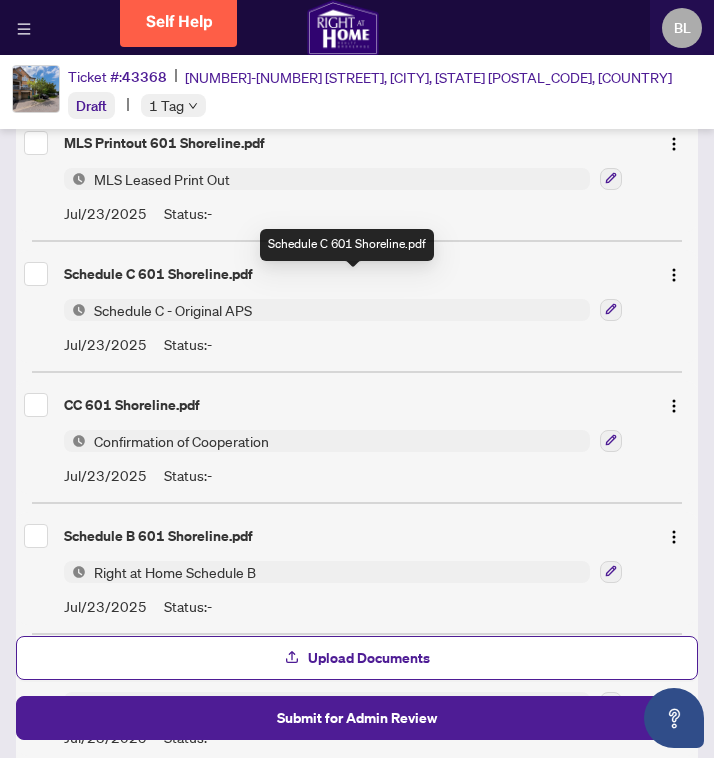 scroll, scrollTop: 249, scrollLeft: 0, axis: vertical 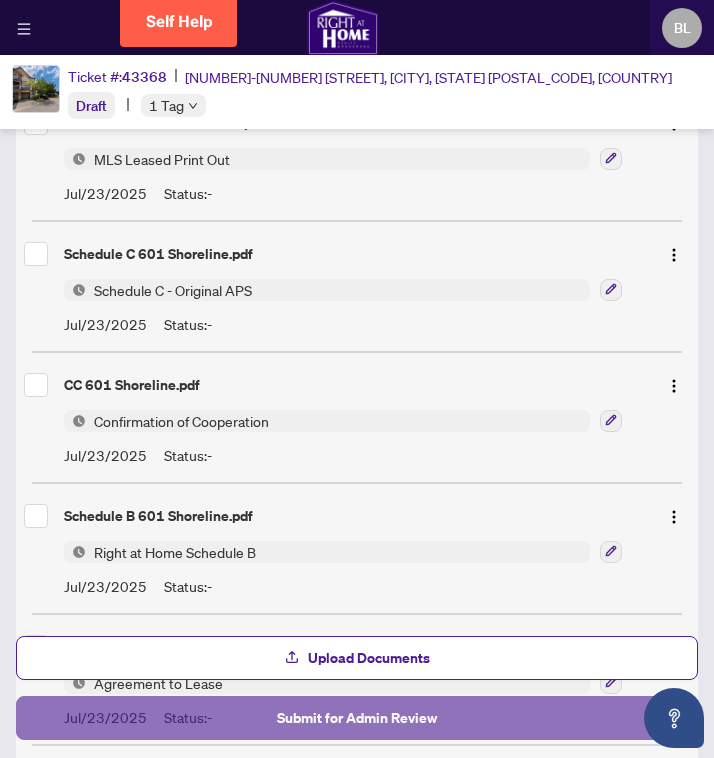 click on "Submit for Admin Review" at bounding box center (357, 718) 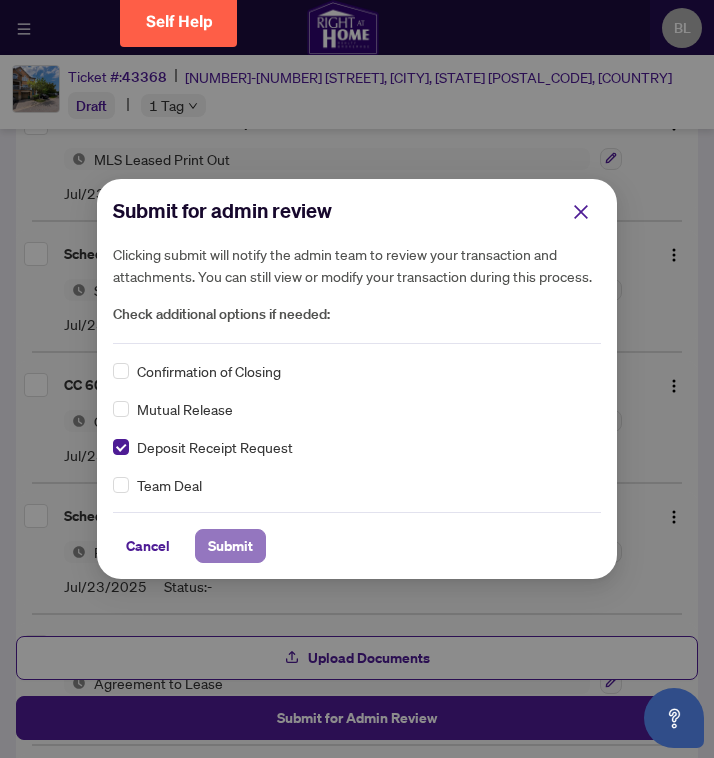 click on "Submit" at bounding box center (230, 546) 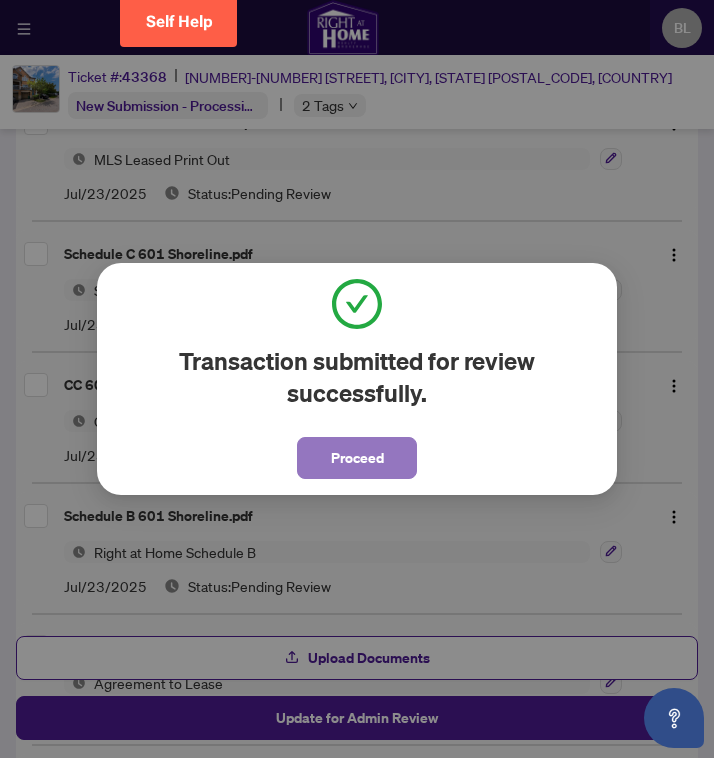 click on "Proceed" at bounding box center [357, 458] 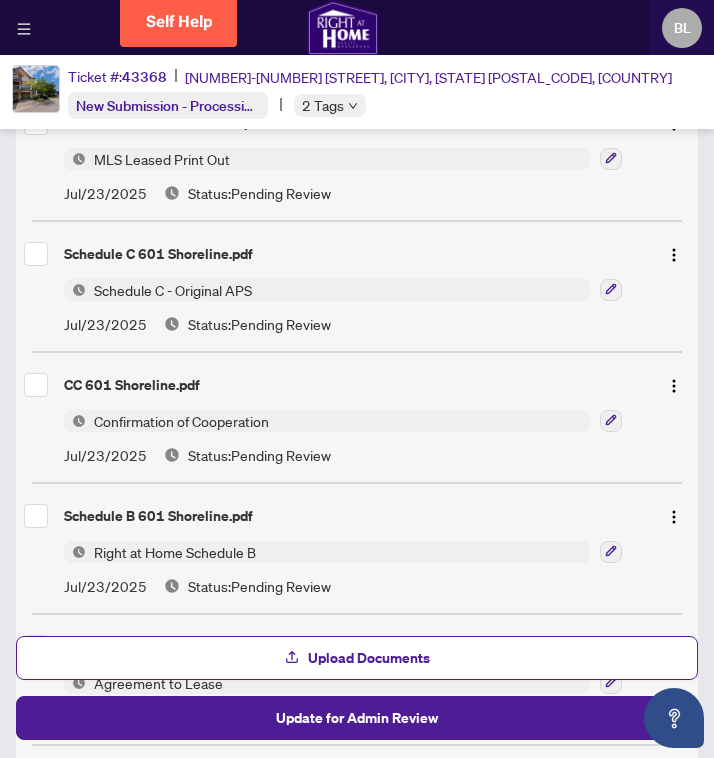 click on "[INITIALS] [FIRST] [LAST]" at bounding box center (357, 28) 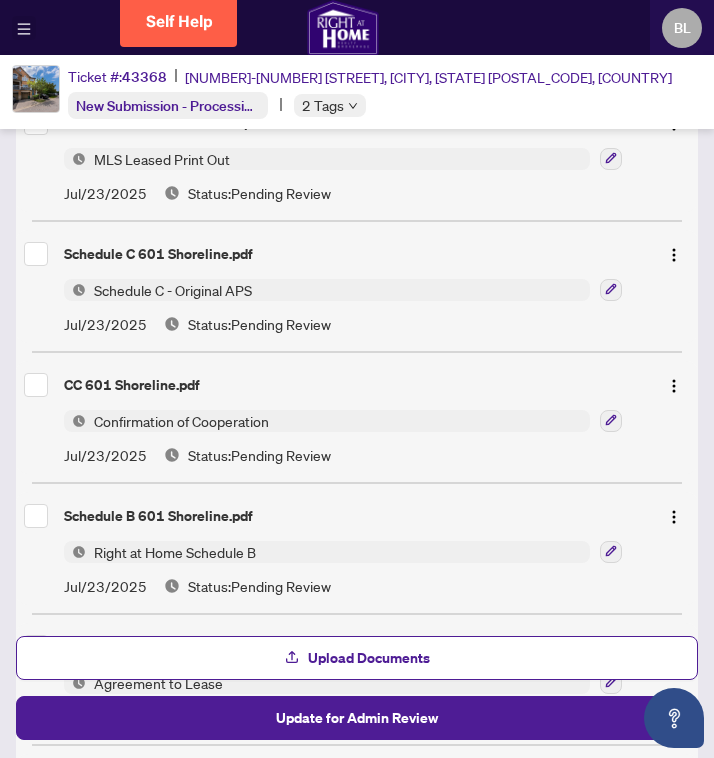 click 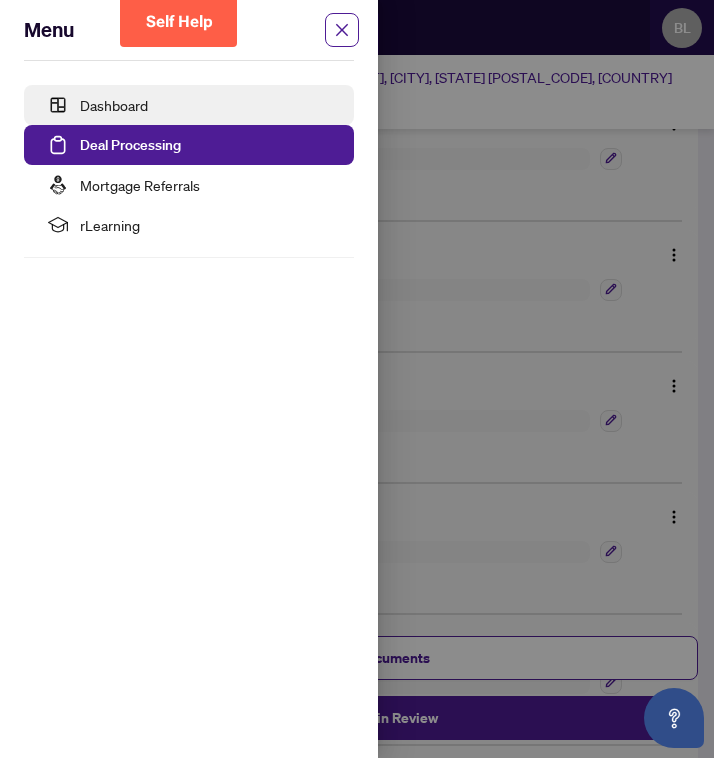 click on "Dashboard" at bounding box center [114, 105] 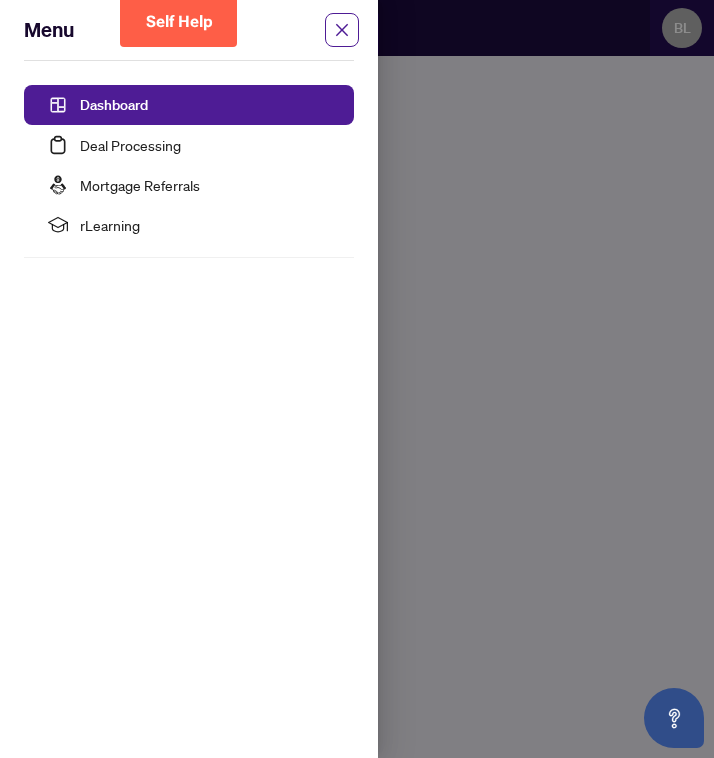 scroll, scrollTop: 0, scrollLeft: 0, axis: both 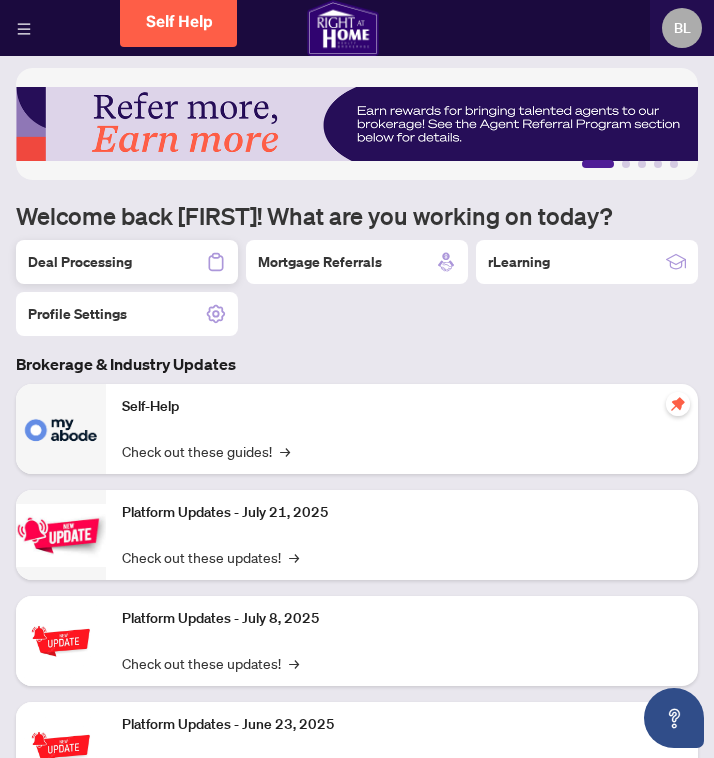 click on "Deal Processing" at bounding box center (127, 262) 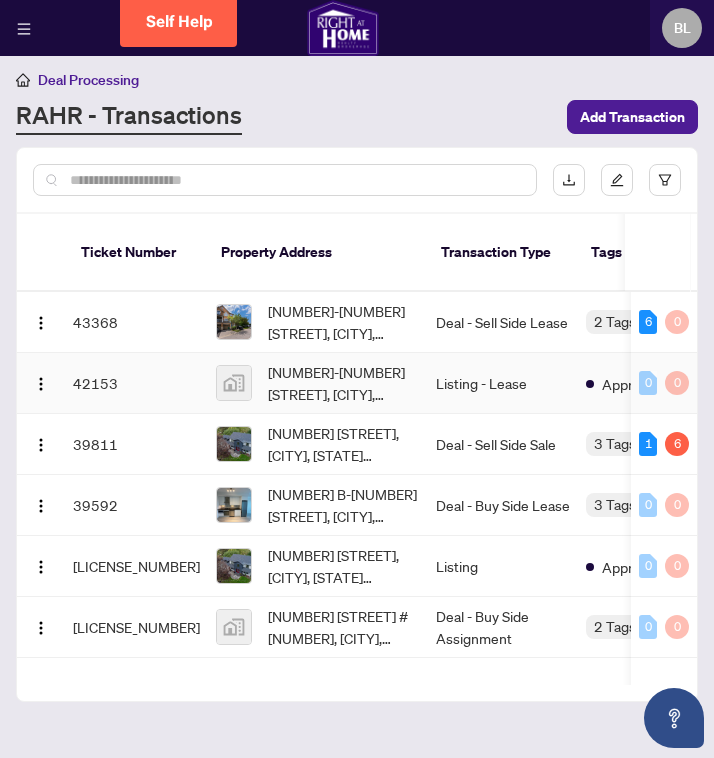 click on "42153" at bounding box center (136, 383) 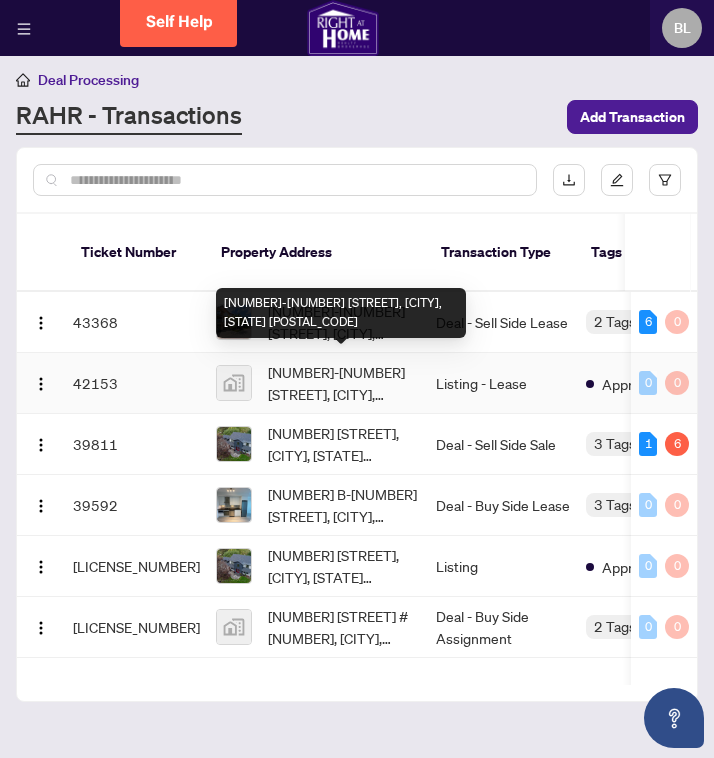 click on "[NUMBER]-[NUMBER] [STREET], [CITY], [STATE] [POSTAL_CODE]" at bounding box center [344, 383] 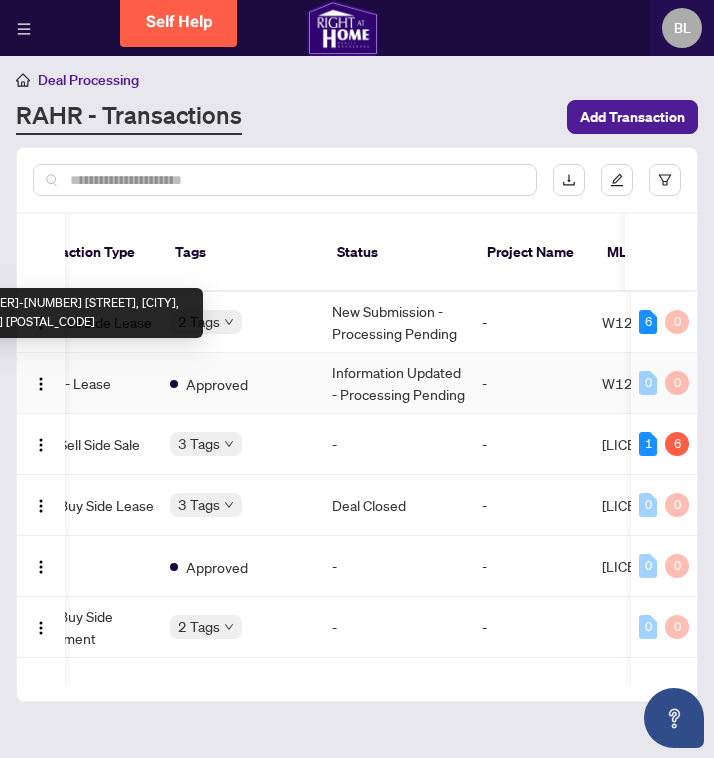 scroll, scrollTop: 2, scrollLeft: 426, axis: both 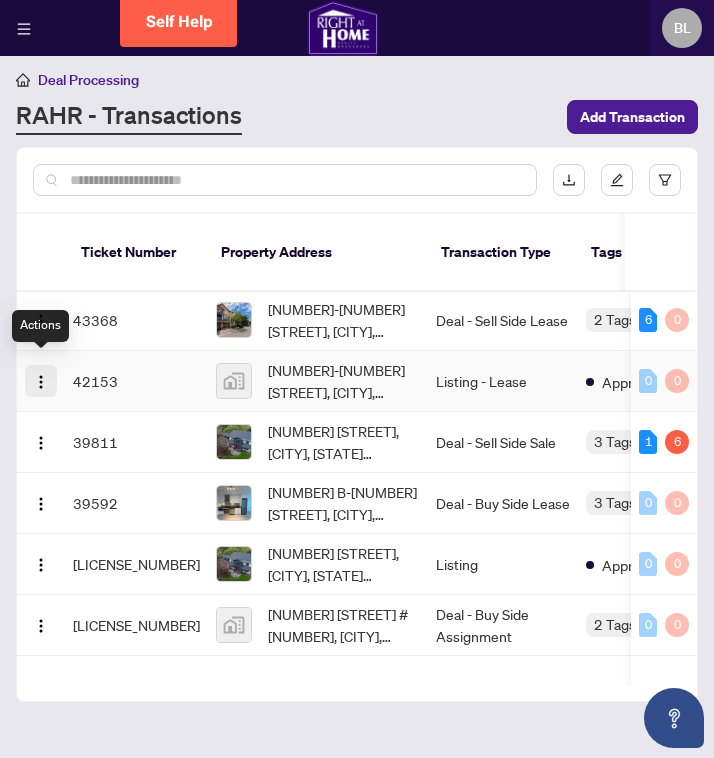 click at bounding box center [41, 382] 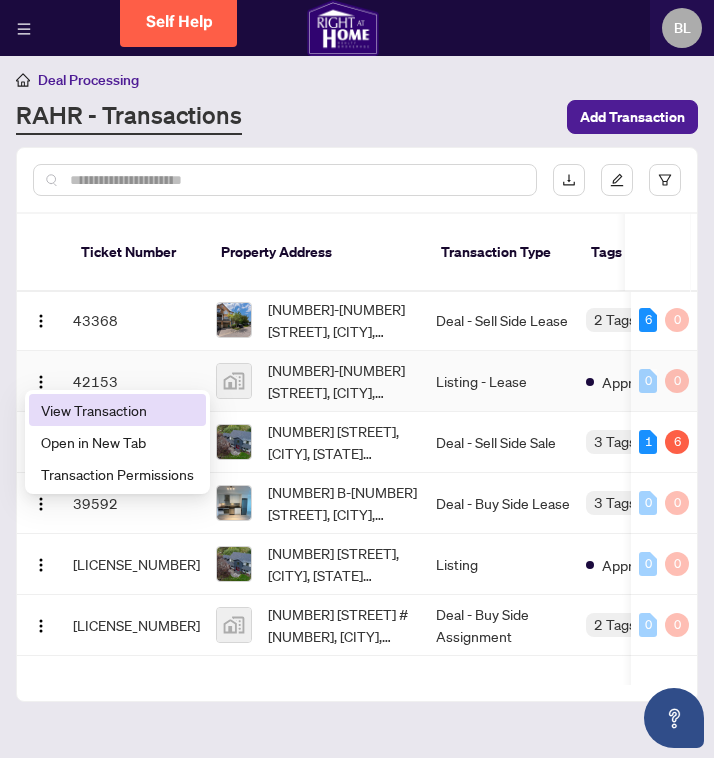 click on "View Transaction" at bounding box center [117, 410] 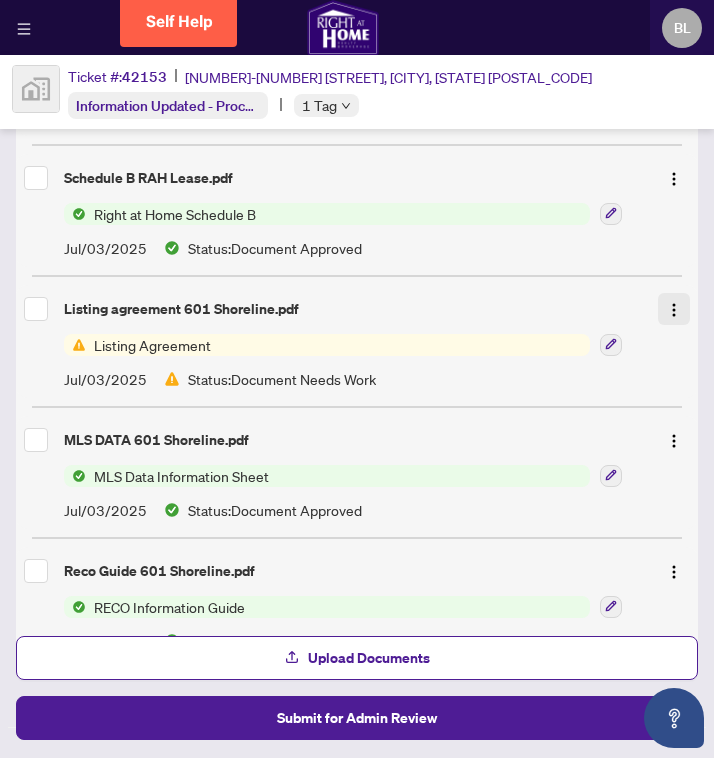 click at bounding box center [674, 310] 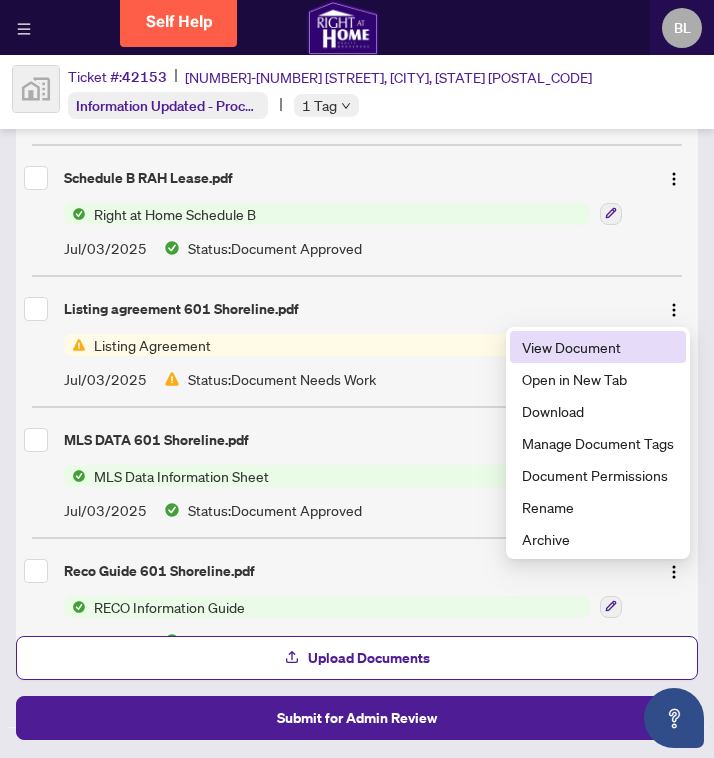 click on "View Document" at bounding box center [598, 347] 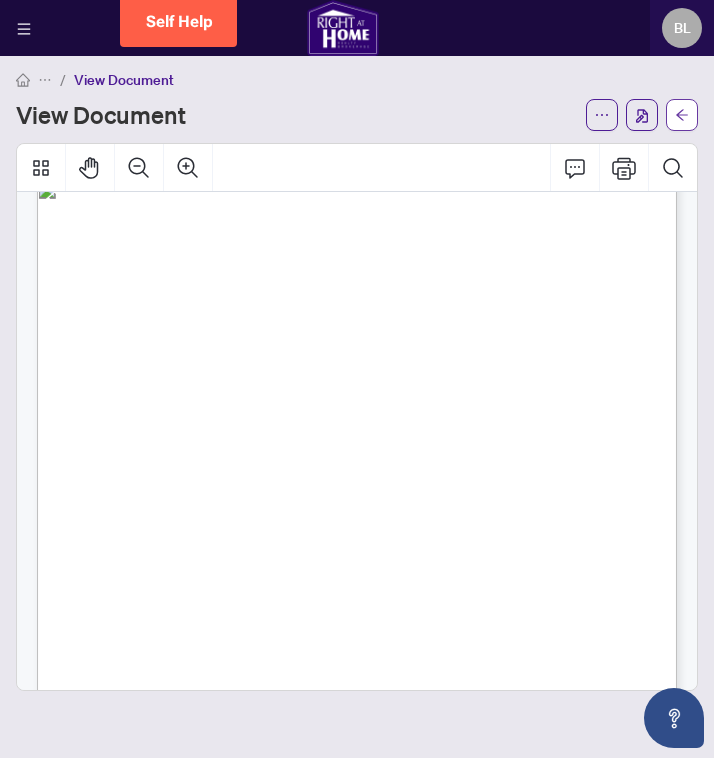 click 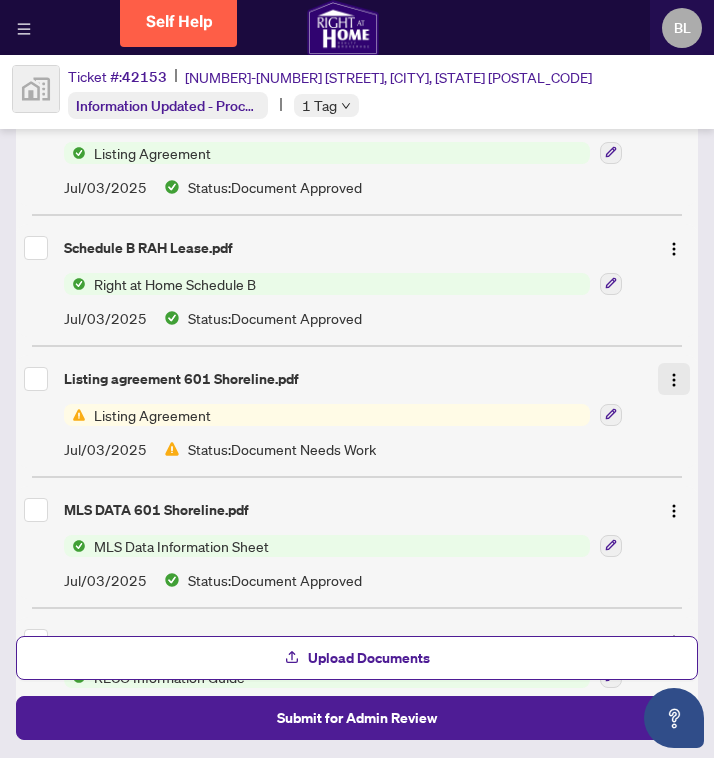 click at bounding box center (674, 380) 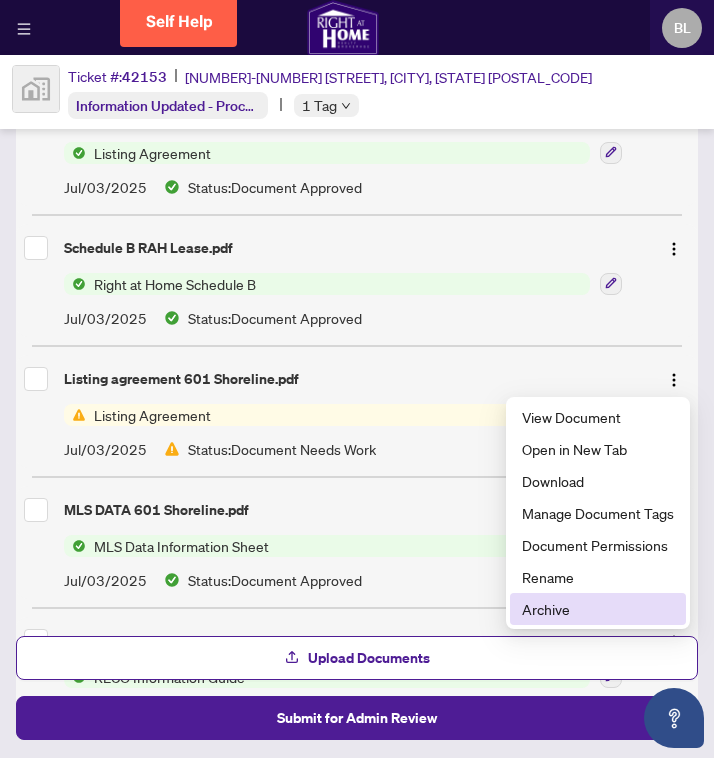 click on "Archive" at bounding box center [598, 609] 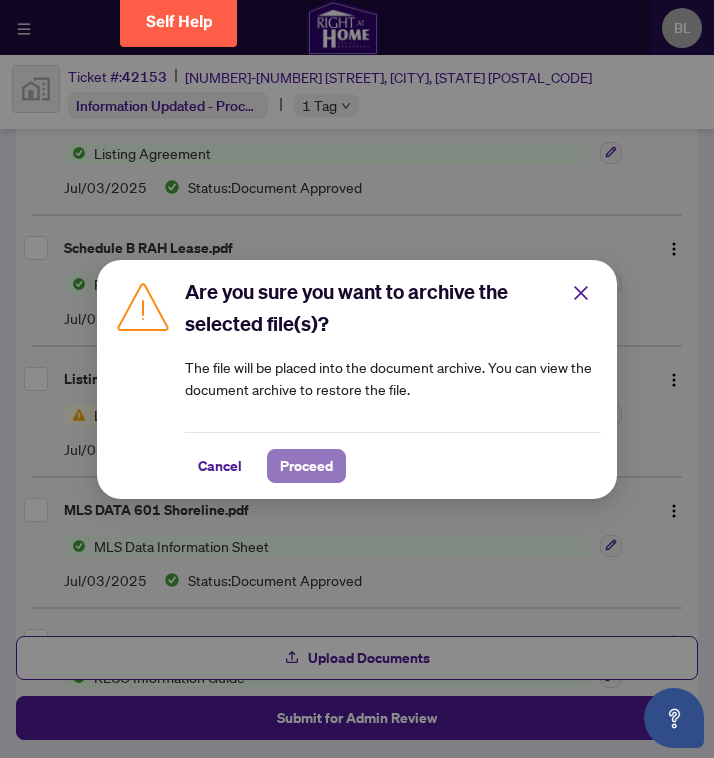 click on "Proceed" at bounding box center [306, 466] 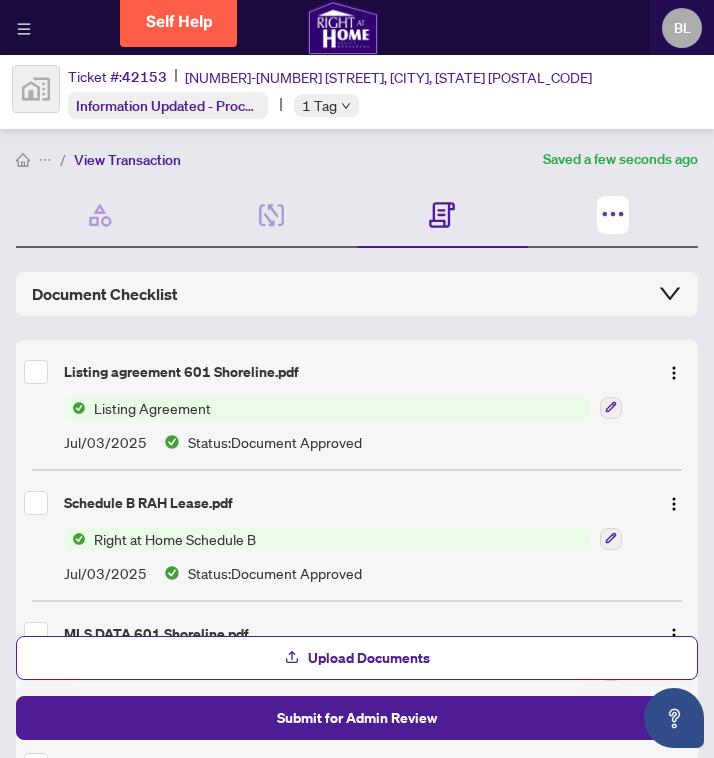 click 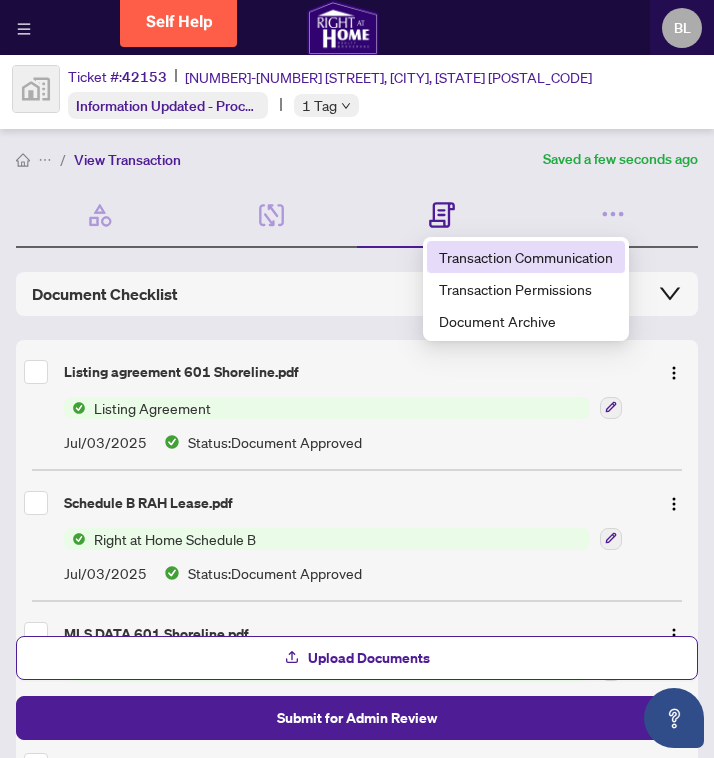 click on "Transaction Communication" at bounding box center [526, 257] 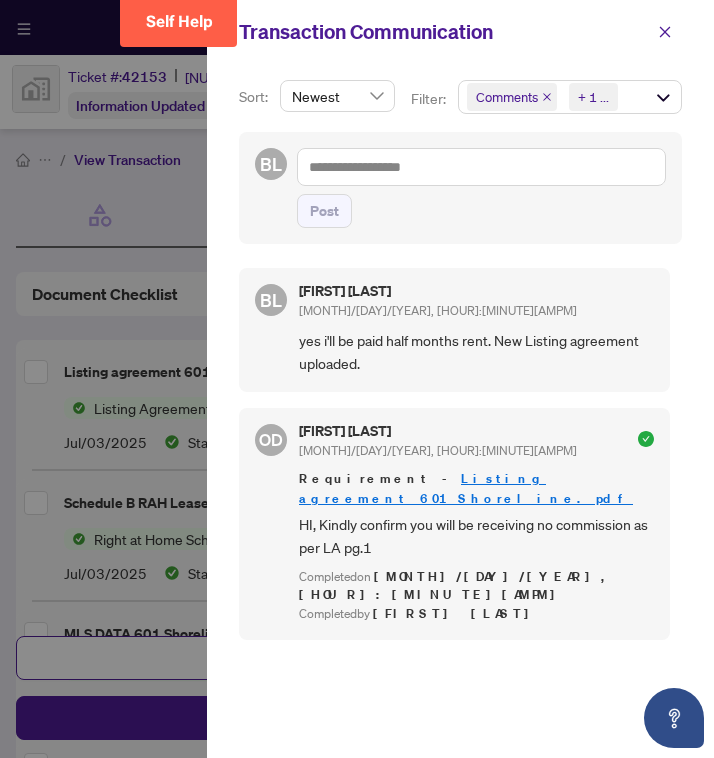 click on "Newest" at bounding box center (337, 96) 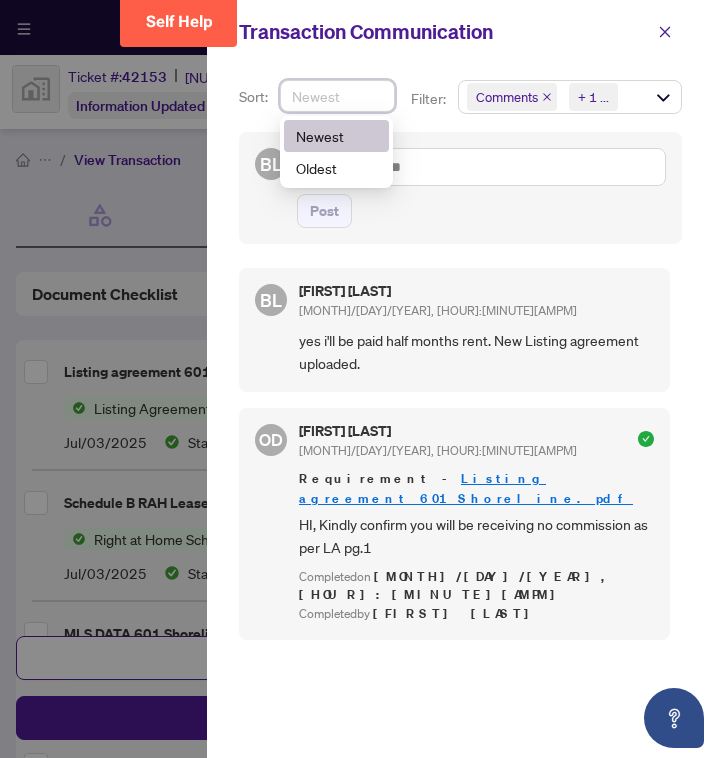 click on "Newest" at bounding box center (337, 96) 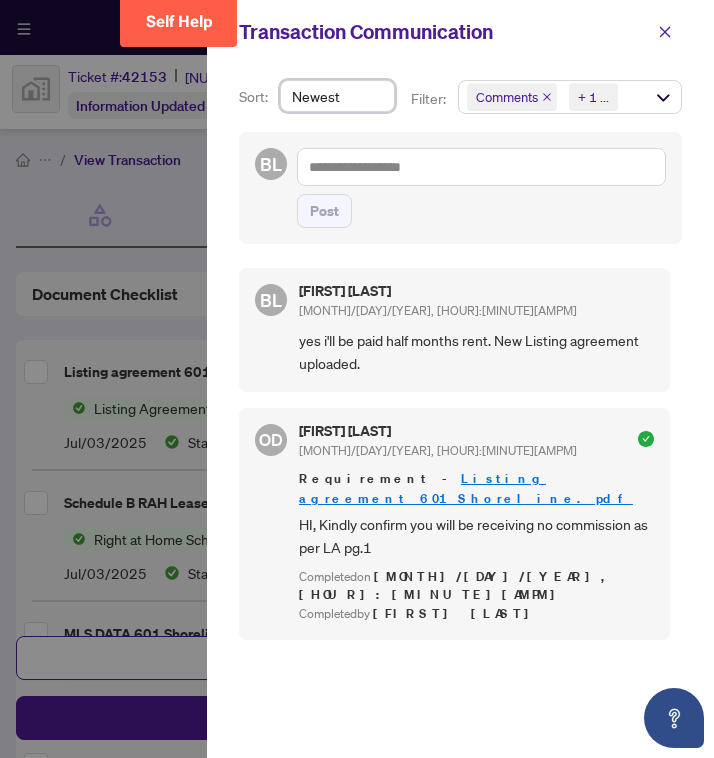click on "Newest" at bounding box center [337, 96] 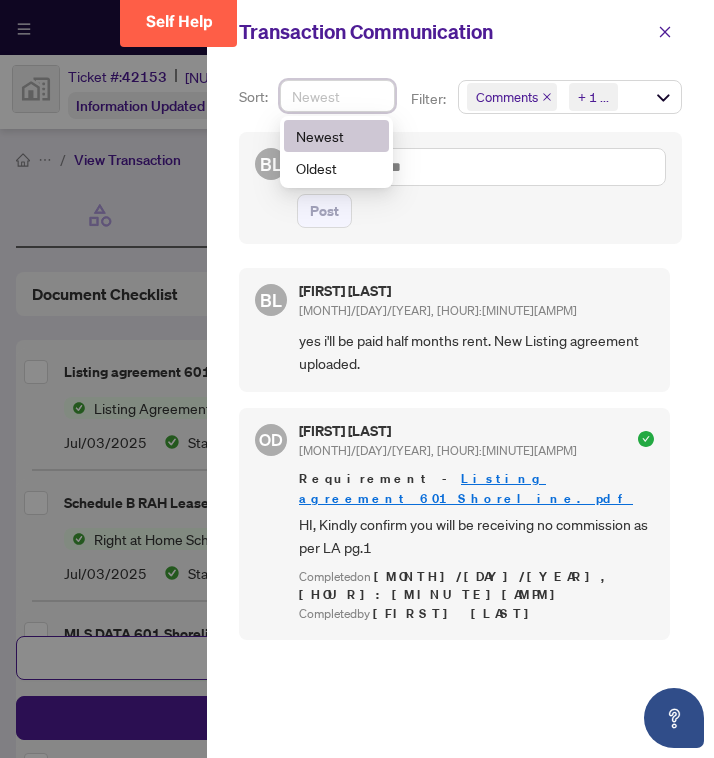 click on "Newest" at bounding box center [337, 96] 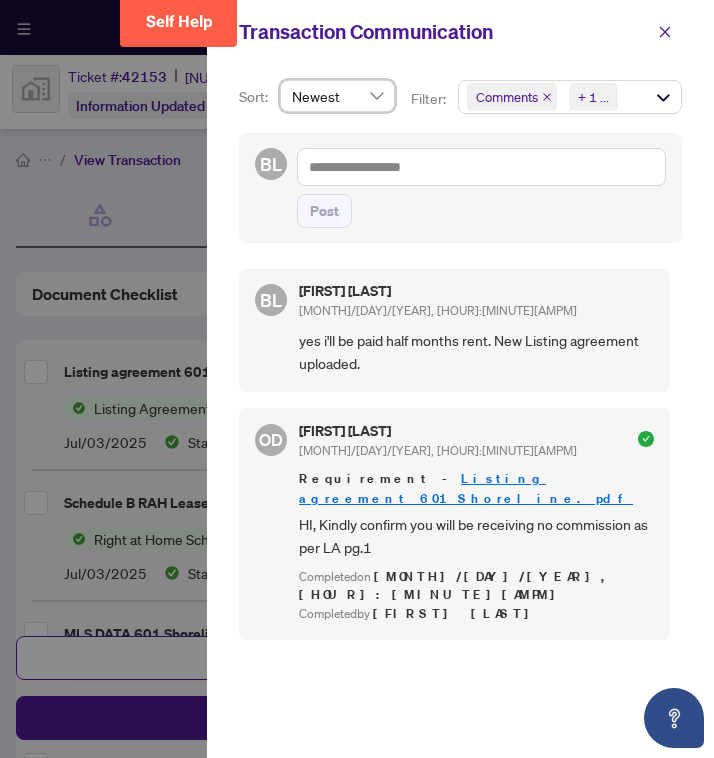 click on "Comments Requirements + 1 ..." at bounding box center [570, 97] 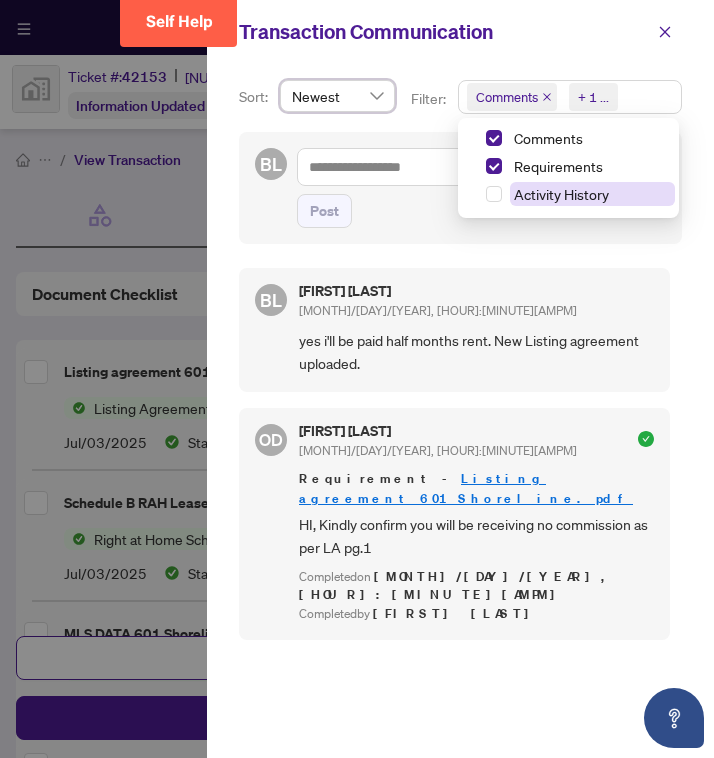 click on "Activity History" at bounding box center (561, 194) 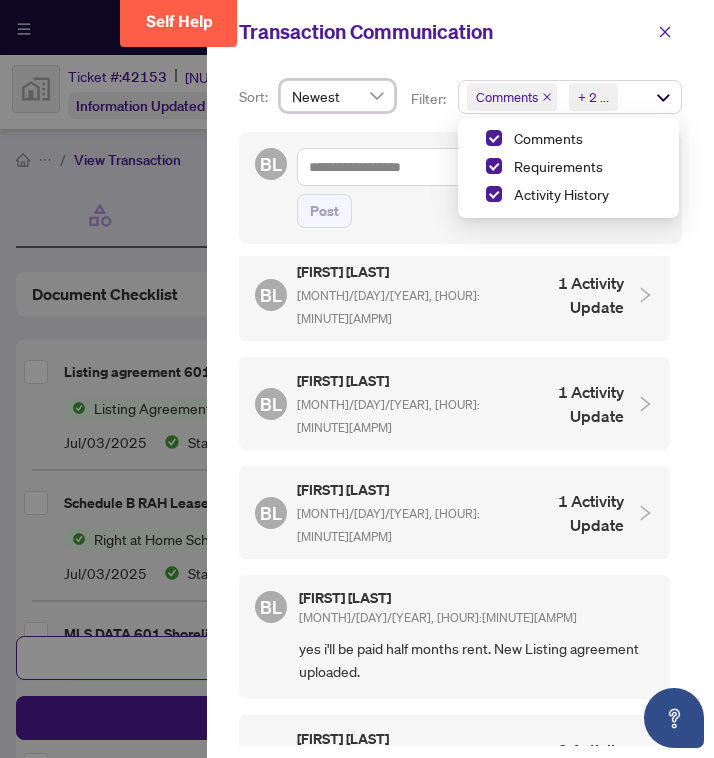 scroll, scrollTop: 0, scrollLeft: 0, axis: both 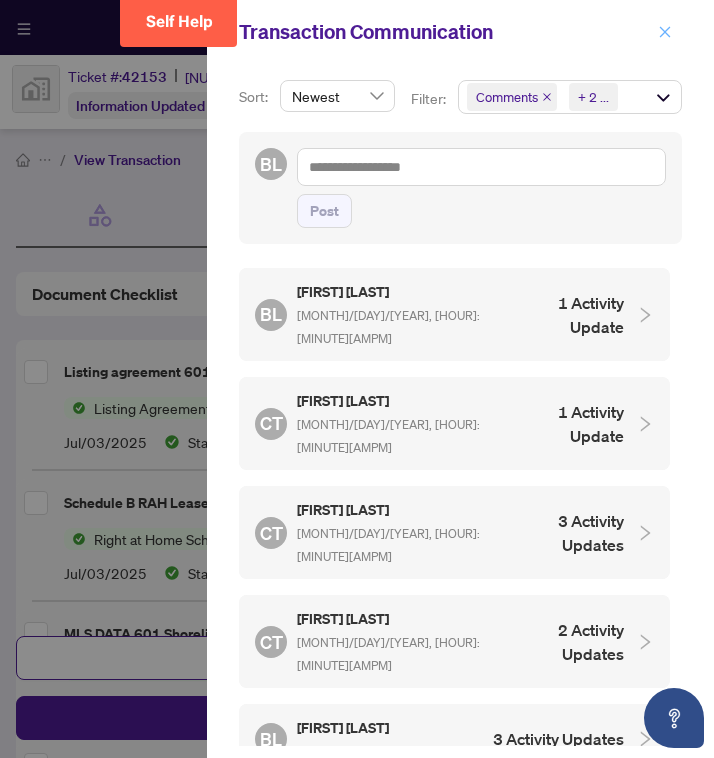 click 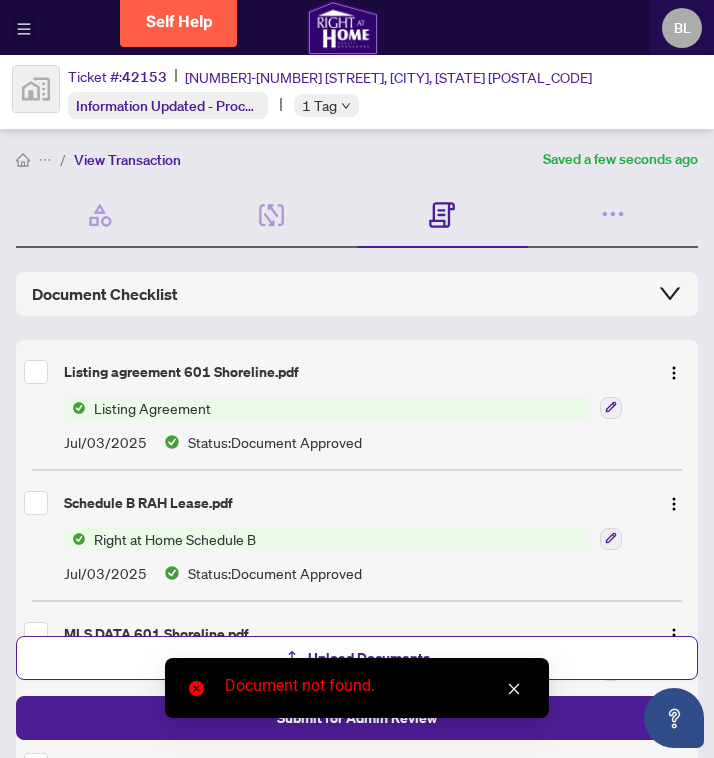 click 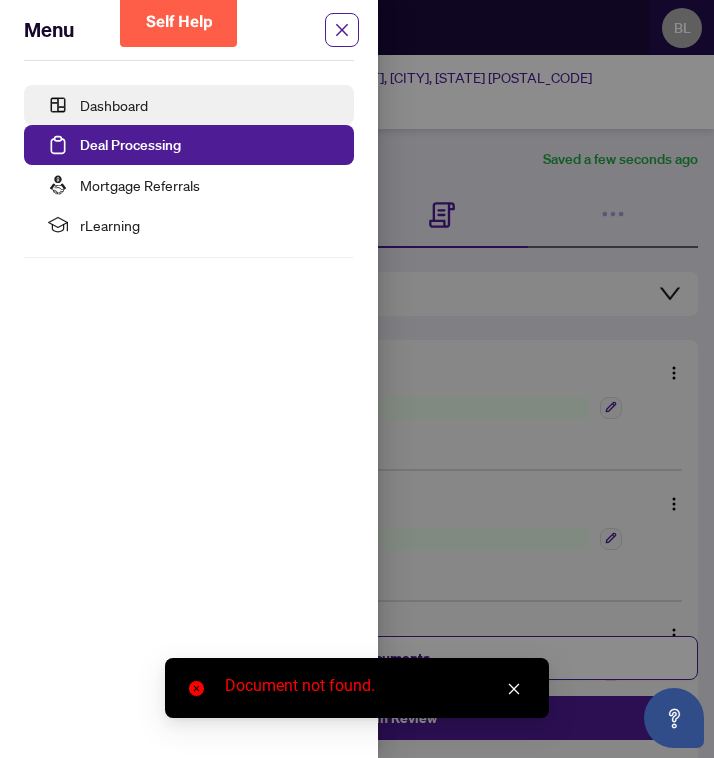 click on "Dashboard" at bounding box center [114, 105] 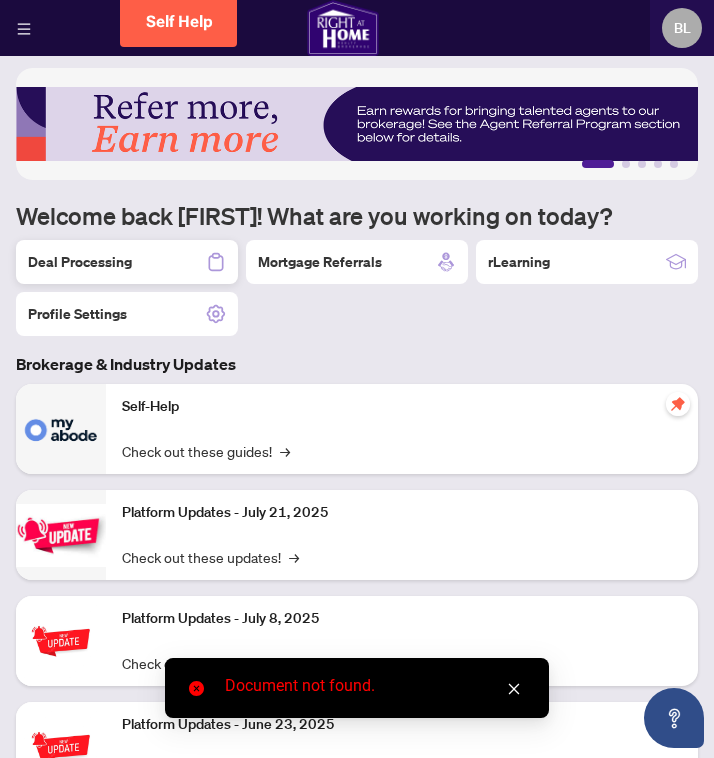 click on "Deal Processing" at bounding box center (80, 262) 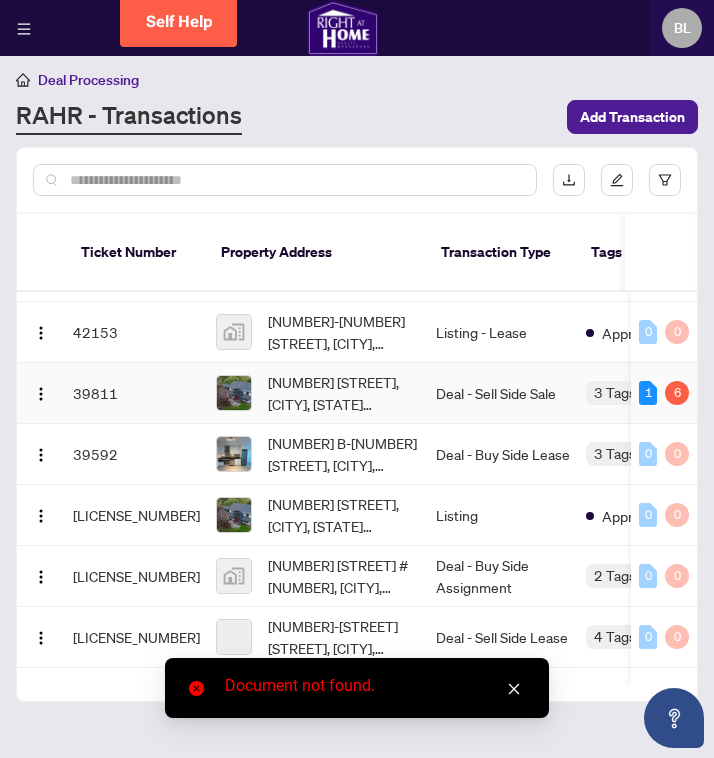 scroll, scrollTop: 52, scrollLeft: 0, axis: vertical 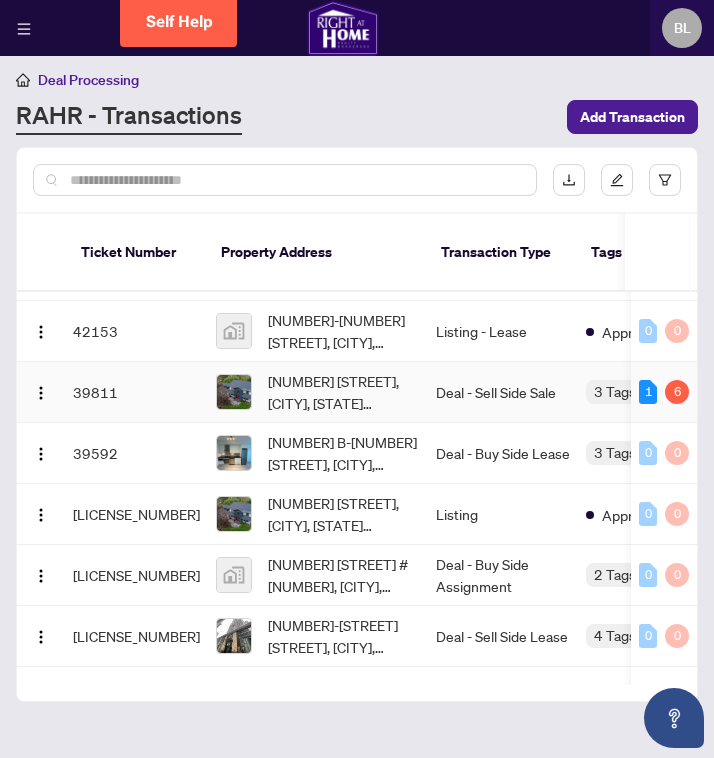 click on "39811" at bounding box center [136, 392] 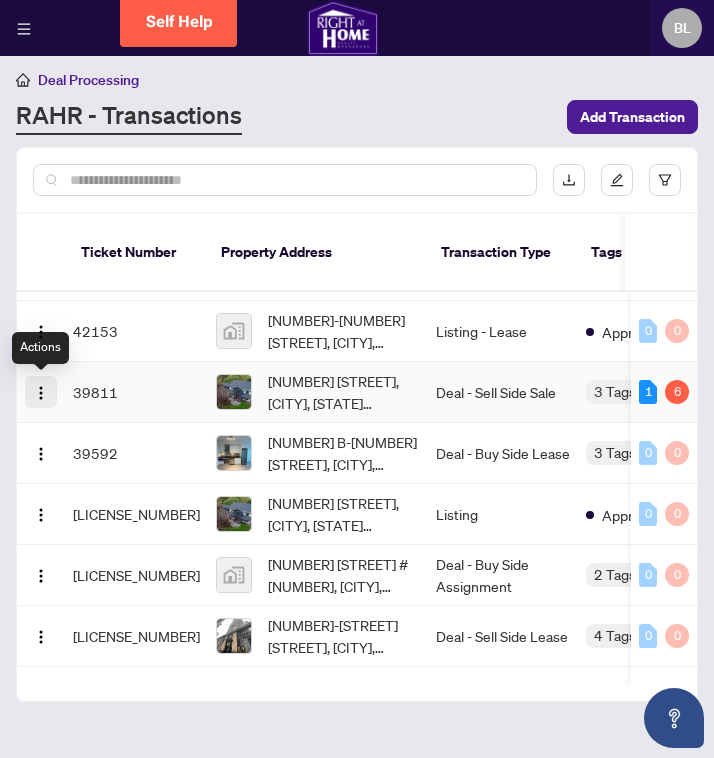 click at bounding box center (41, 392) 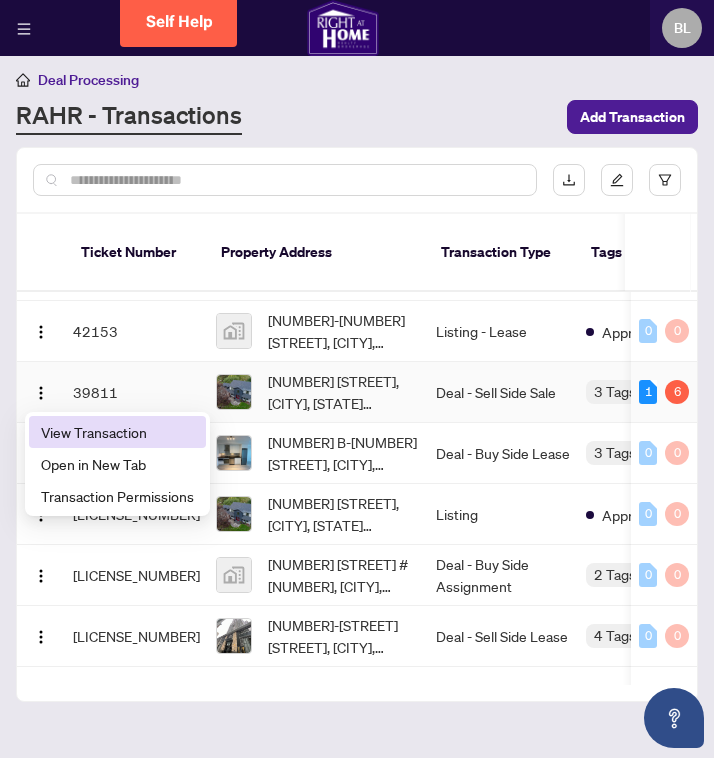 click on "View Transaction" at bounding box center (117, 432) 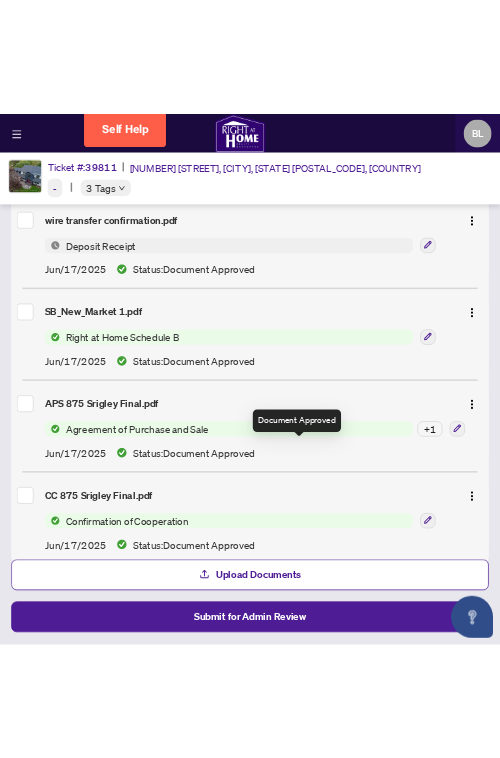 scroll, scrollTop: 642, scrollLeft: 0, axis: vertical 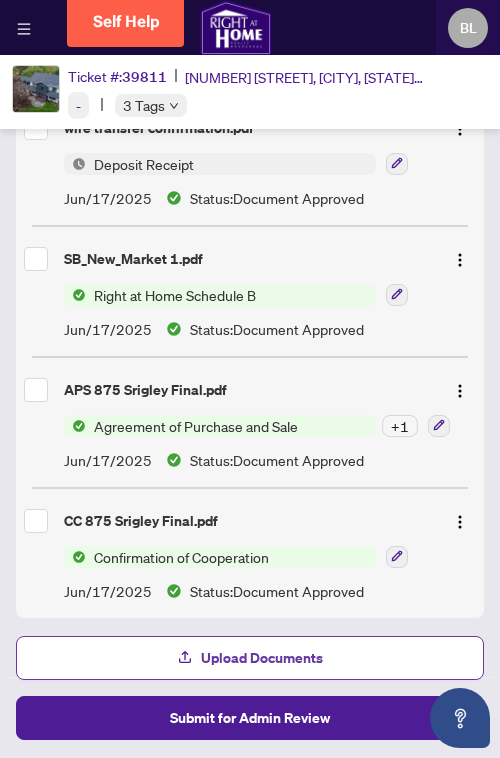 click on "Upload Documents" at bounding box center (262, 658) 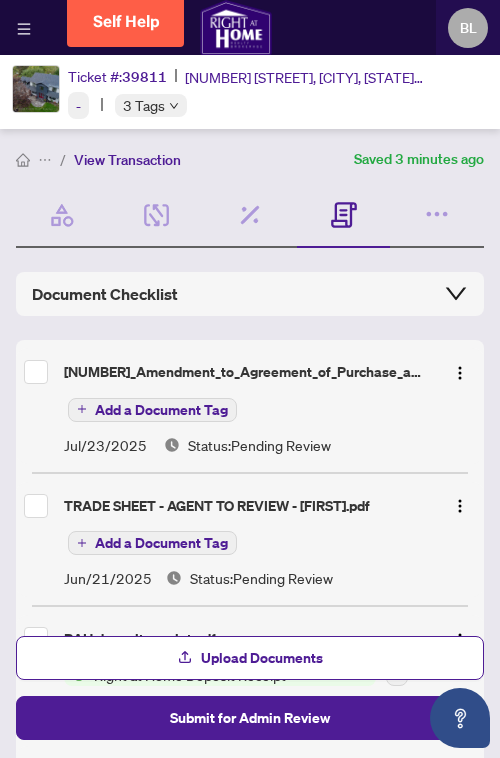 scroll, scrollTop: 94, scrollLeft: 0, axis: vertical 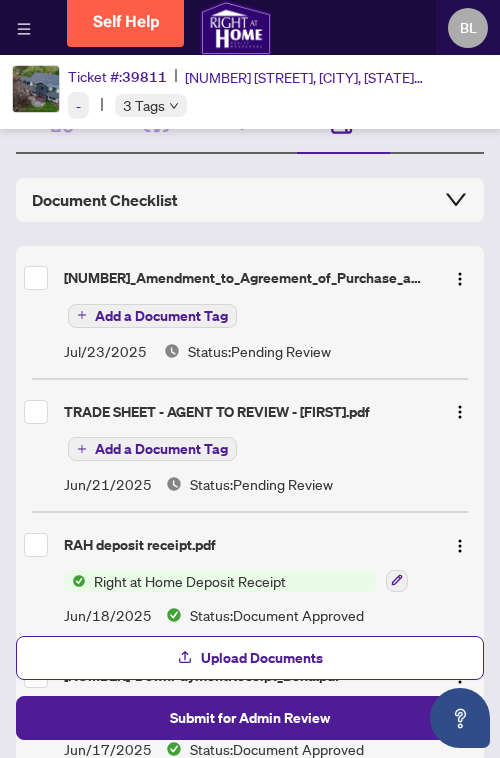 click on "Add a Document Tag" at bounding box center (161, 316) 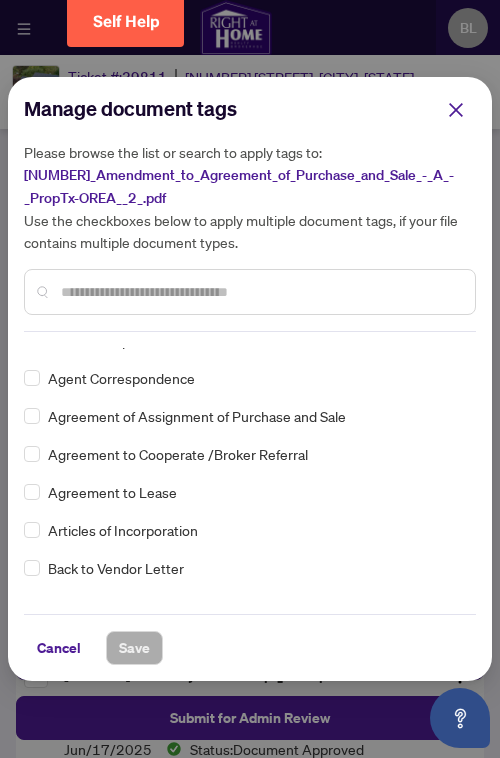 scroll, scrollTop: 320, scrollLeft: 0, axis: vertical 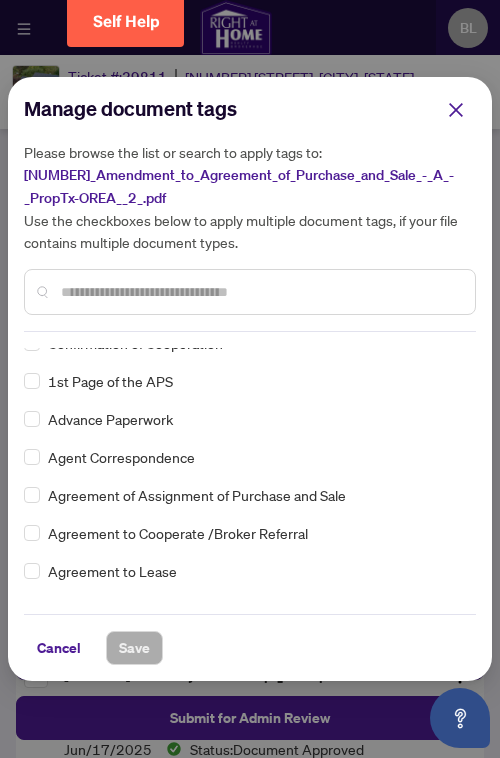 click at bounding box center [250, 292] 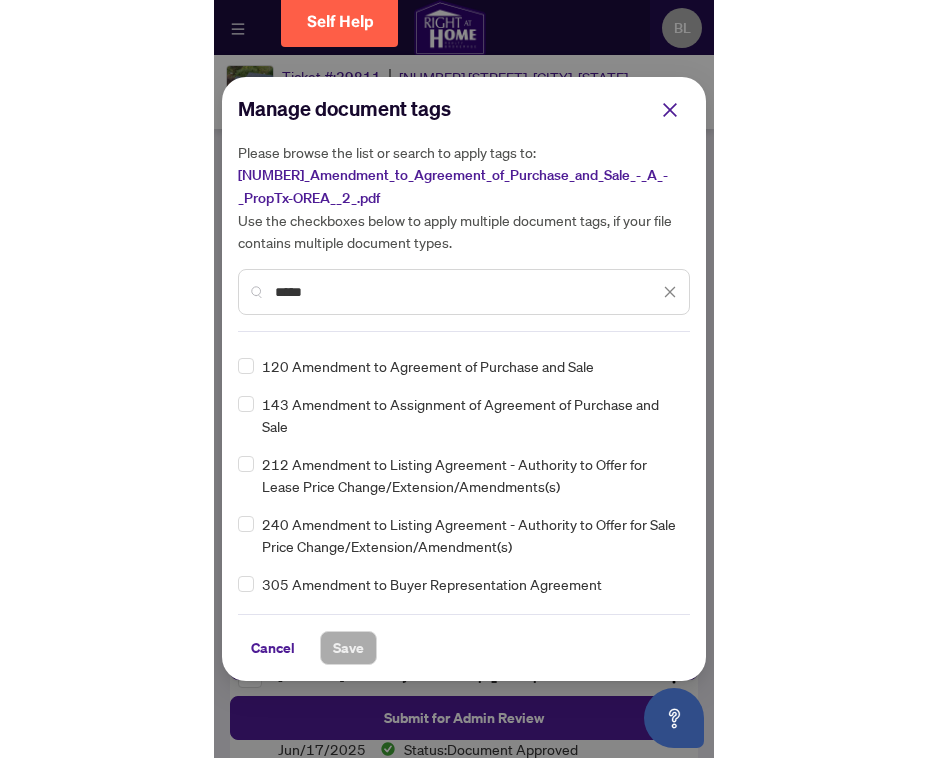 scroll, scrollTop: 0, scrollLeft: 0, axis: both 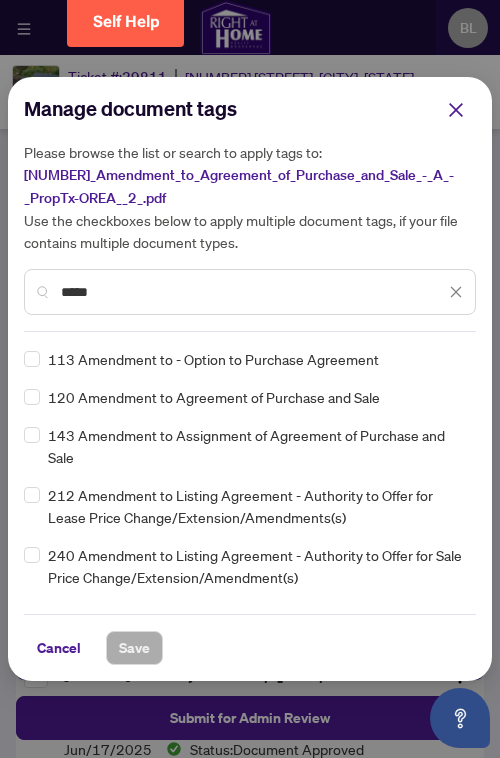 type on "*****" 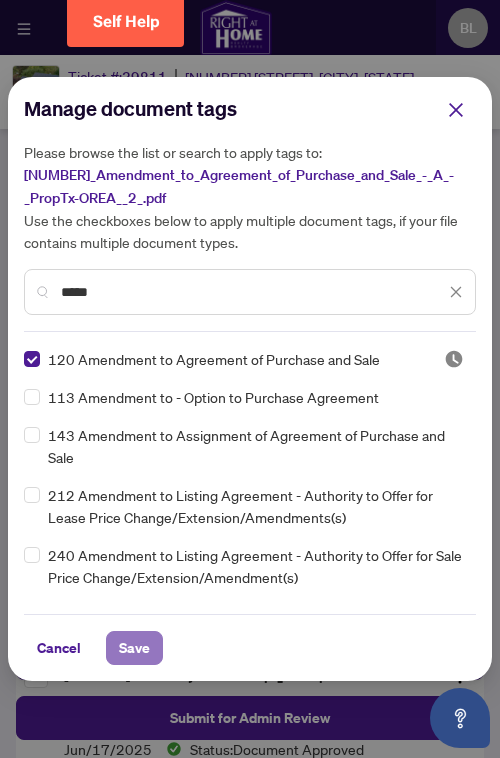 click on "Save" at bounding box center (134, 648) 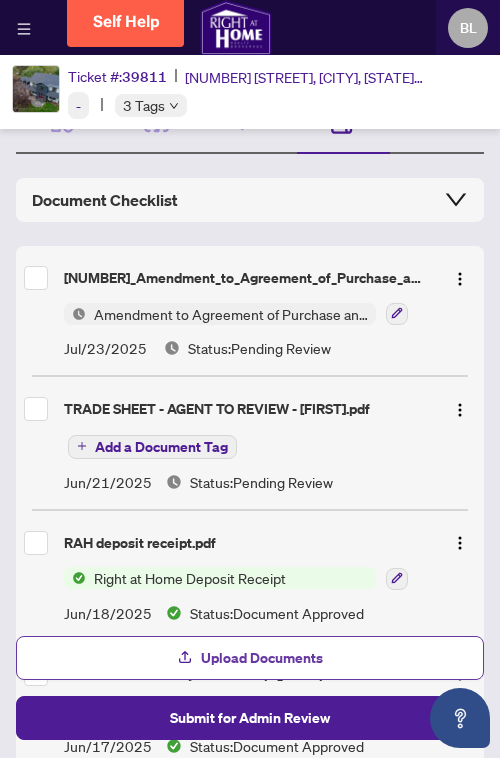 click on "Upload Documents" at bounding box center [262, 658] 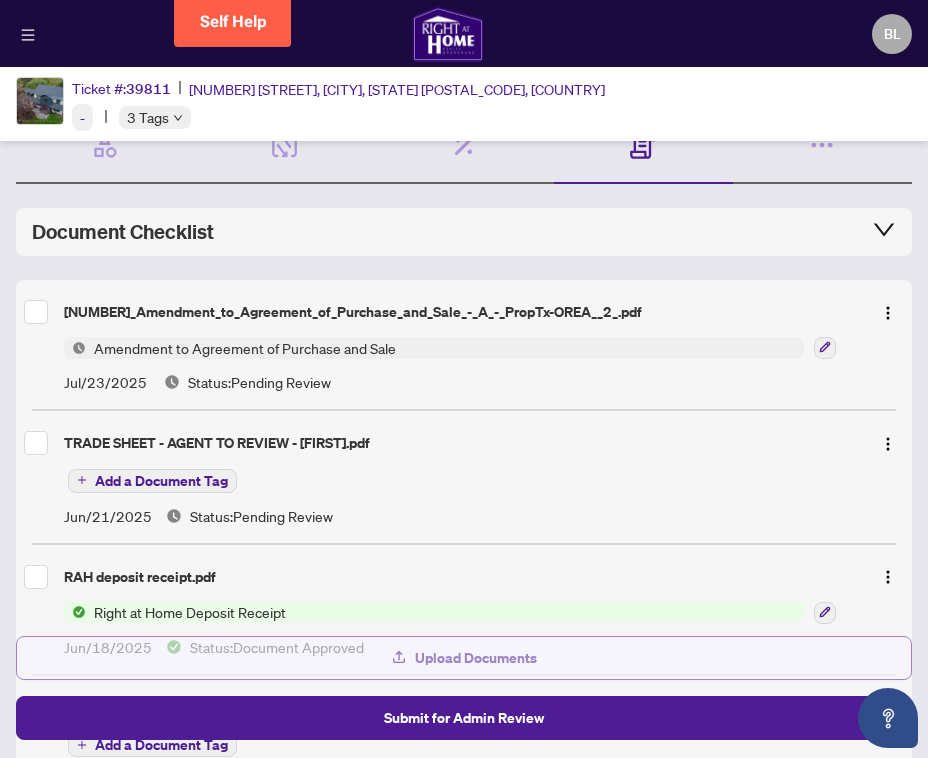 click on "Upload Documents" at bounding box center (464, 658) 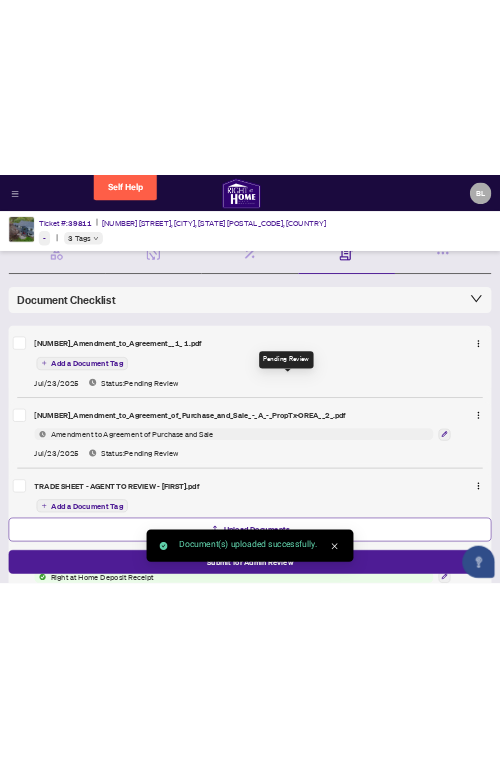 scroll, scrollTop: 0, scrollLeft: 0, axis: both 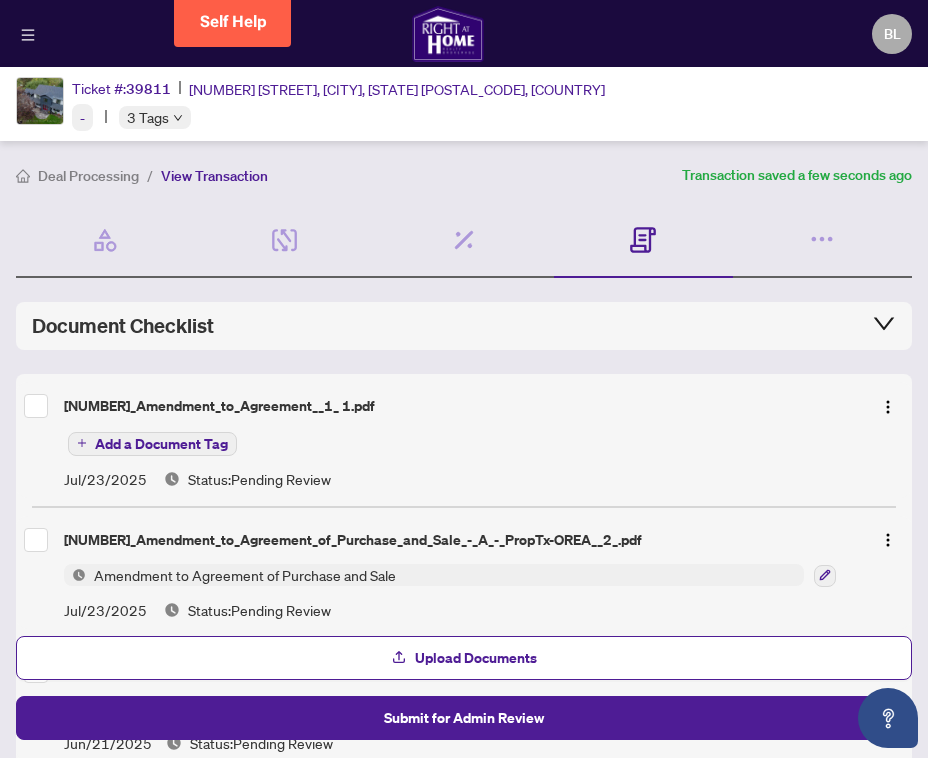 click on "Add a Document Tag" at bounding box center [161, 444] 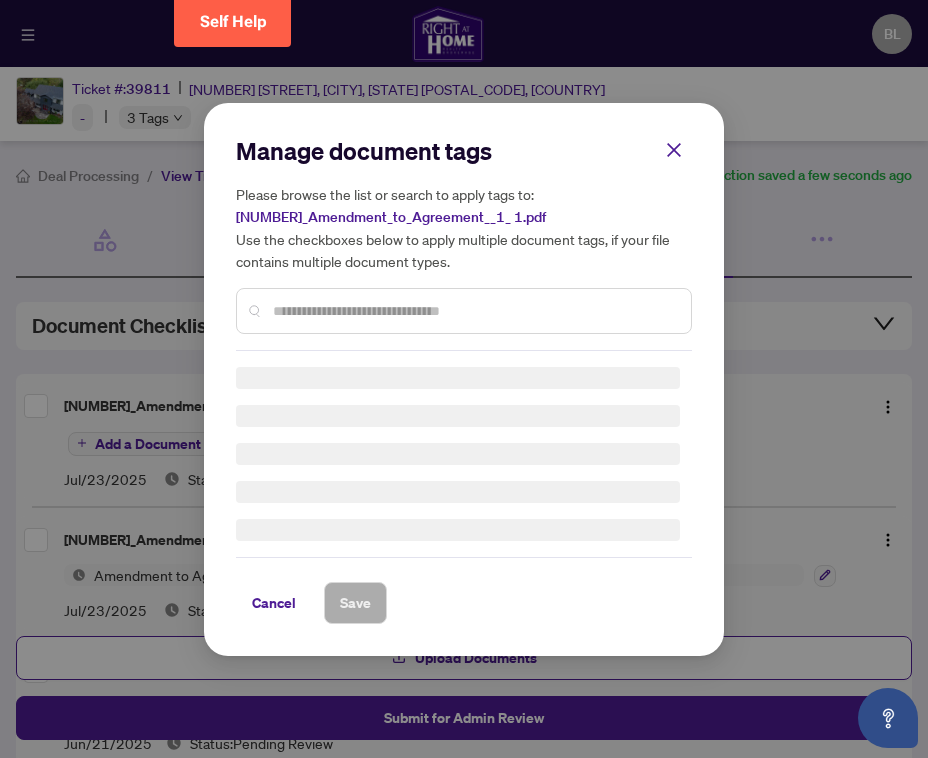 click on "Manage document tags Please browse the list or search to apply tags to:   120_Amendment_to_Agreement__1_ 1.pdf   Use the checkboxes below to apply multiple document tags, if your file contains multiple document types.   Cancel Save" at bounding box center [464, 379] 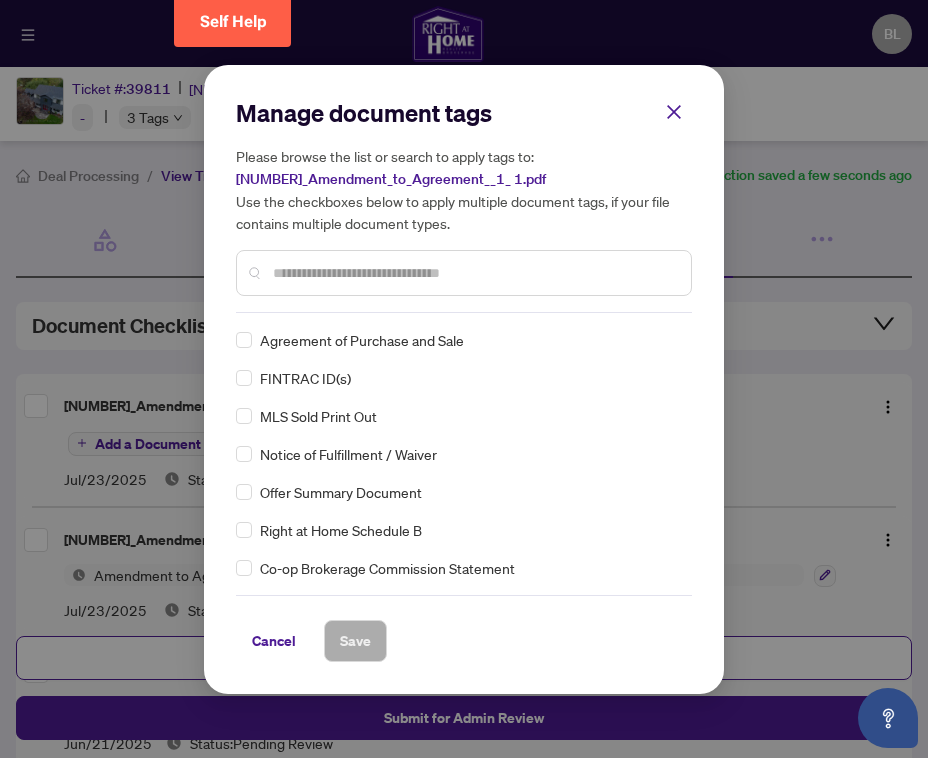 click at bounding box center (474, 273) 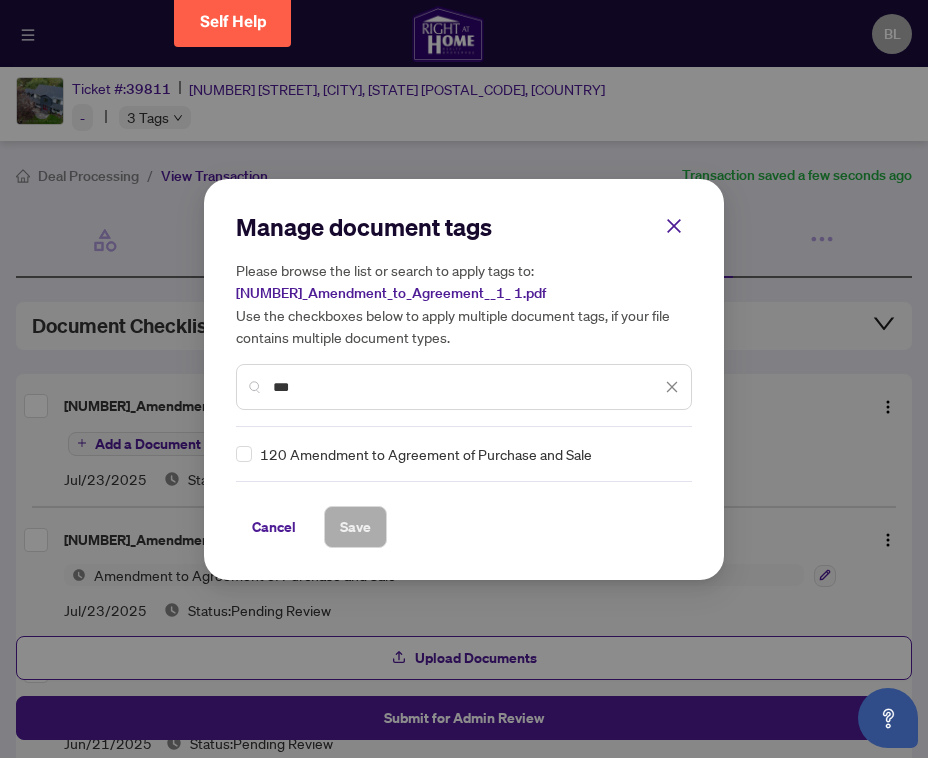 type on "***" 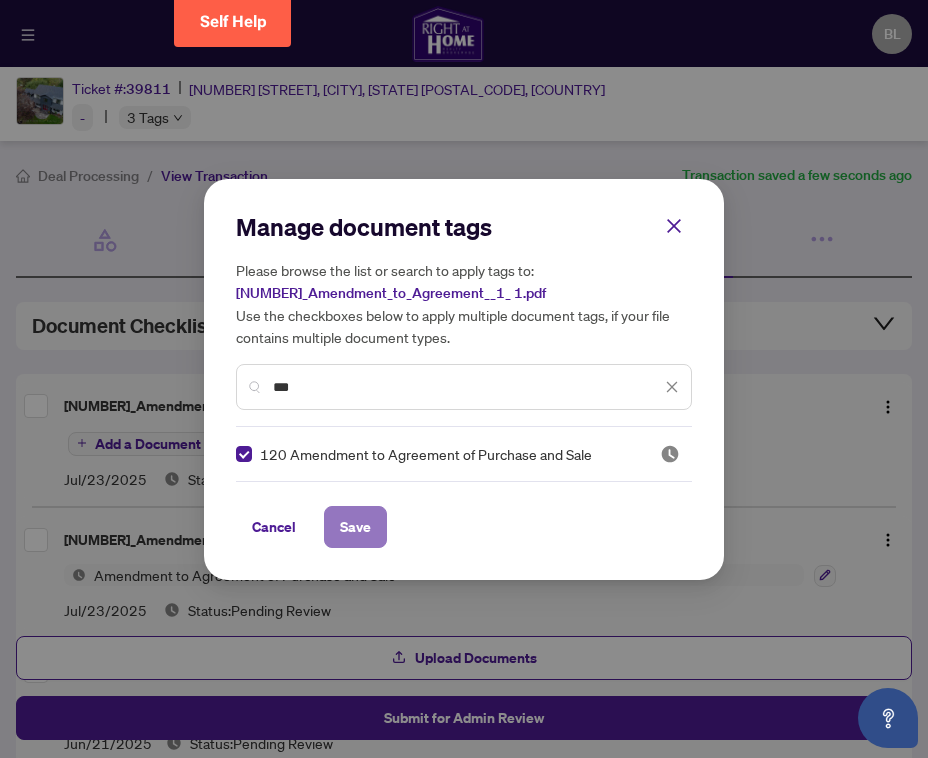 click on "Save" at bounding box center (355, 527) 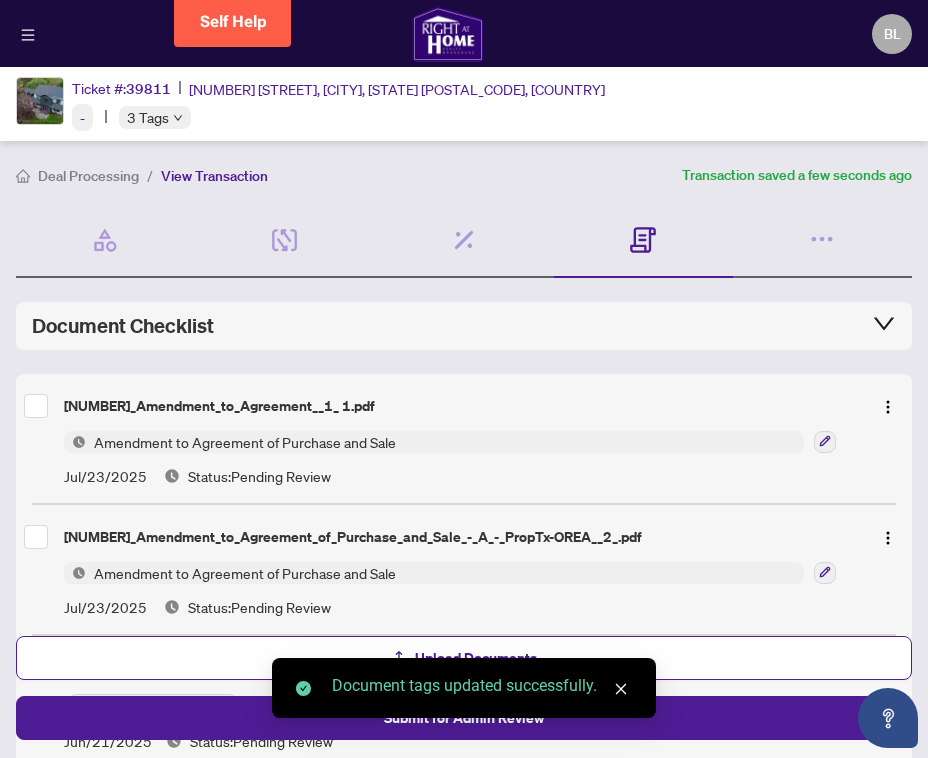 click on "[NUMBER]_Amendment_to_Agreement__1_ 1.pdf" at bounding box center (460, 406) 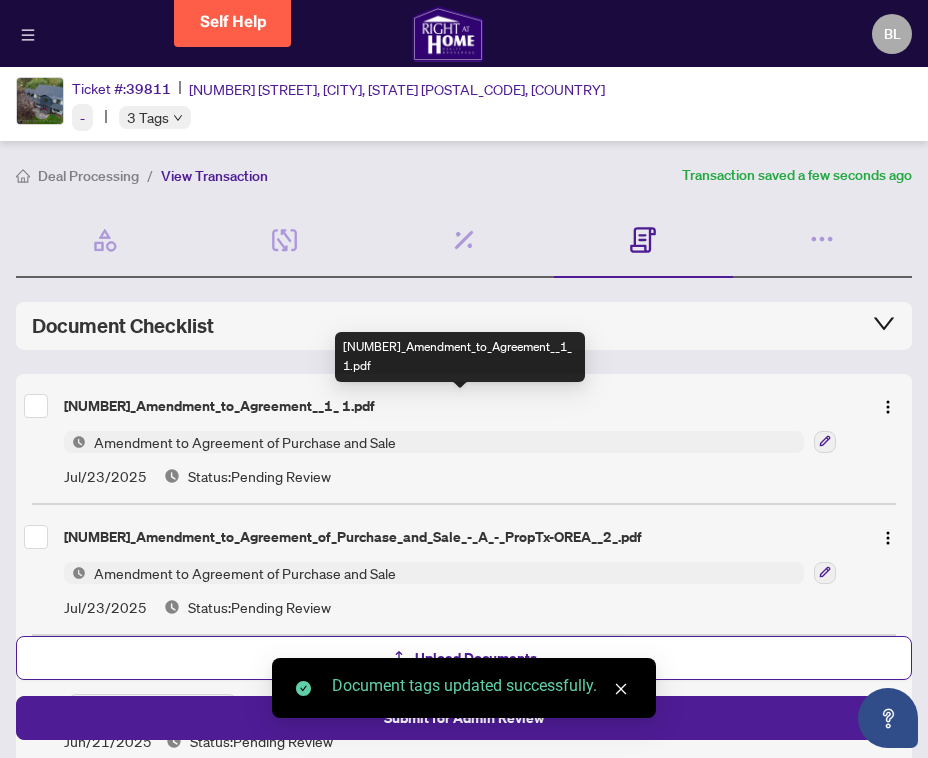 click on "[NUMBER]_Amendment_to_Agreement__1_ 1.pdf" at bounding box center (460, 406) 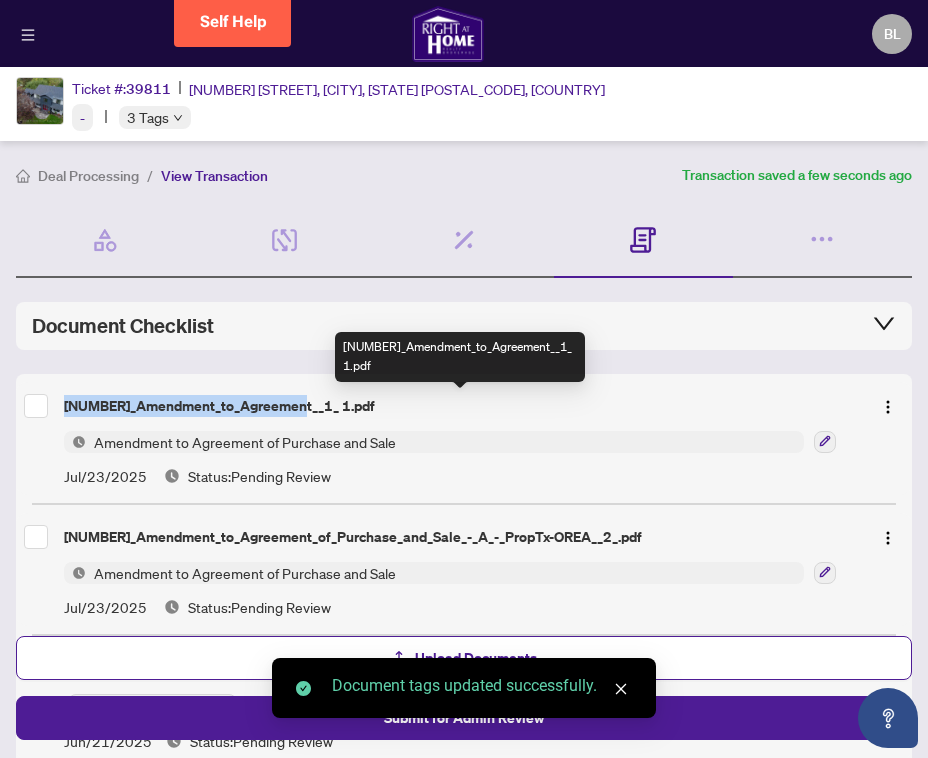 click on "[NUMBER]_Amendment_to_Agreement__1_ 1.pdf" at bounding box center [460, 406] 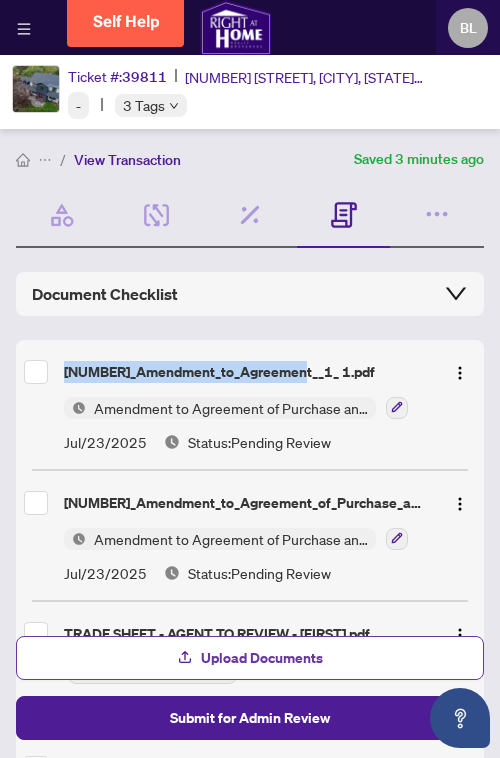 click on "Upload Documents" at bounding box center [262, 658] 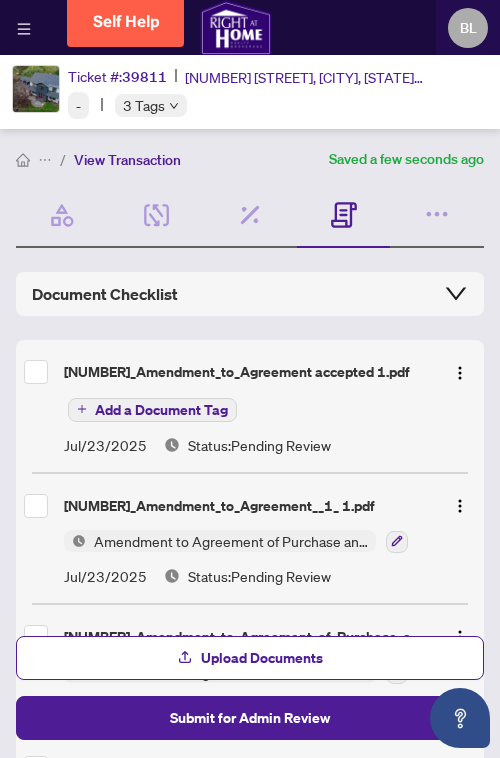 click on "[NUMBER]_Amendment_to_Agreement accepted  1.pdf" at bounding box center (250, 372) 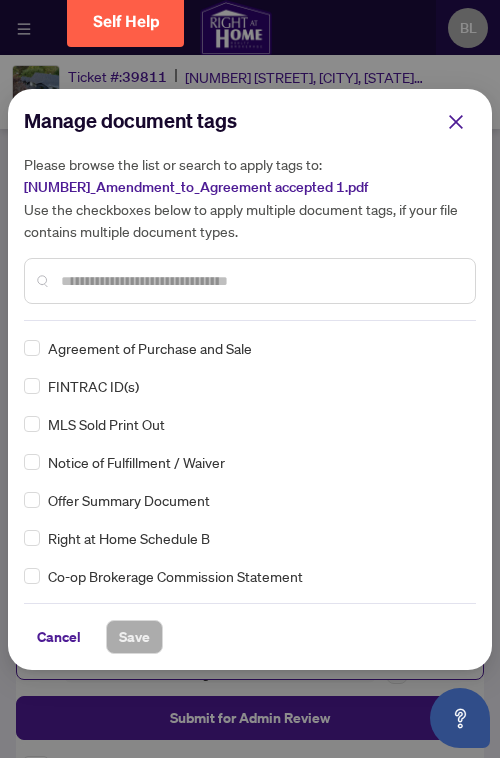 click at bounding box center [260, 281] 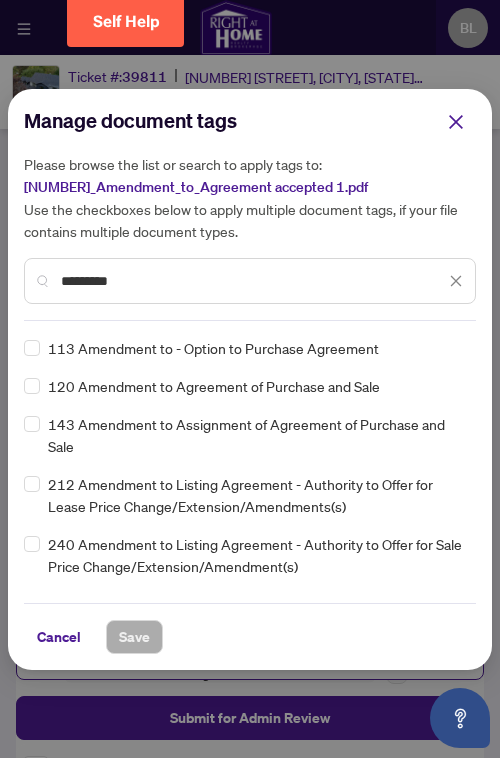 type on "*********" 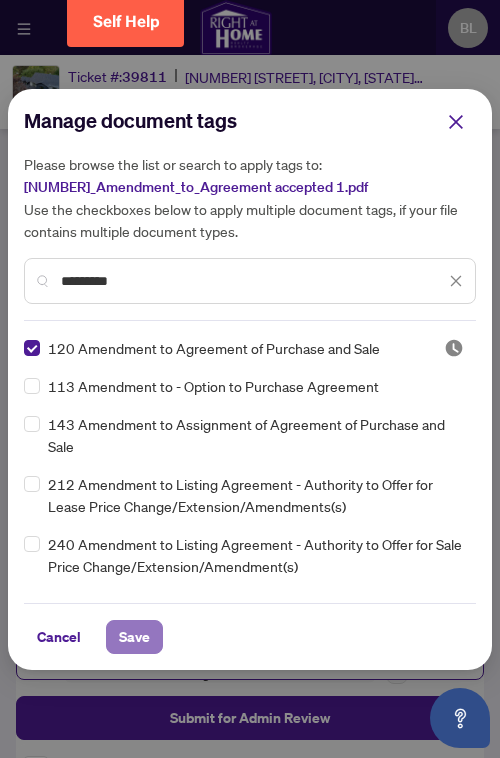 click on "Save" at bounding box center (134, 637) 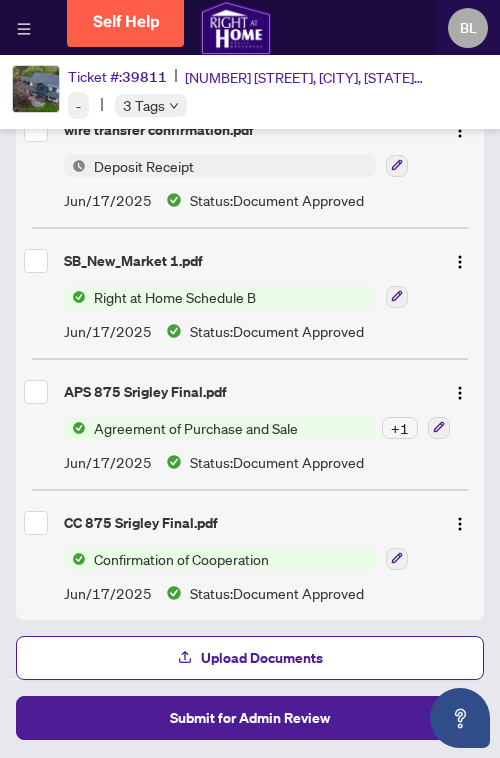scroll, scrollTop: 1031, scrollLeft: 0, axis: vertical 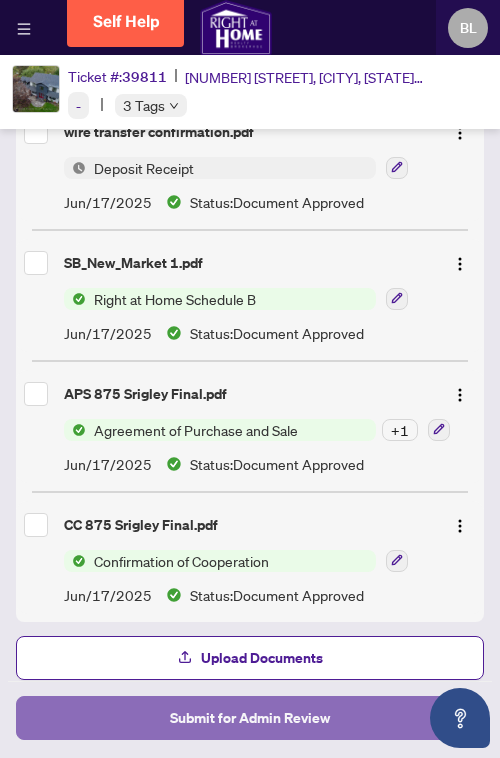 click on "Submit for Admin Review" at bounding box center [250, 718] 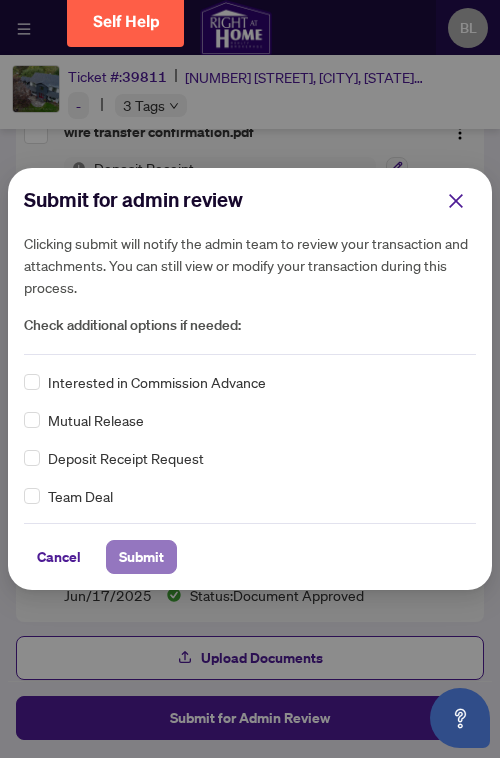 click on "Submit" at bounding box center (141, 557) 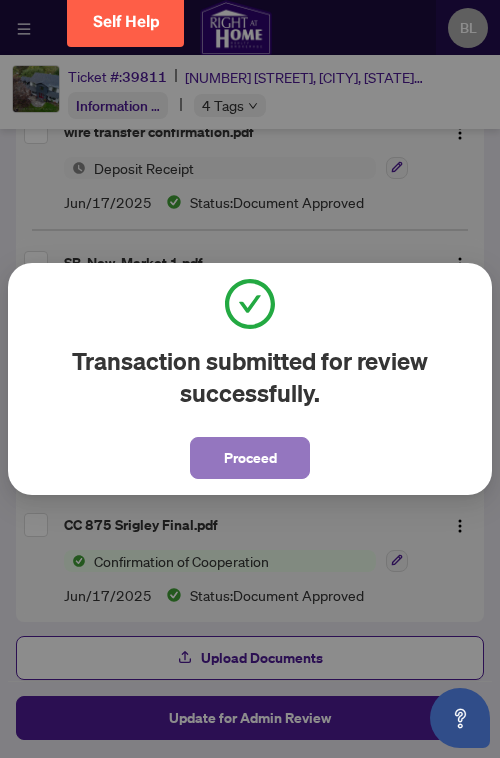 click on "Proceed" at bounding box center (250, 458) 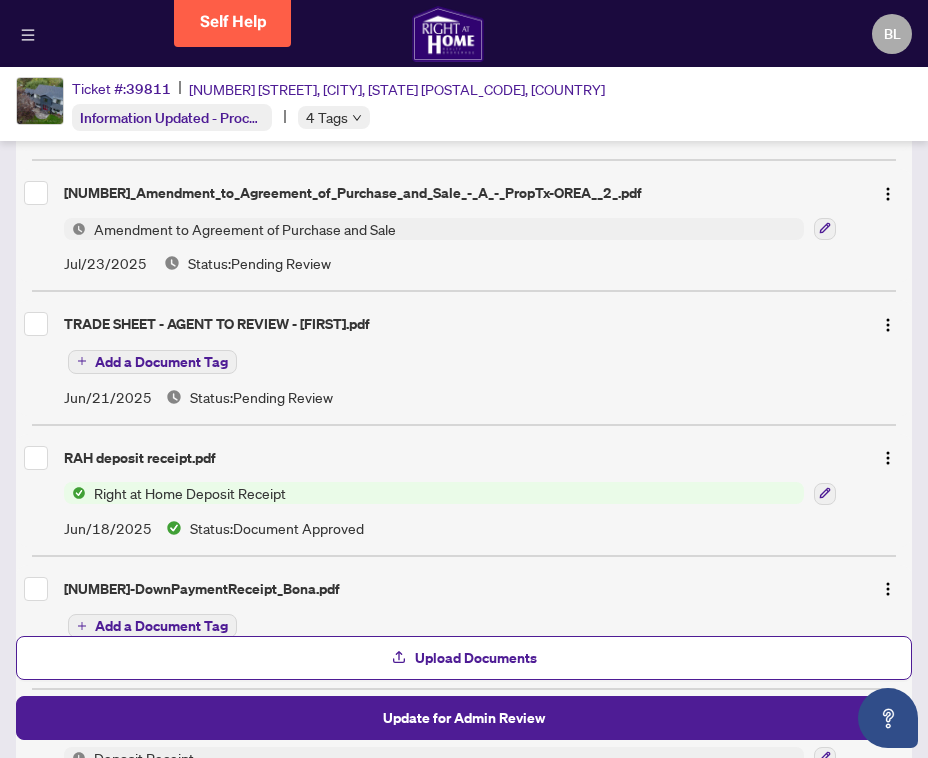 scroll, scrollTop: 473, scrollLeft: 0, axis: vertical 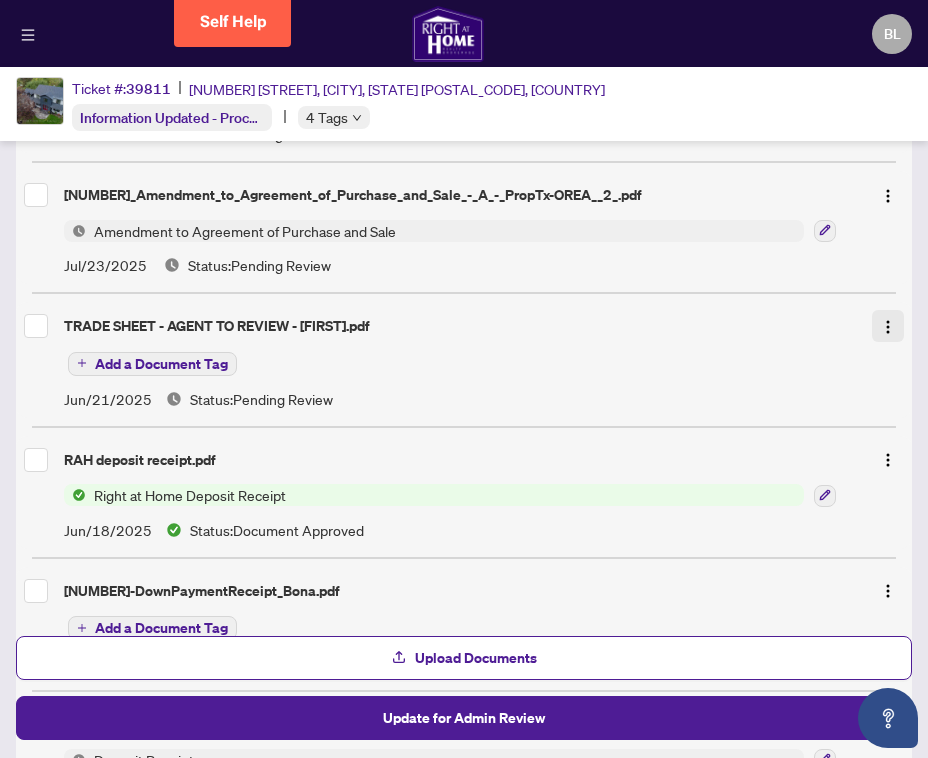 click at bounding box center (888, 327) 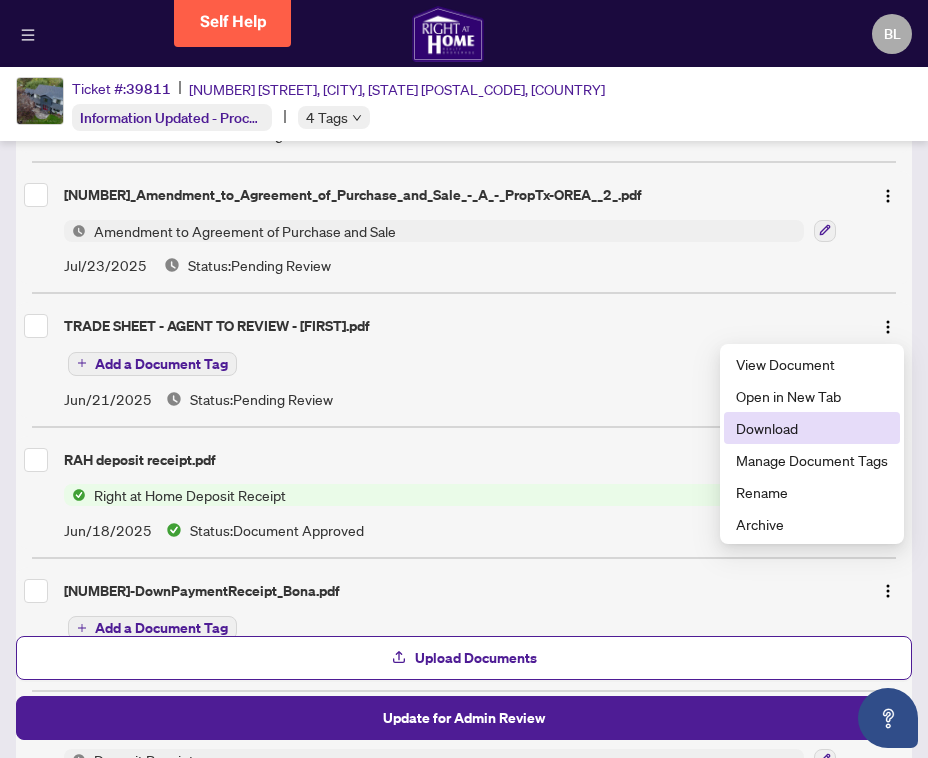 click on "Download" at bounding box center (812, 428) 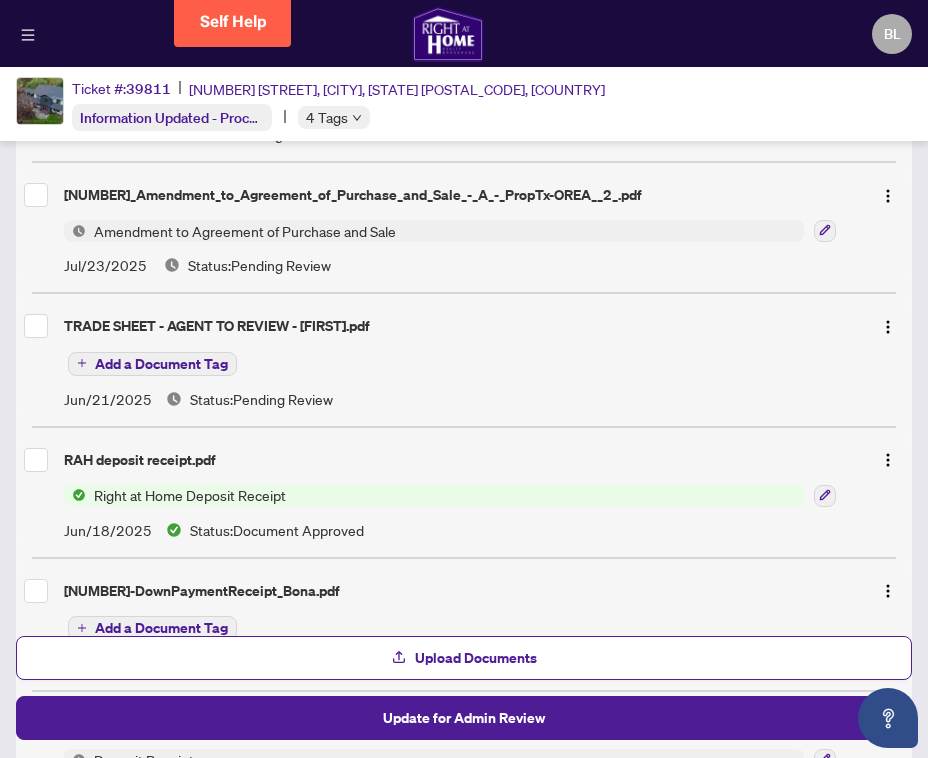 scroll, scrollTop: 0, scrollLeft: 0, axis: both 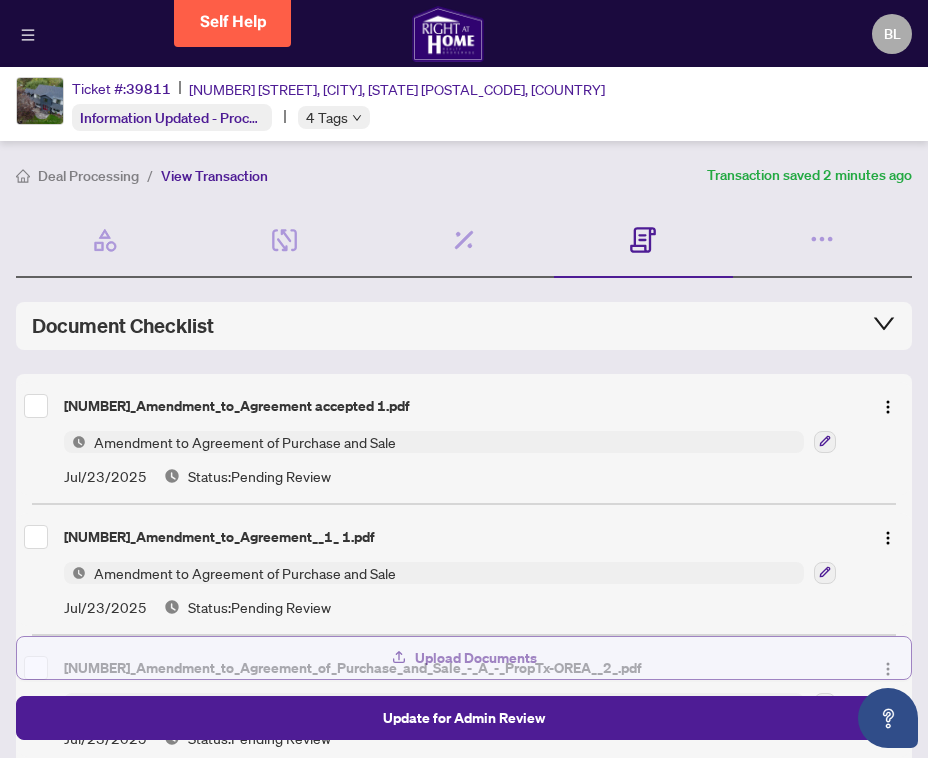 click on "Upload Documents" at bounding box center (476, 658) 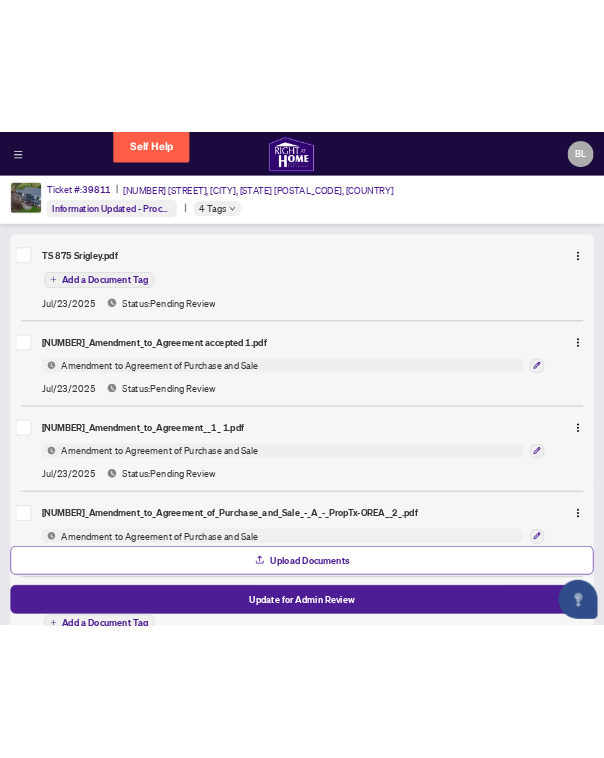 scroll, scrollTop: 0, scrollLeft: 0, axis: both 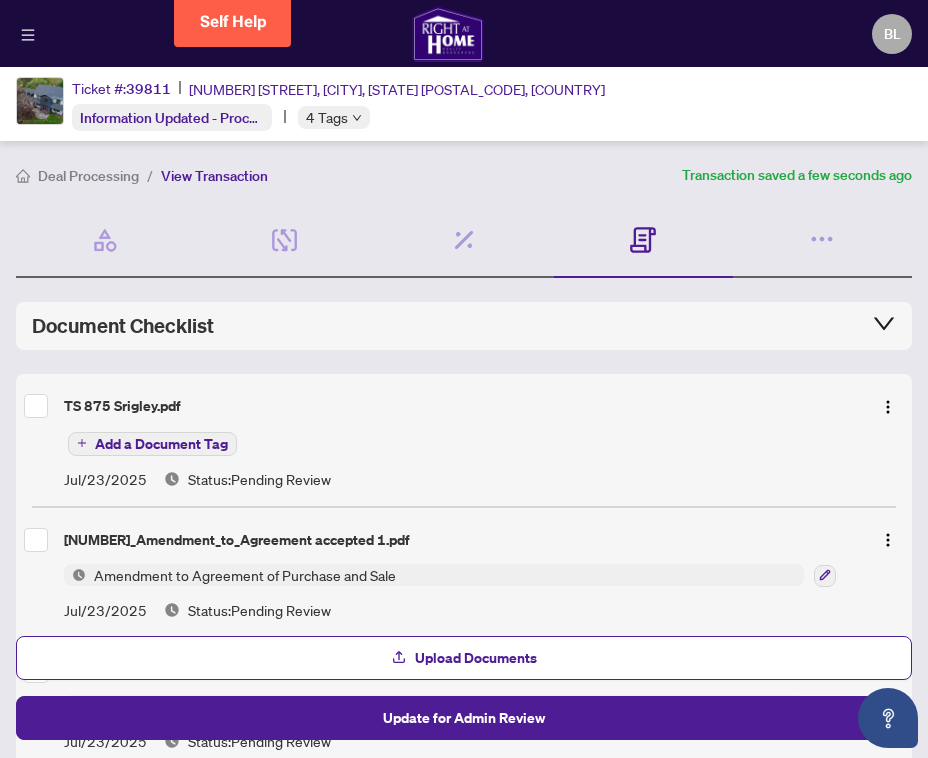 click on "Add a Document Tag" at bounding box center [161, 444] 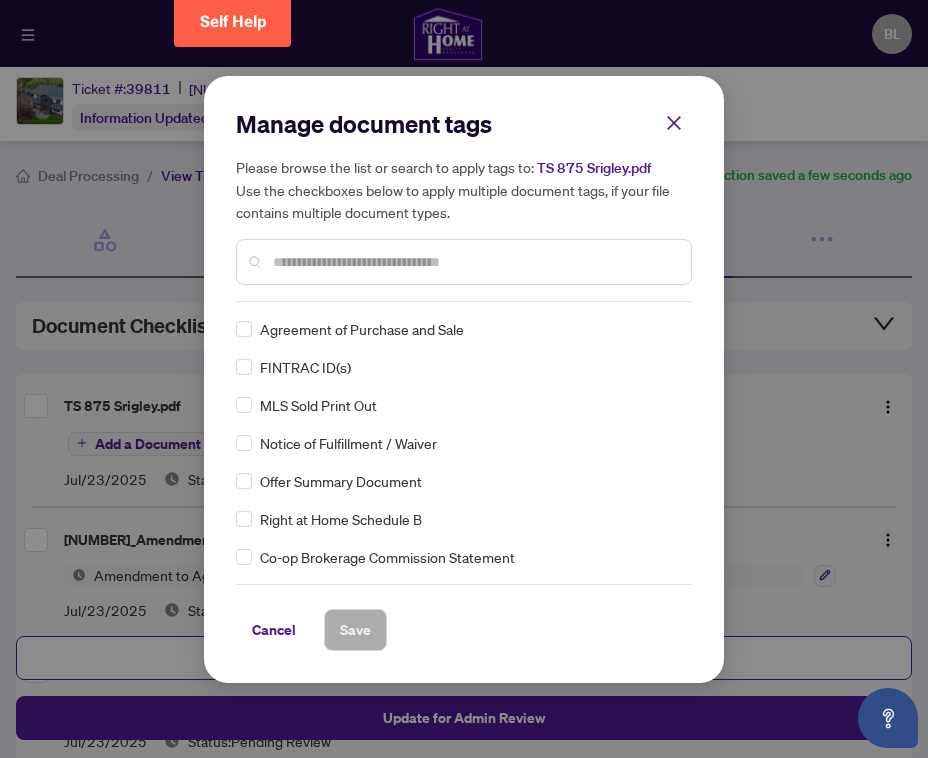 click at bounding box center (474, 262) 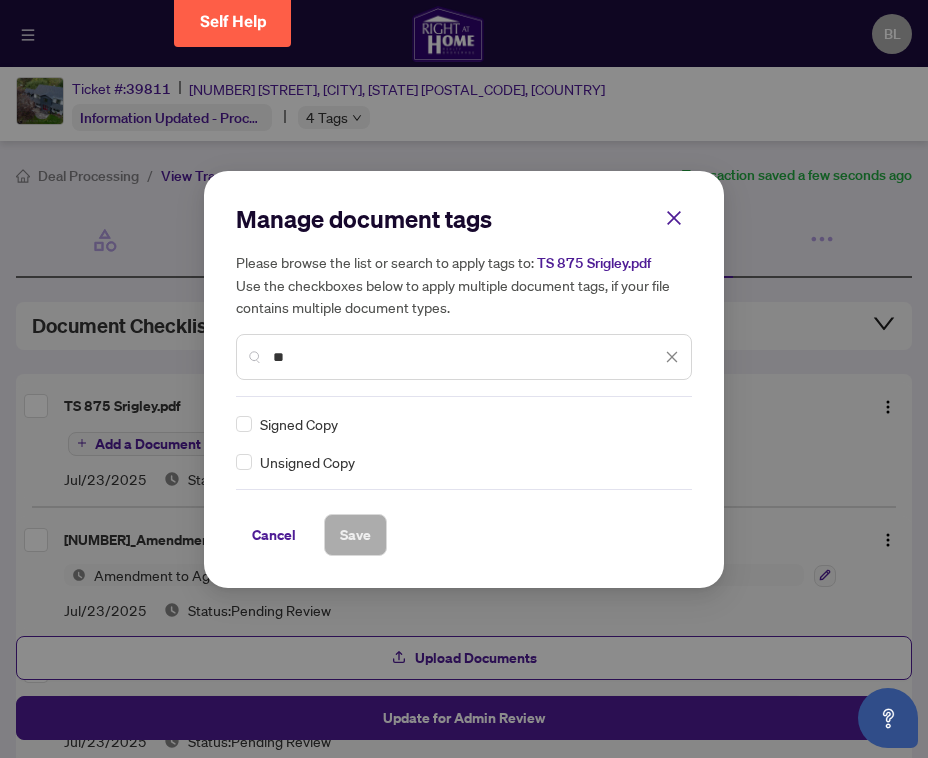 type on "*" 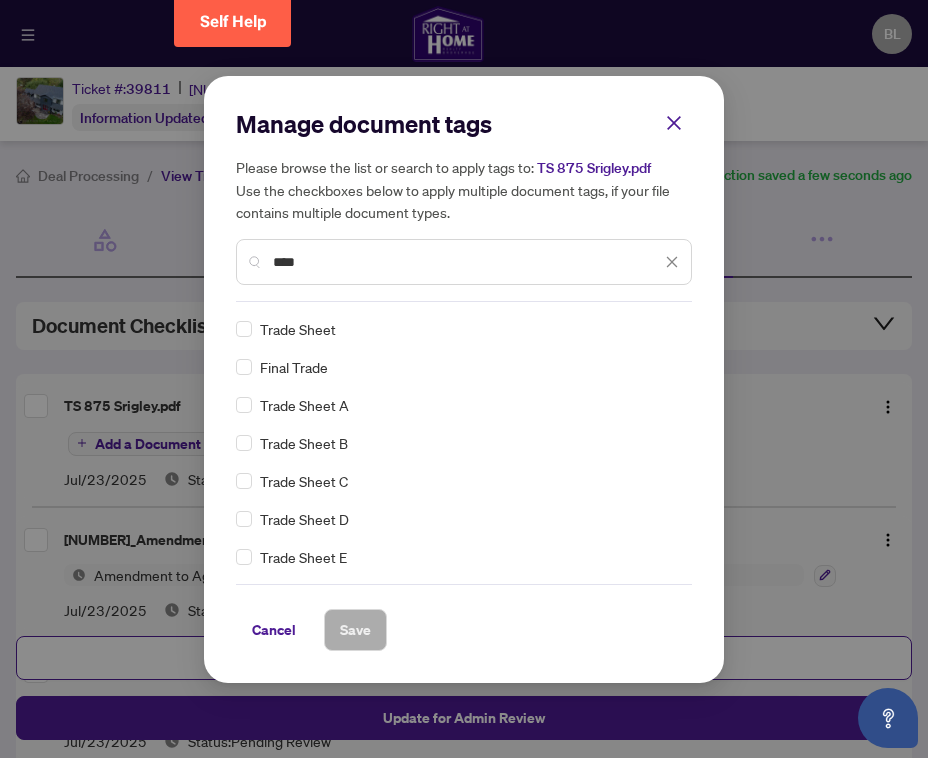 type on "****" 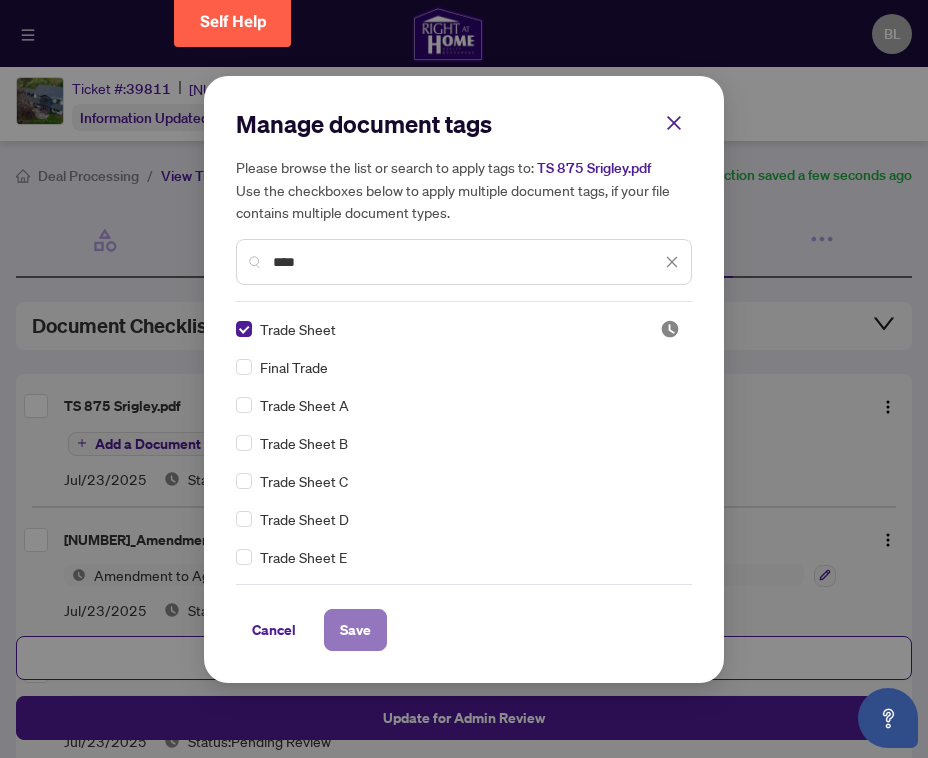 click on "Save" at bounding box center [355, 630] 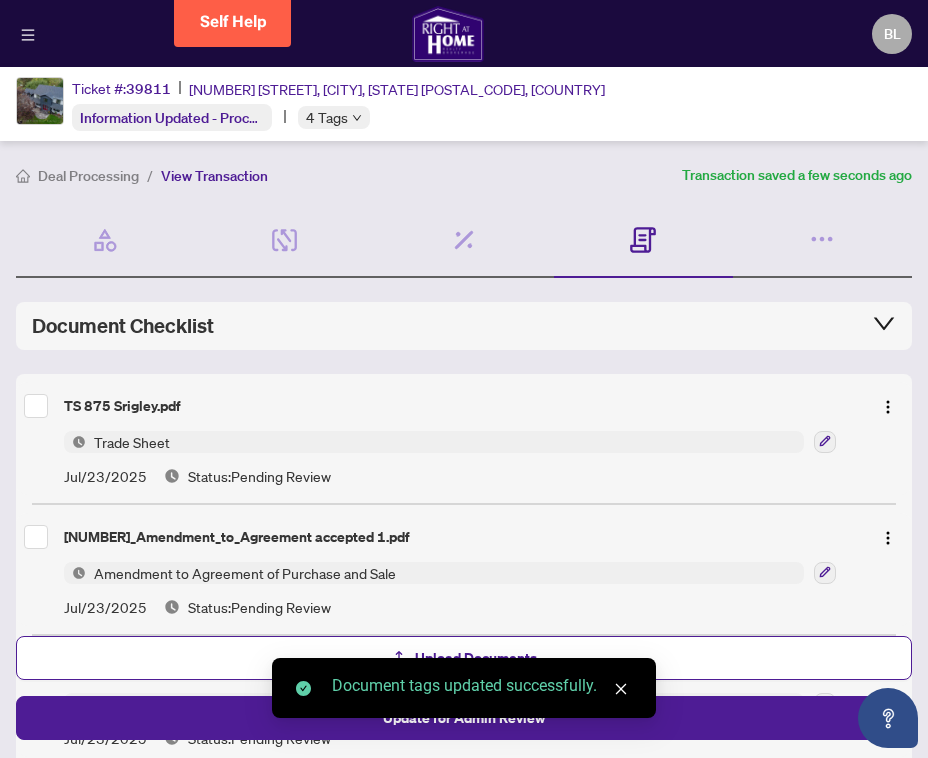 click on "Document tags updated successfully." at bounding box center [464, 688] 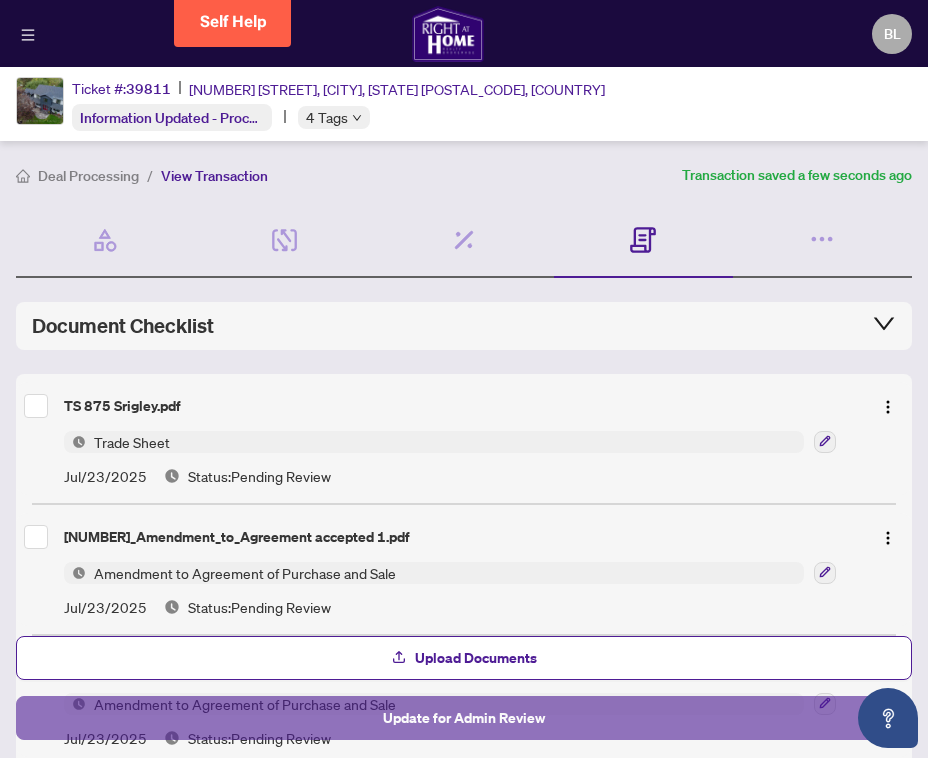 click on "Update for Admin Review" at bounding box center (464, 718) 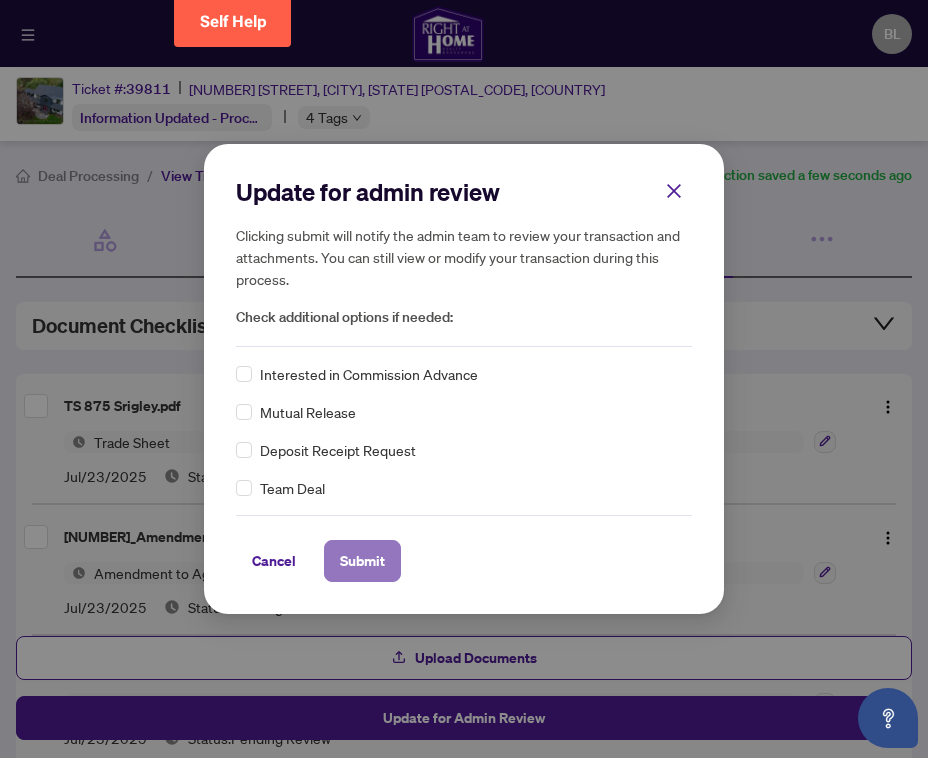 click on "Submit" at bounding box center [362, 561] 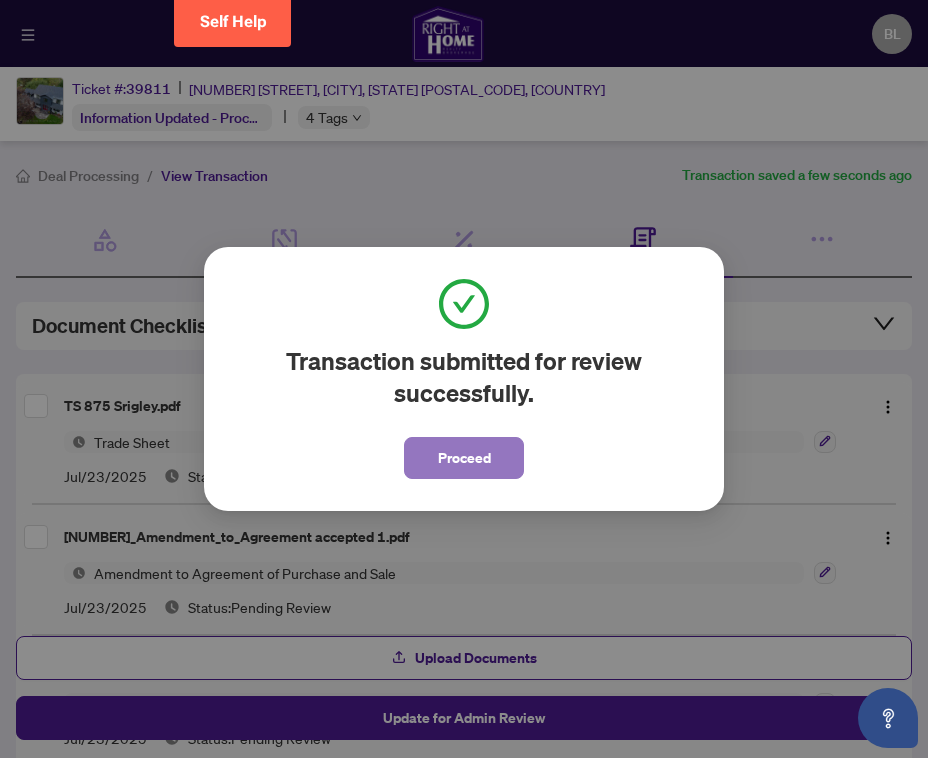 click on "Proceed" at bounding box center [464, 458] 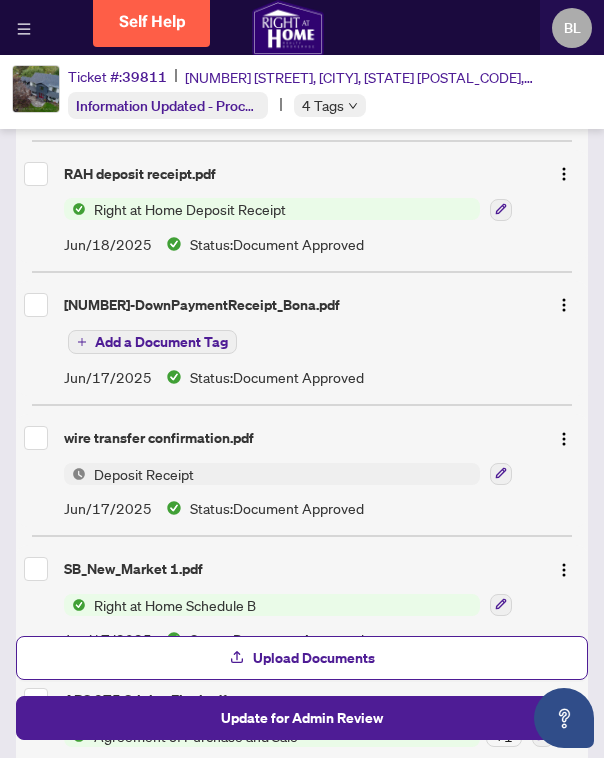 scroll, scrollTop: 1164, scrollLeft: 0, axis: vertical 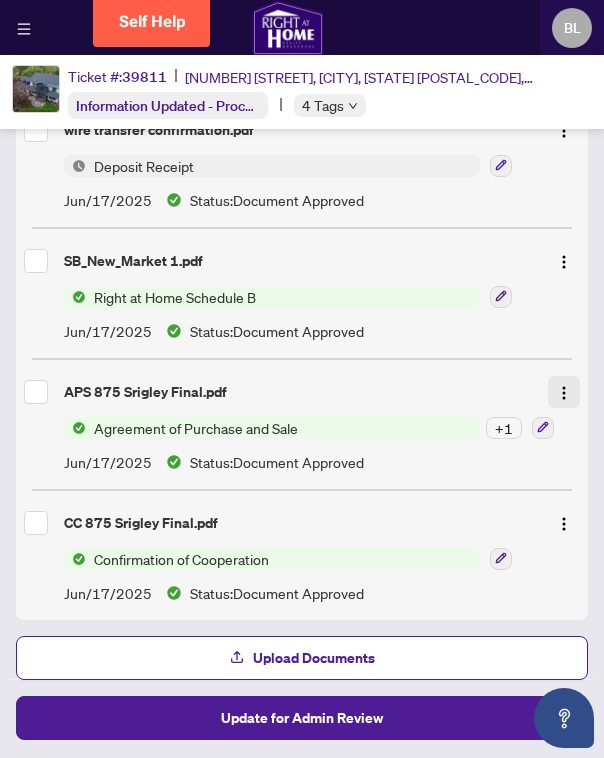 click at bounding box center (564, 393) 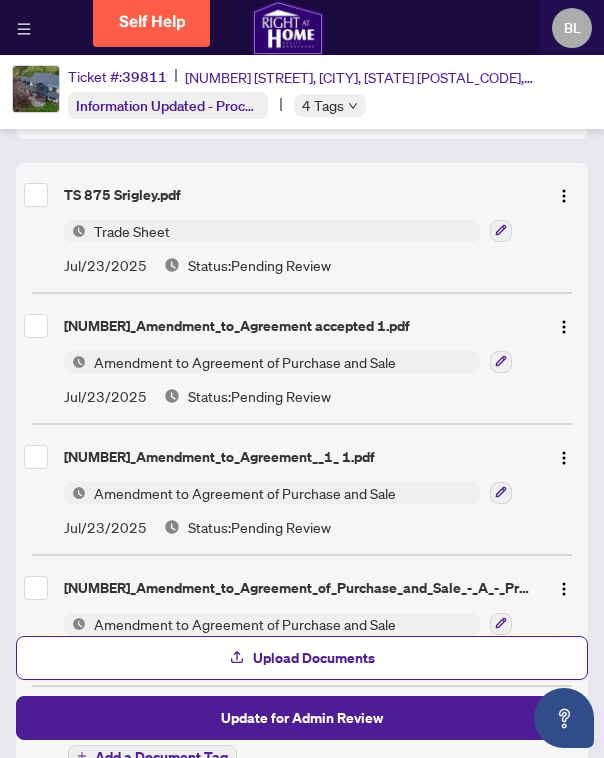 scroll, scrollTop: 175, scrollLeft: 0, axis: vertical 